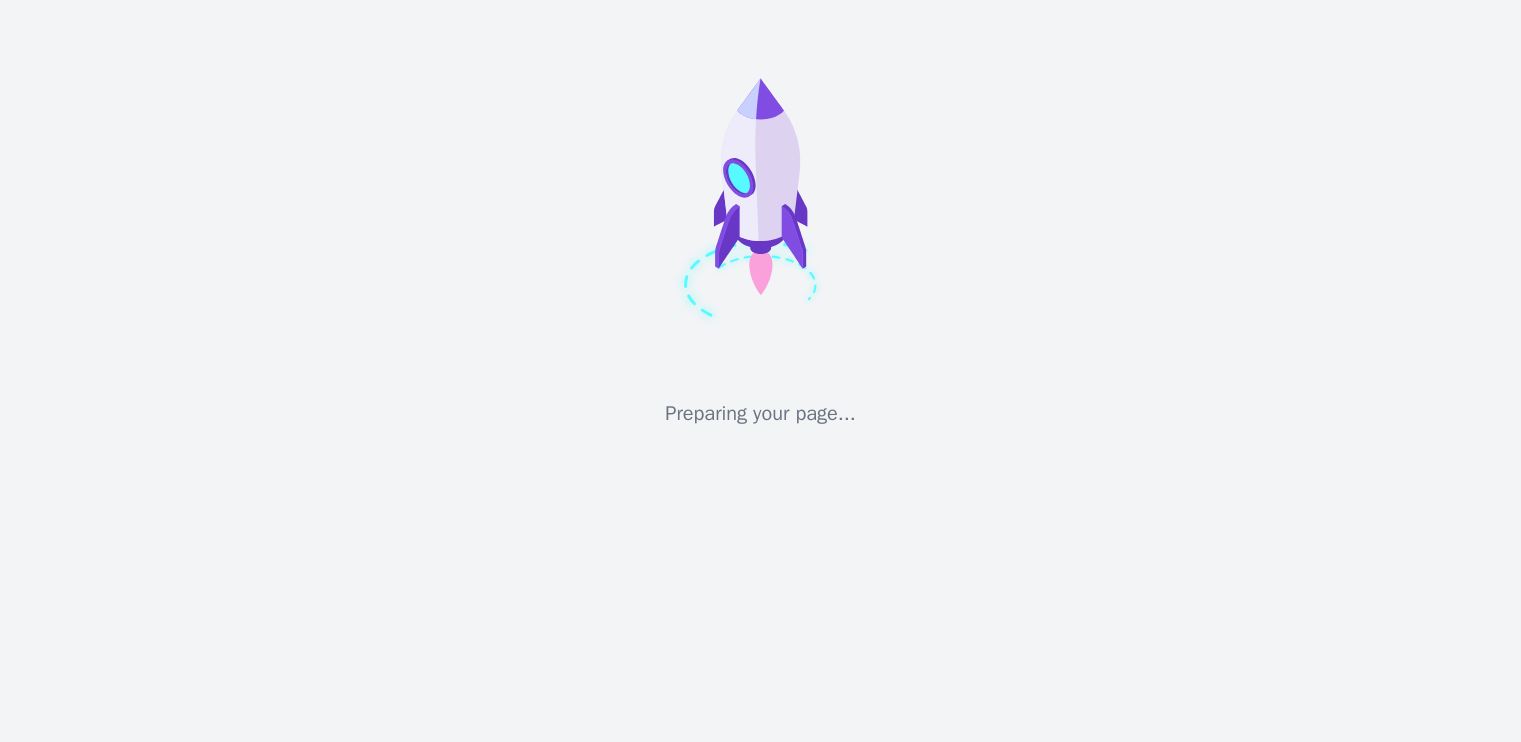 scroll, scrollTop: 0, scrollLeft: 0, axis: both 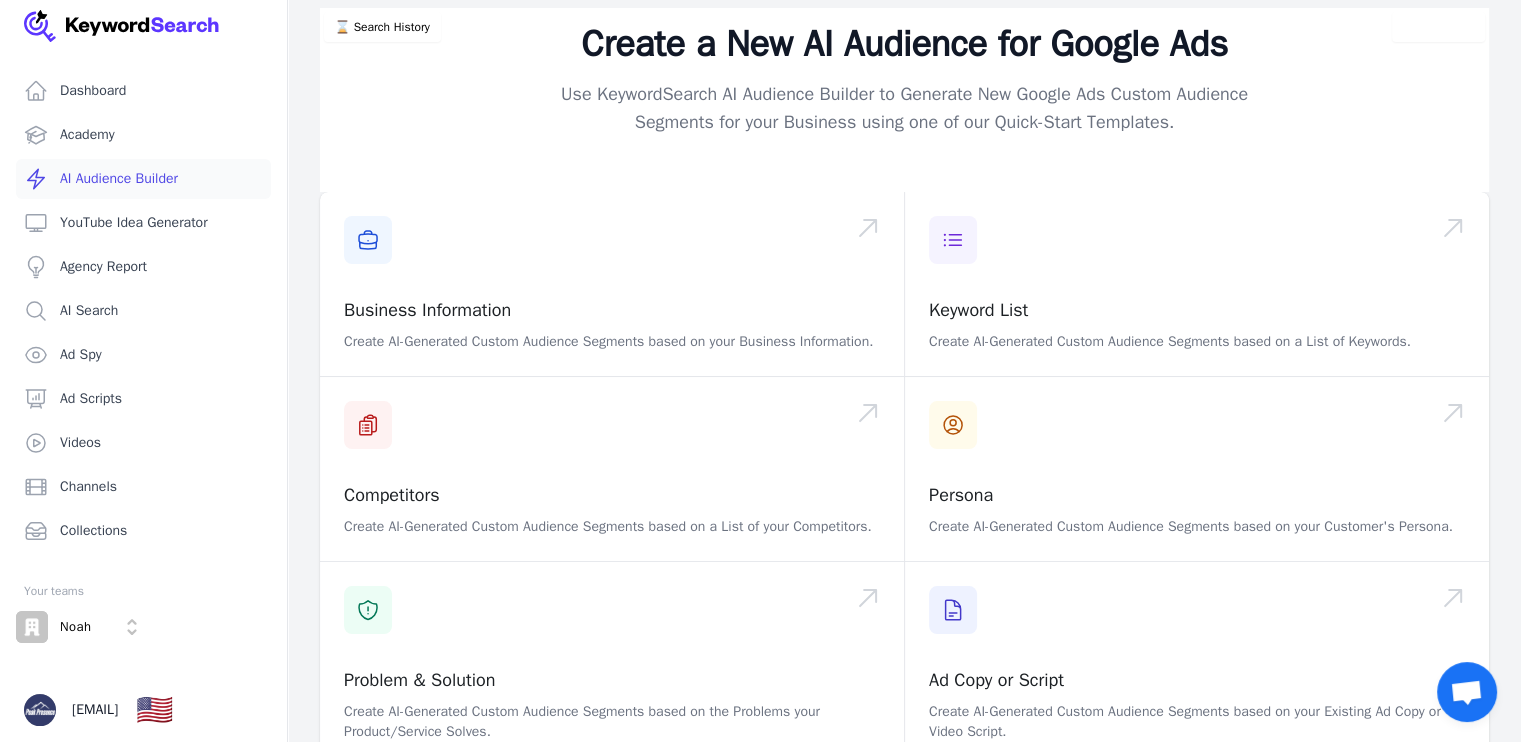click on "AI Audience Builder" at bounding box center [143, 179] 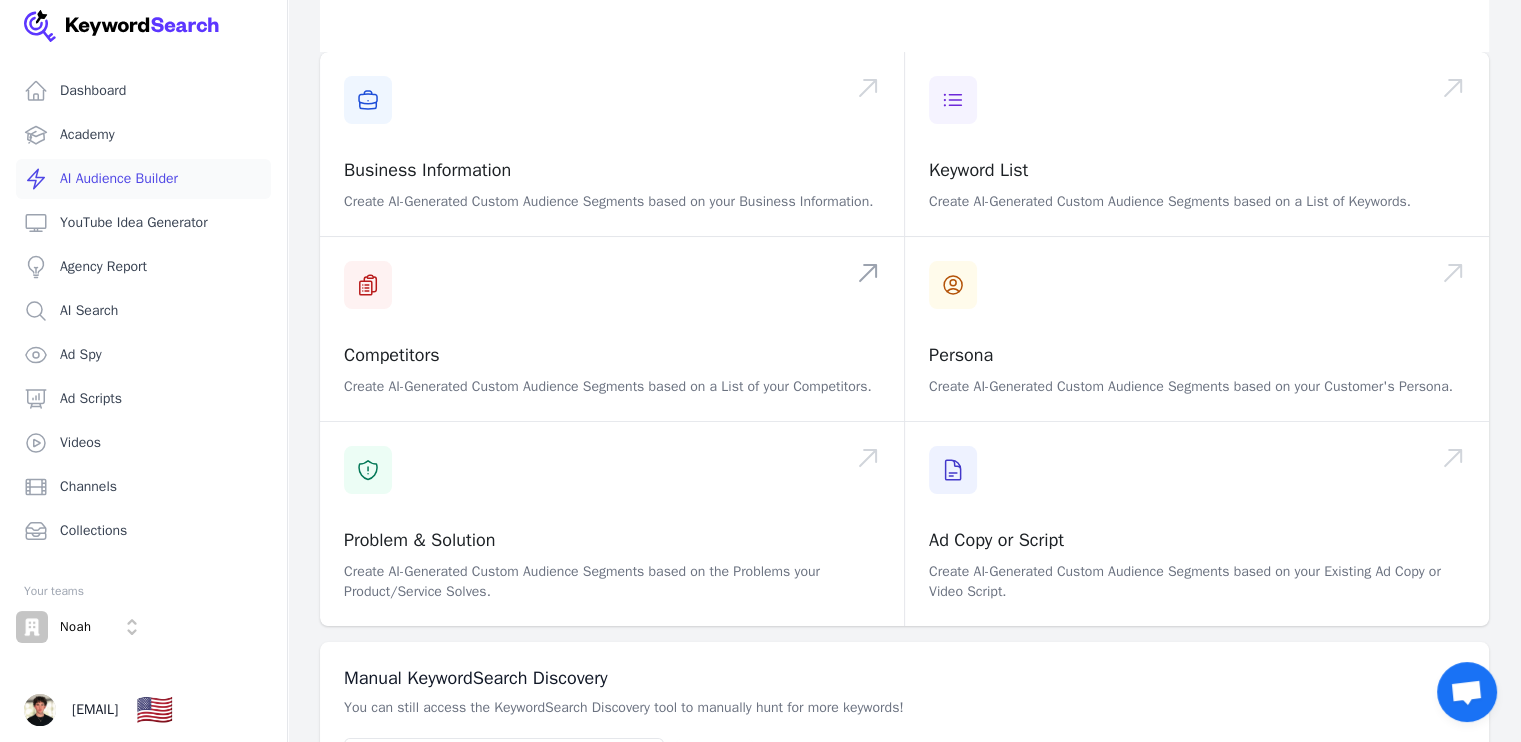 scroll, scrollTop: 147, scrollLeft: 0, axis: vertical 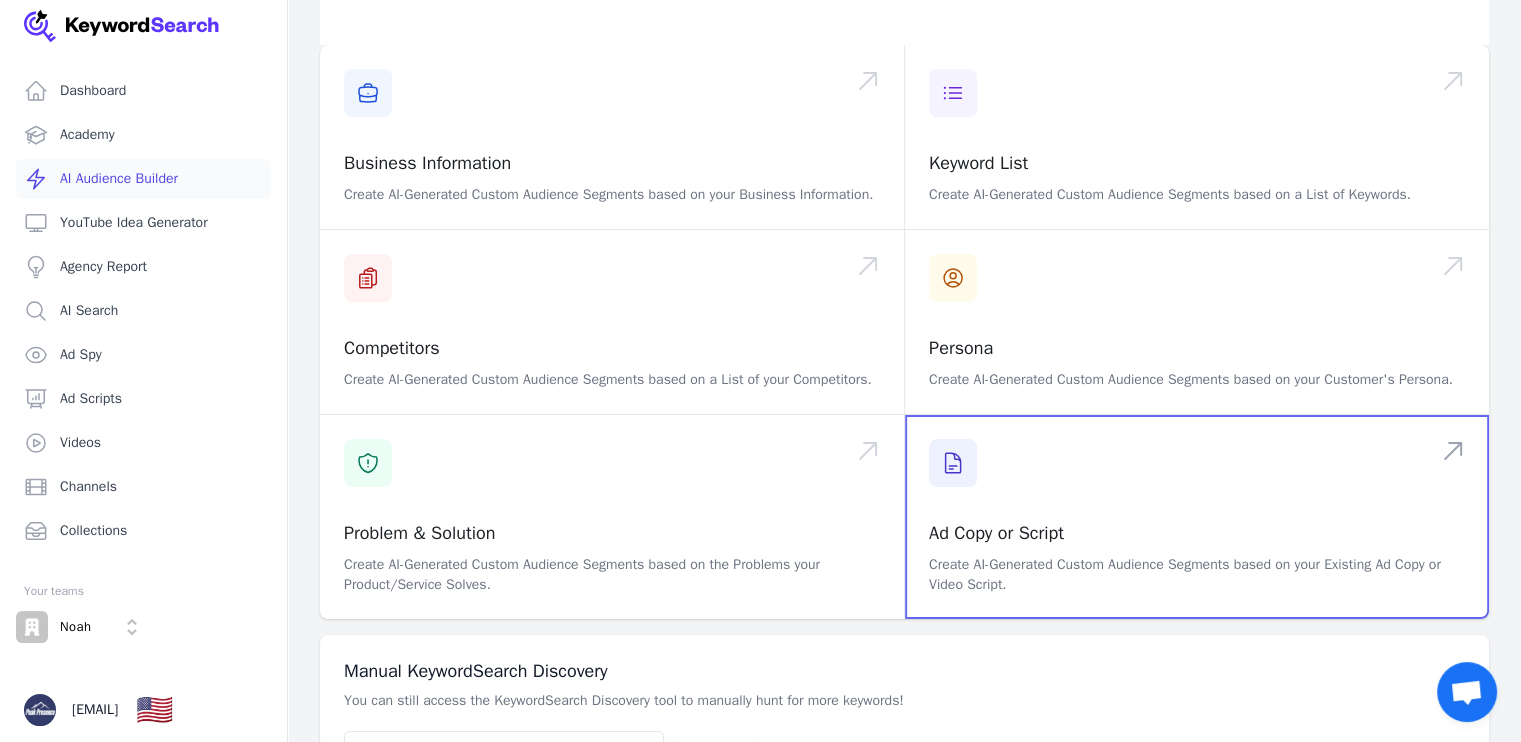 click at bounding box center (1197, 517) 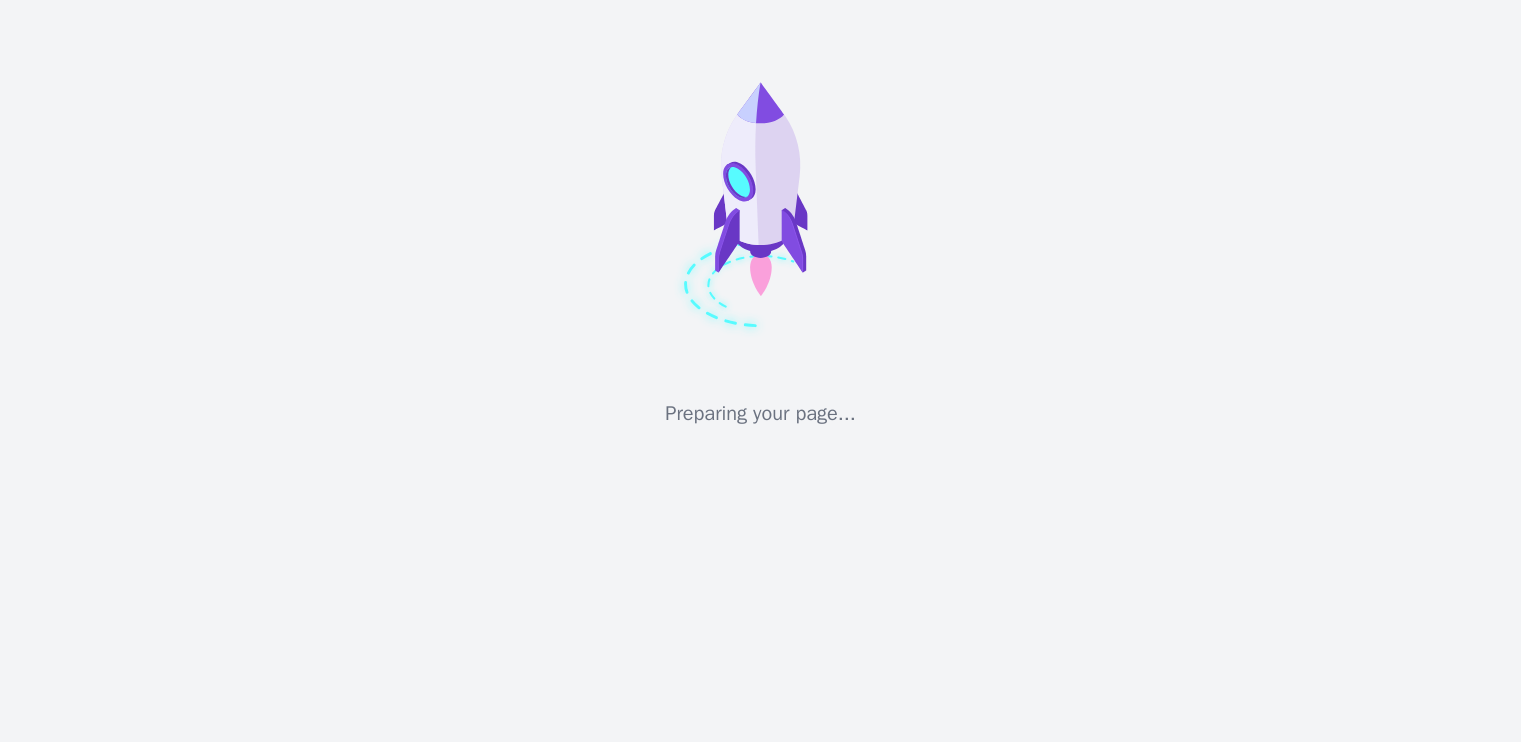 scroll, scrollTop: 0, scrollLeft: 0, axis: both 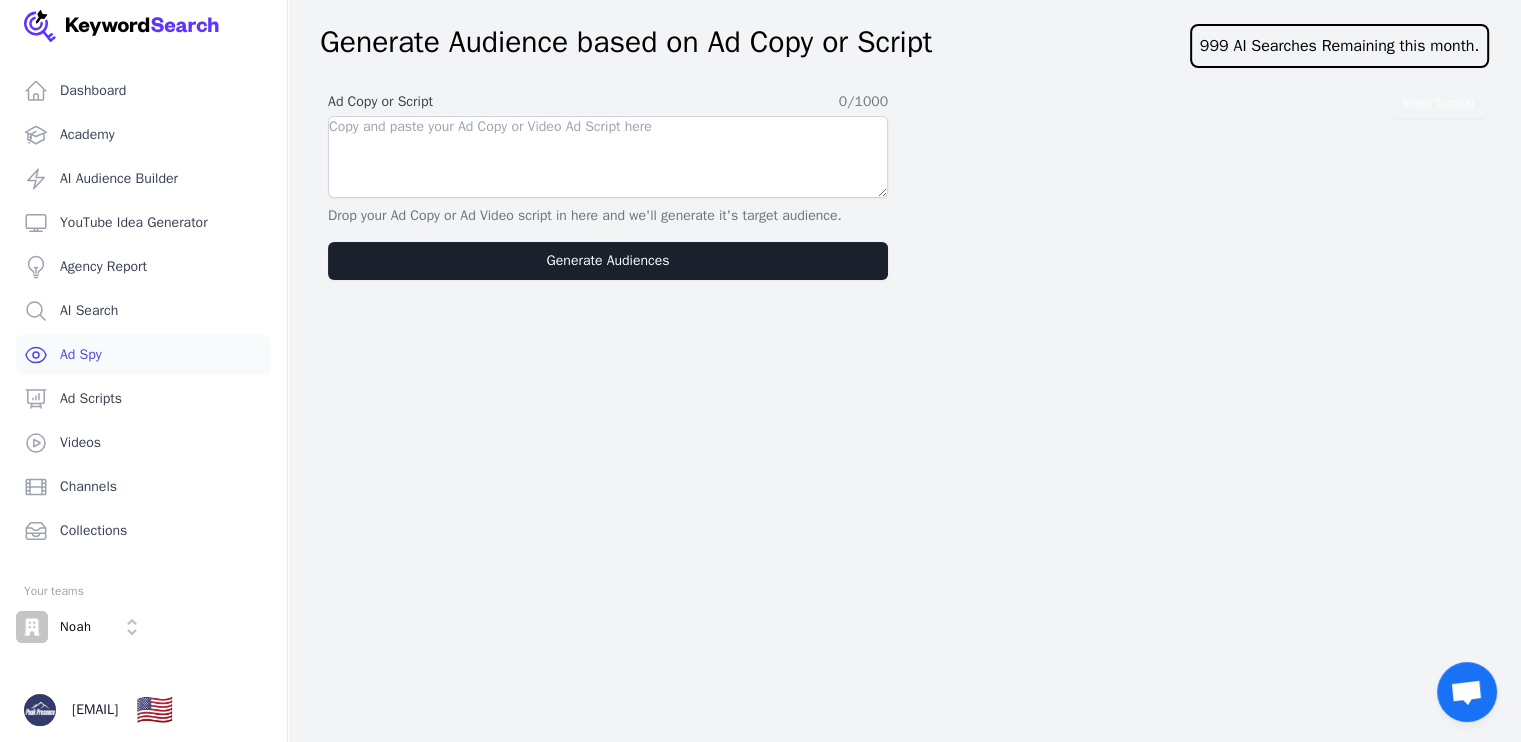click on "Ad Spy" at bounding box center [143, 355] 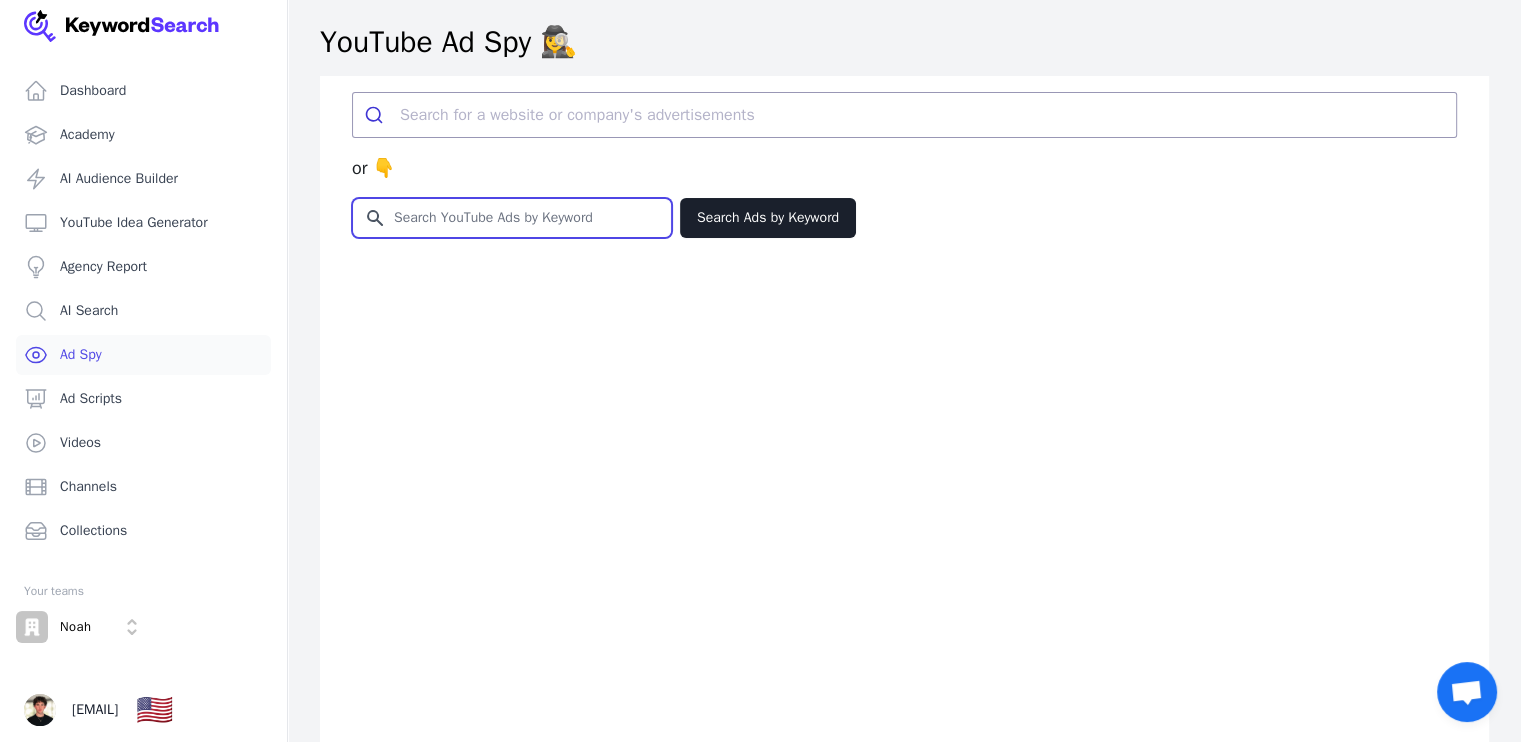 click on "Search for YouTube Keywords" at bounding box center (512, 218) 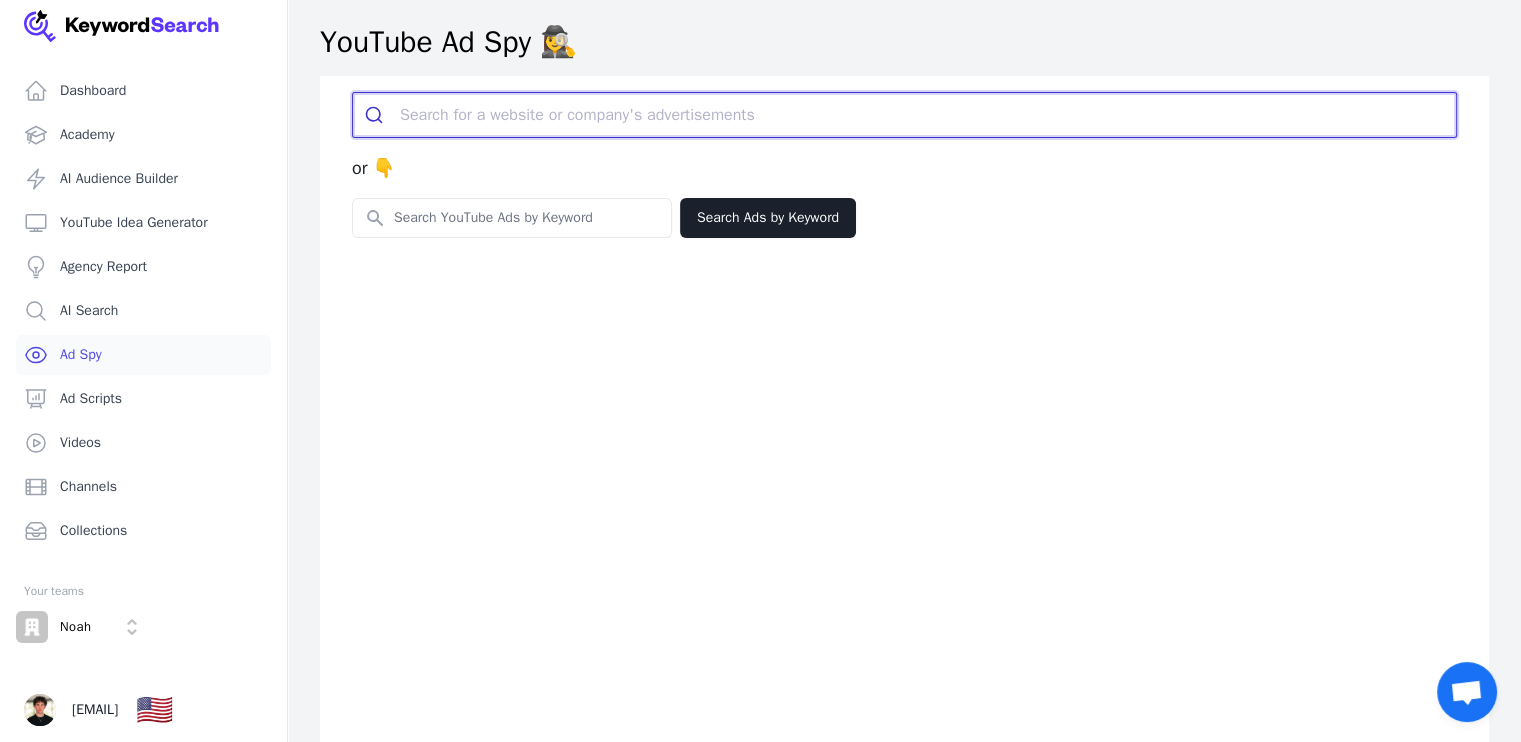 click at bounding box center [928, 115] 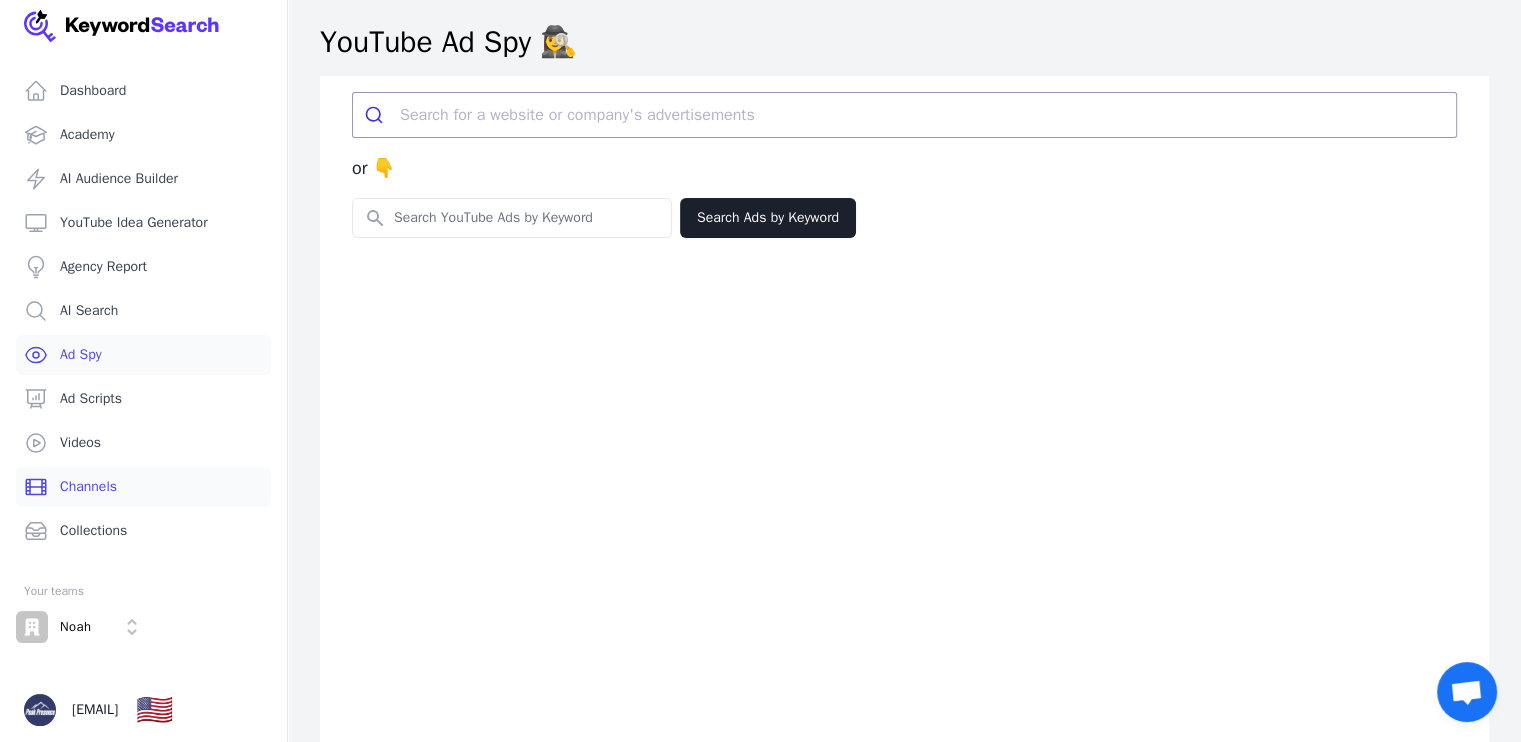 click on "Channels" at bounding box center (143, 487) 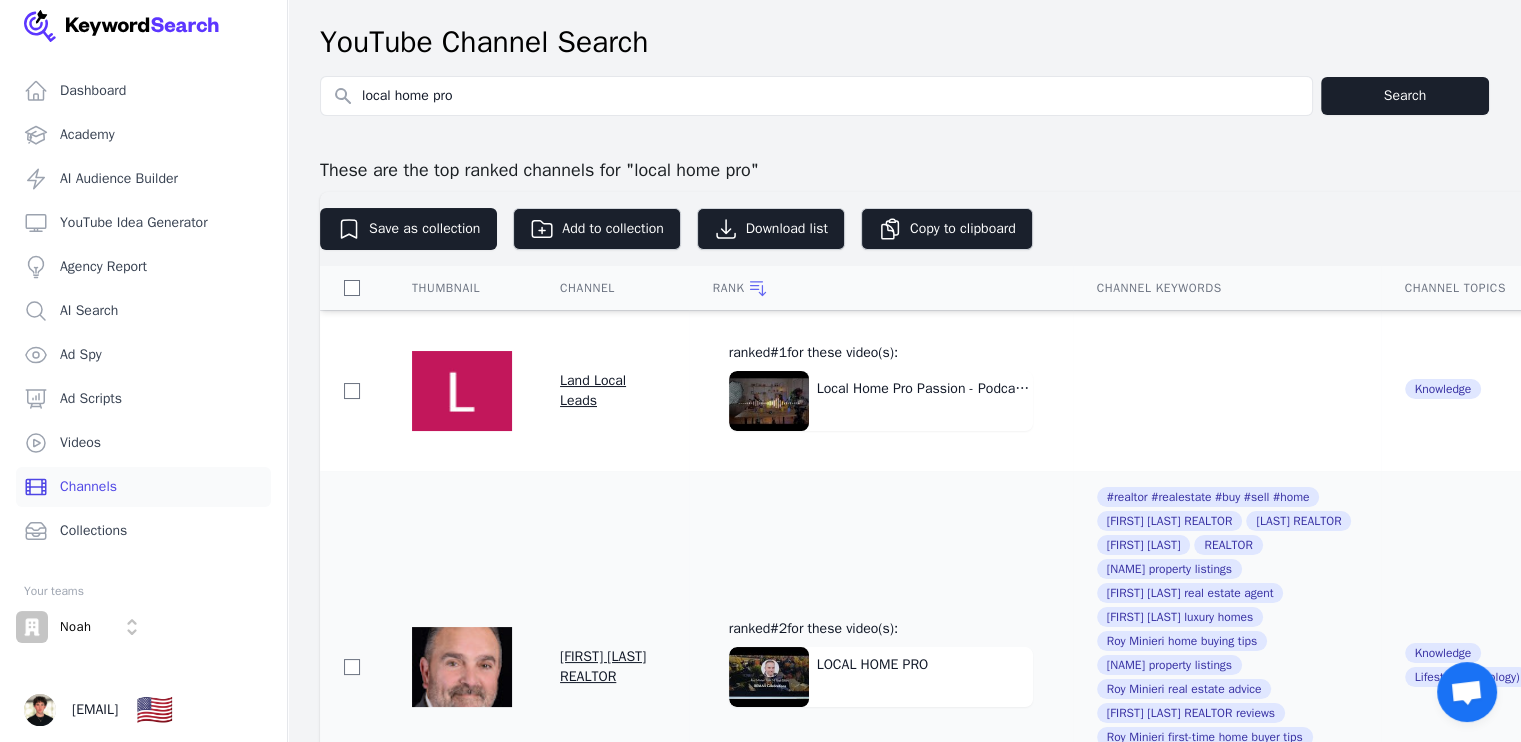 scroll, scrollTop: 6, scrollLeft: 0, axis: vertical 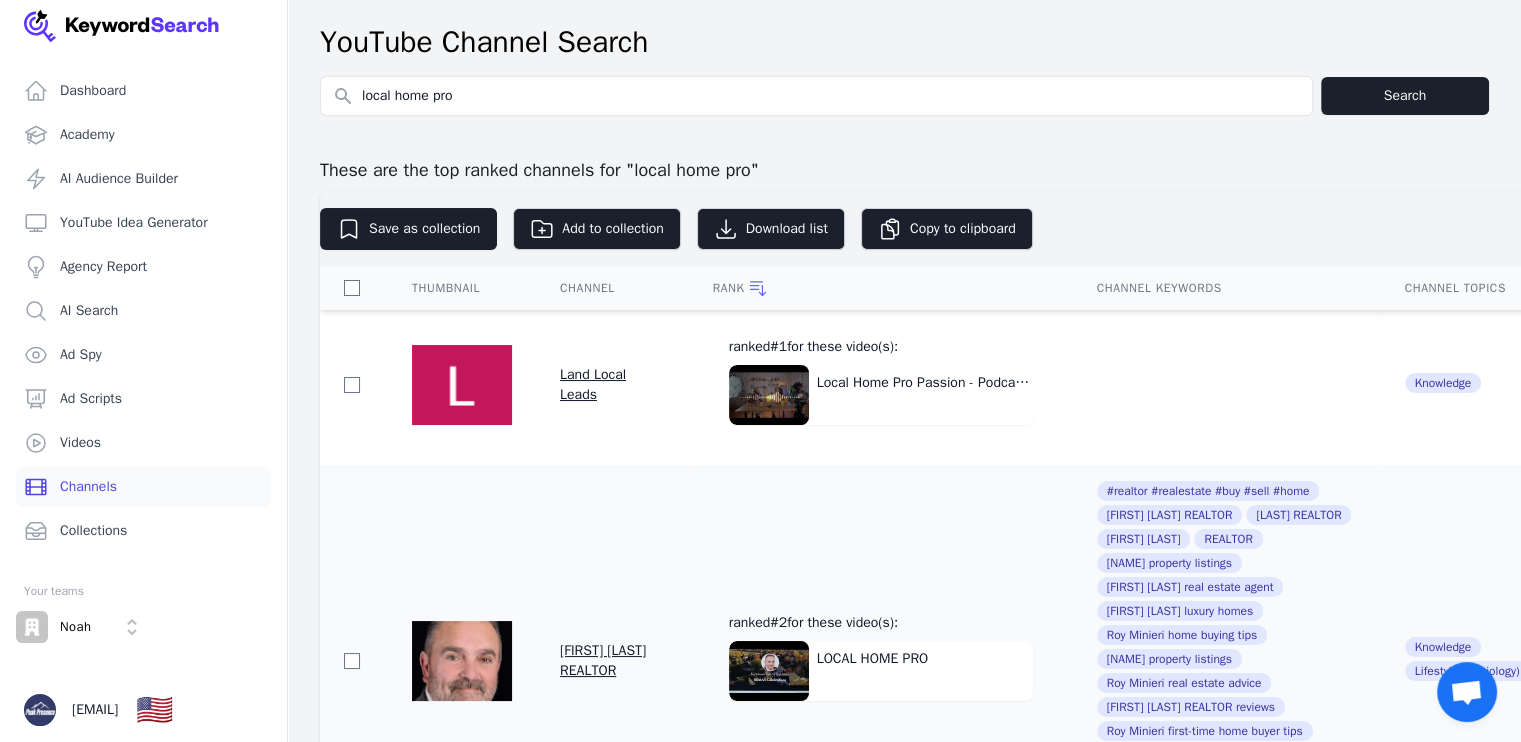 click on "local home pro" at bounding box center [816, 96] 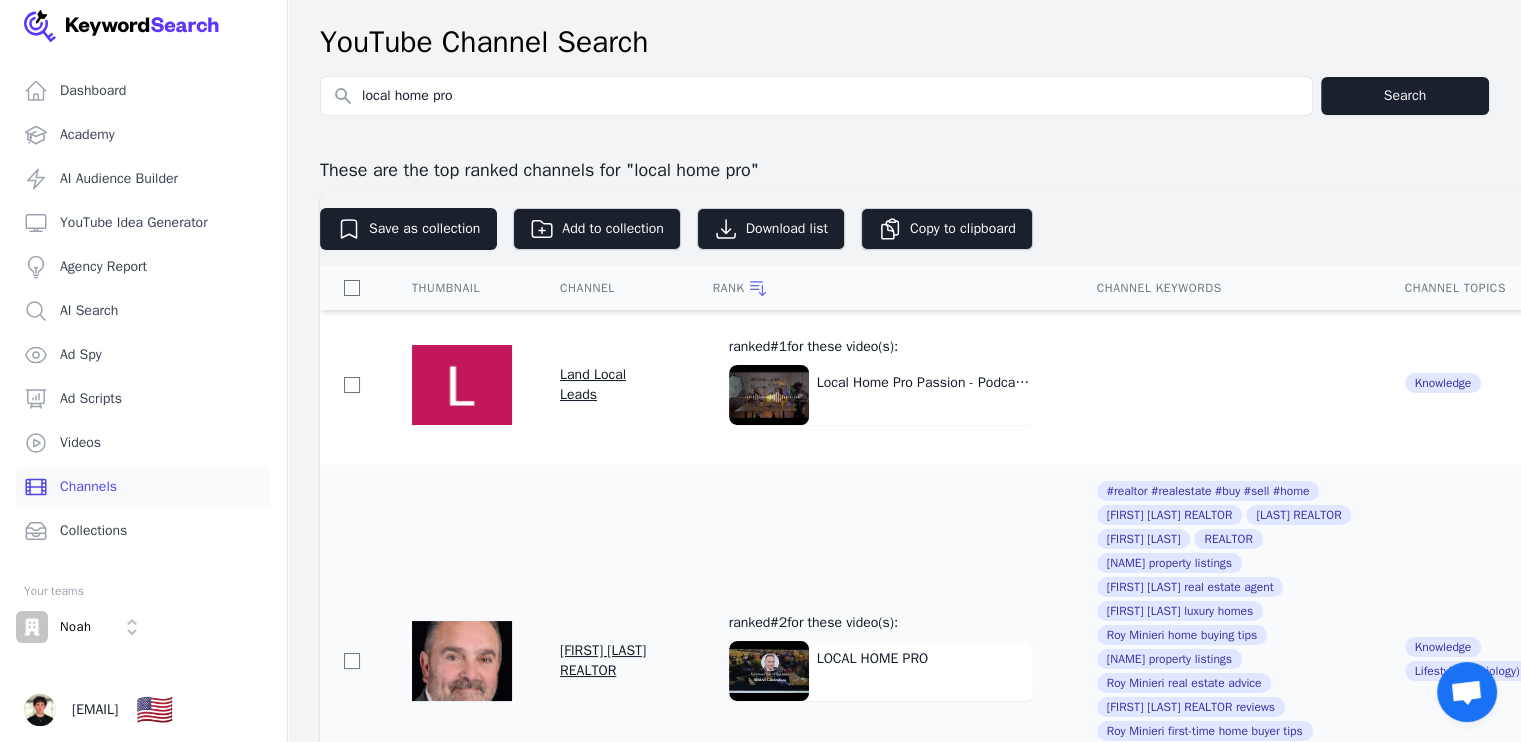 click on "local home pro" at bounding box center [816, 96] 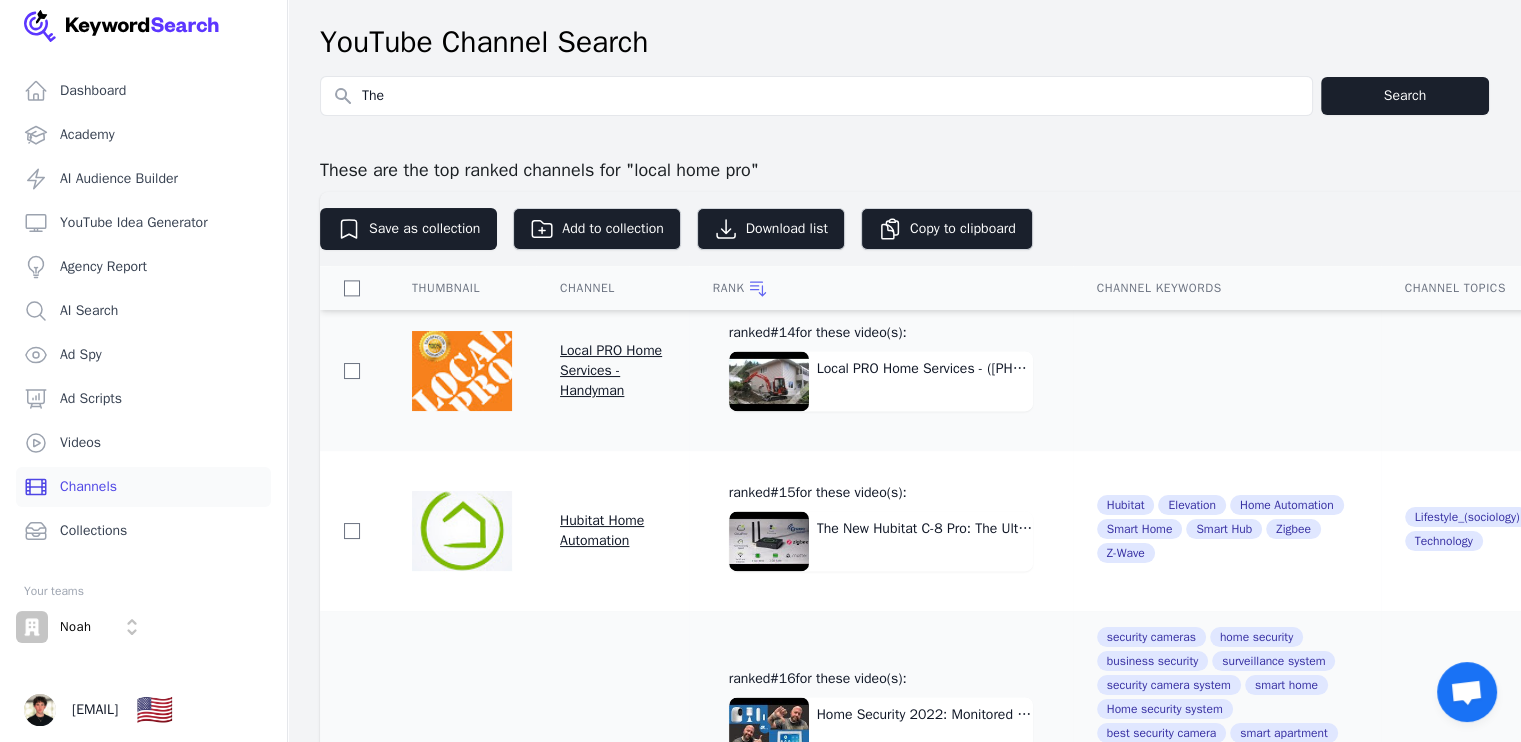 scroll, scrollTop: 3026, scrollLeft: 0, axis: vertical 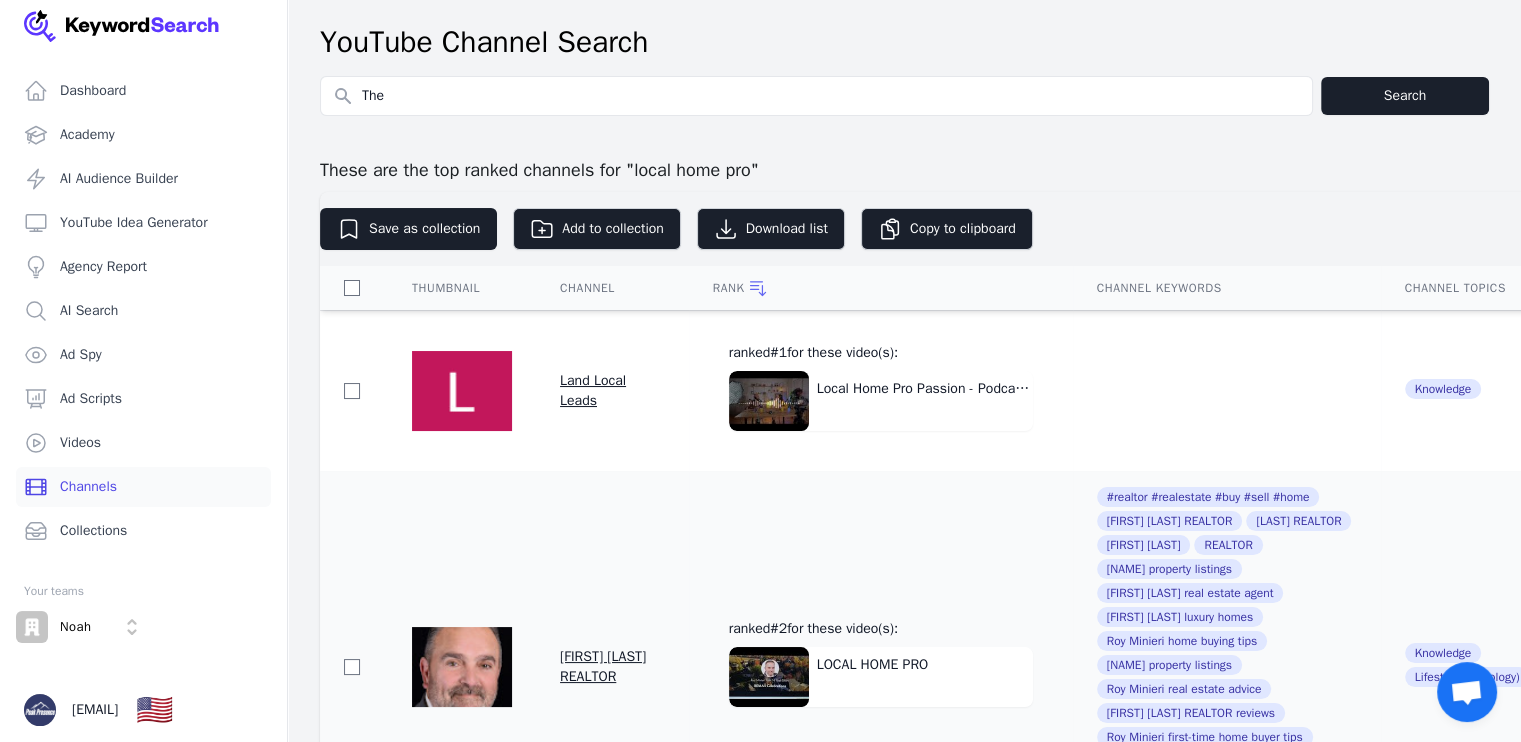 click on "The" at bounding box center [816, 96] 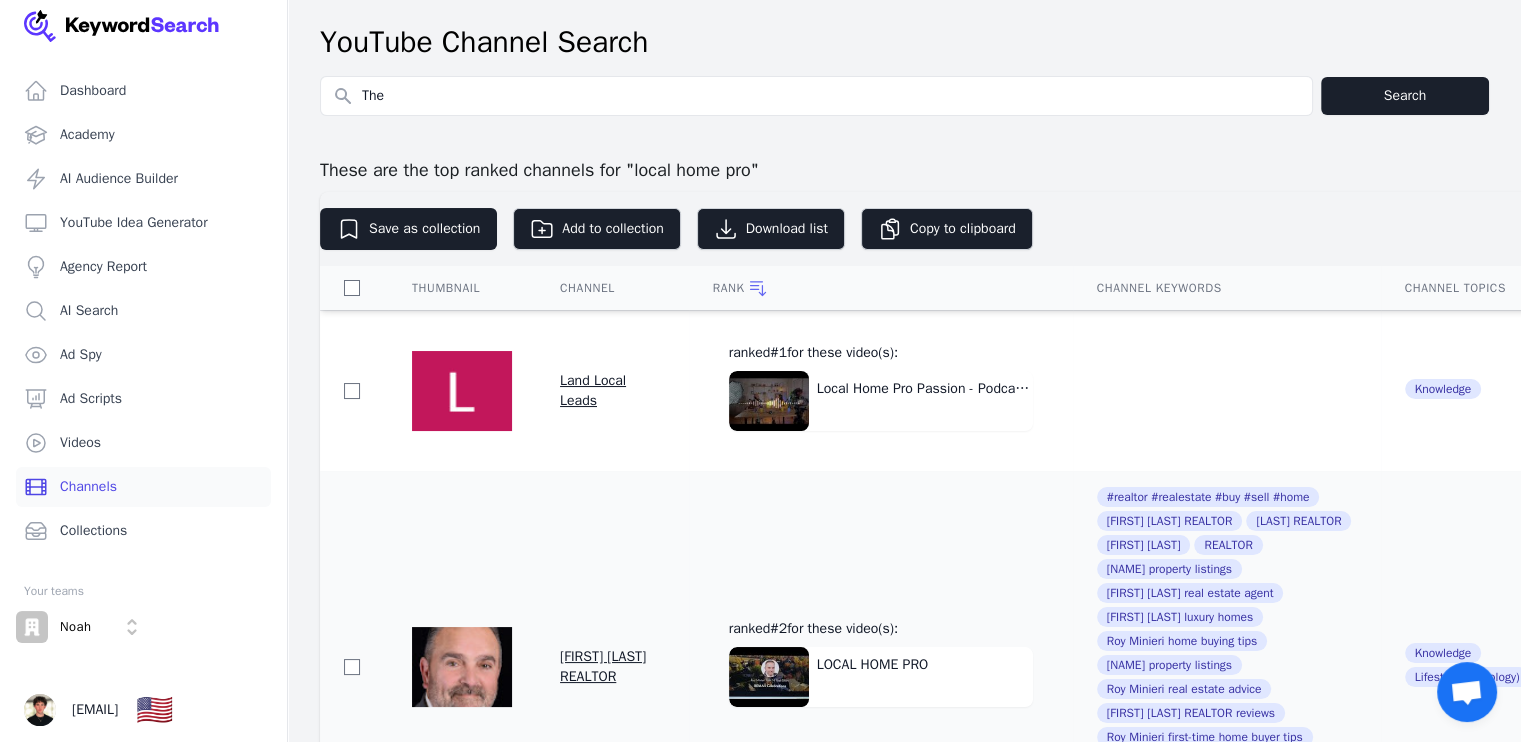 click on "The" at bounding box center [816, 96] 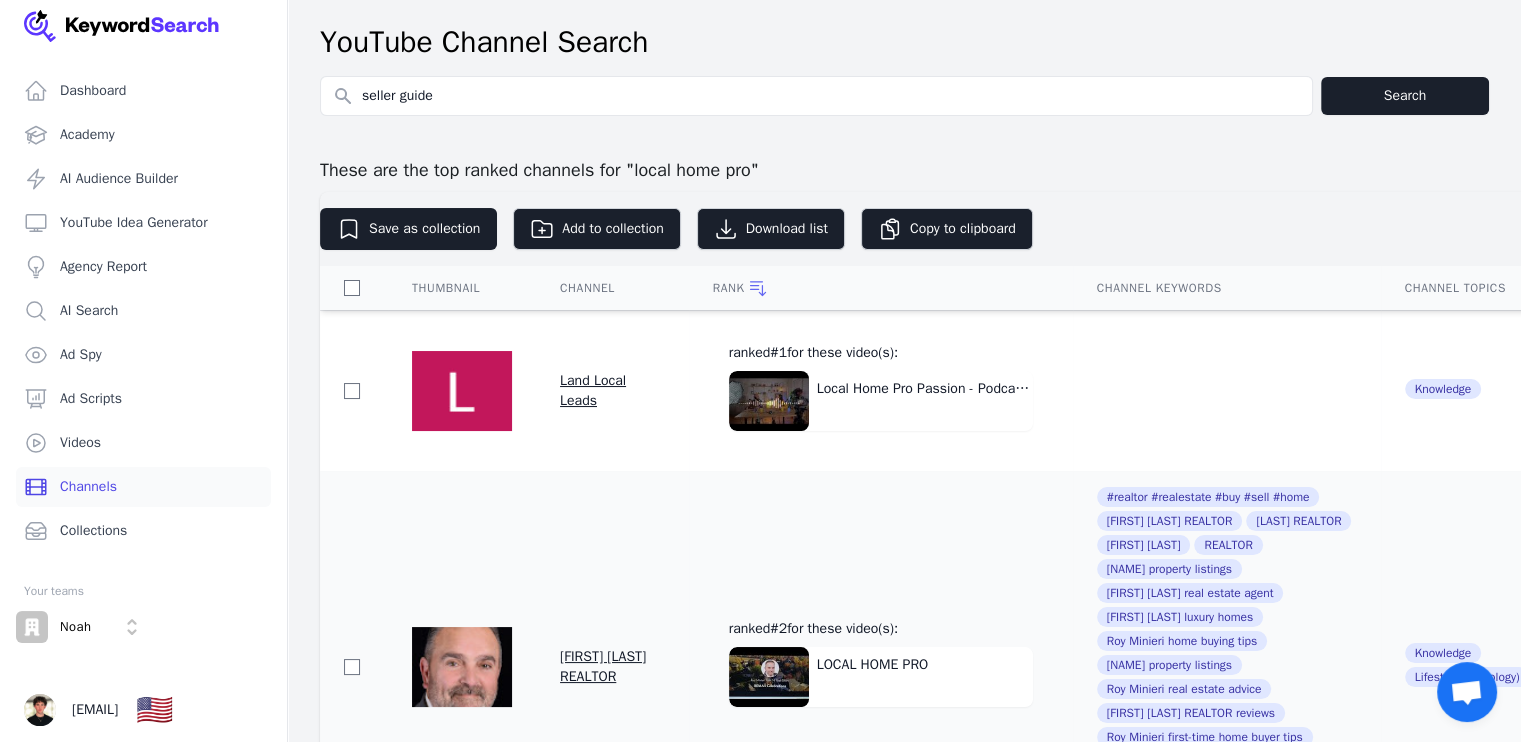 type on "seller guide" 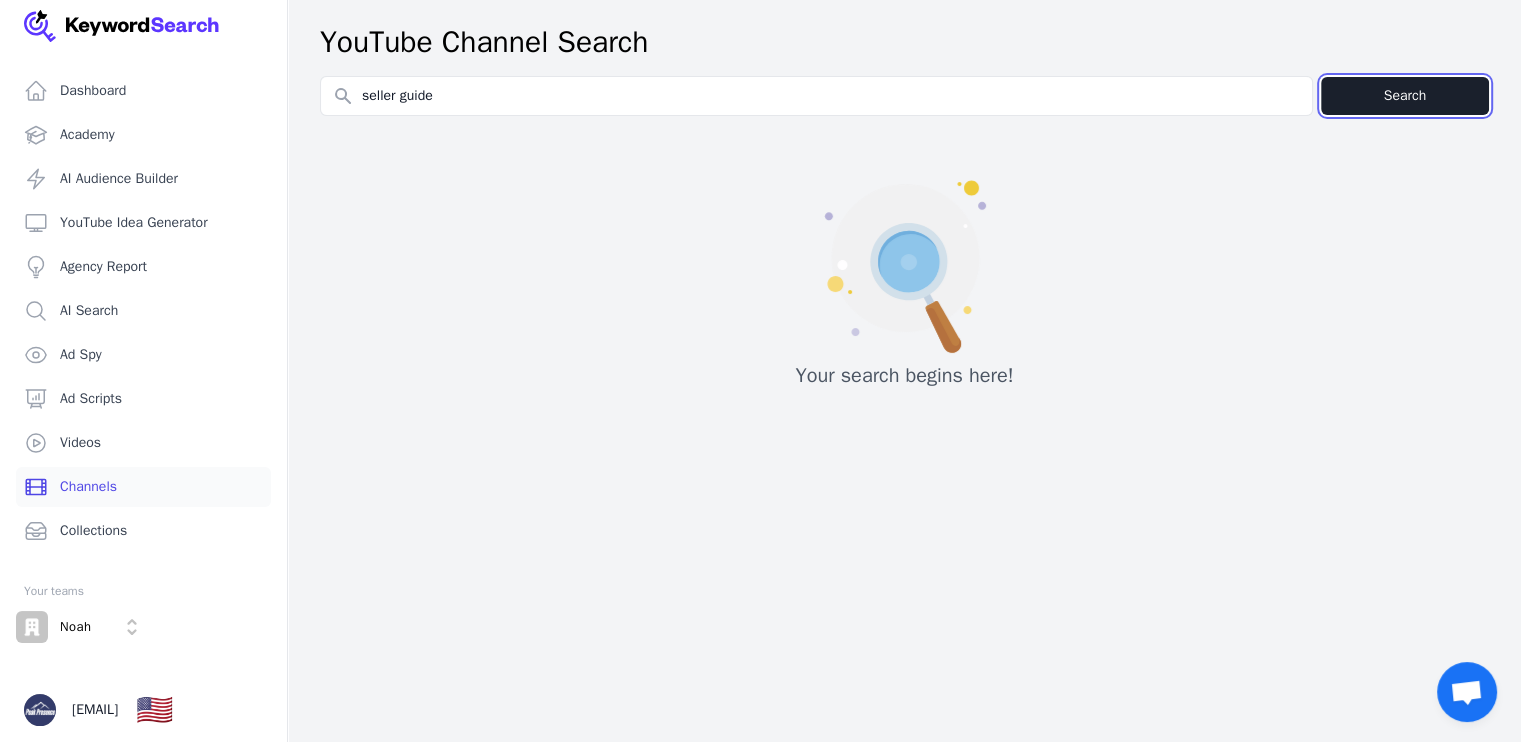 click on "Search" at bounding box center (1405, 96) 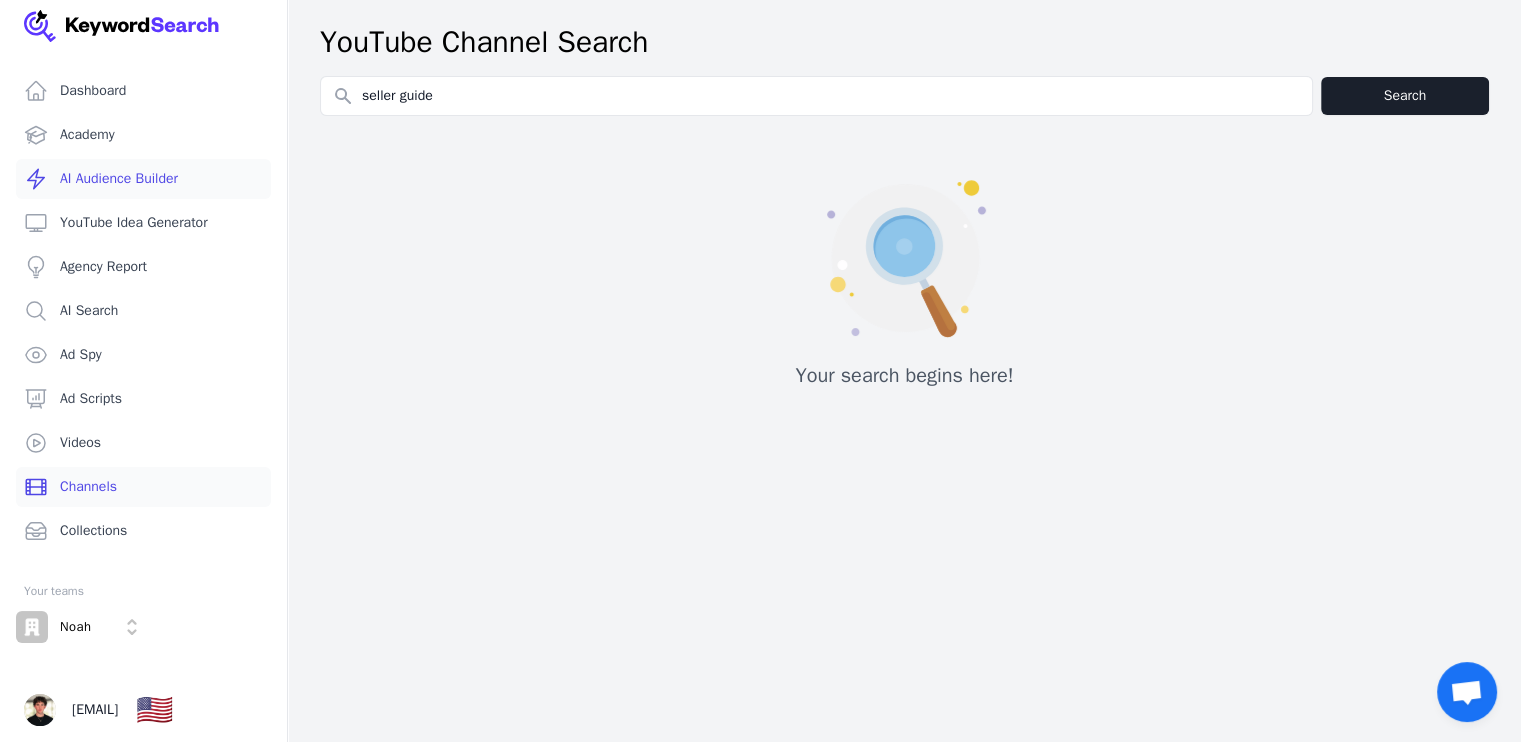 click on "AI Audience Builder" at bounding box center [143, 179] 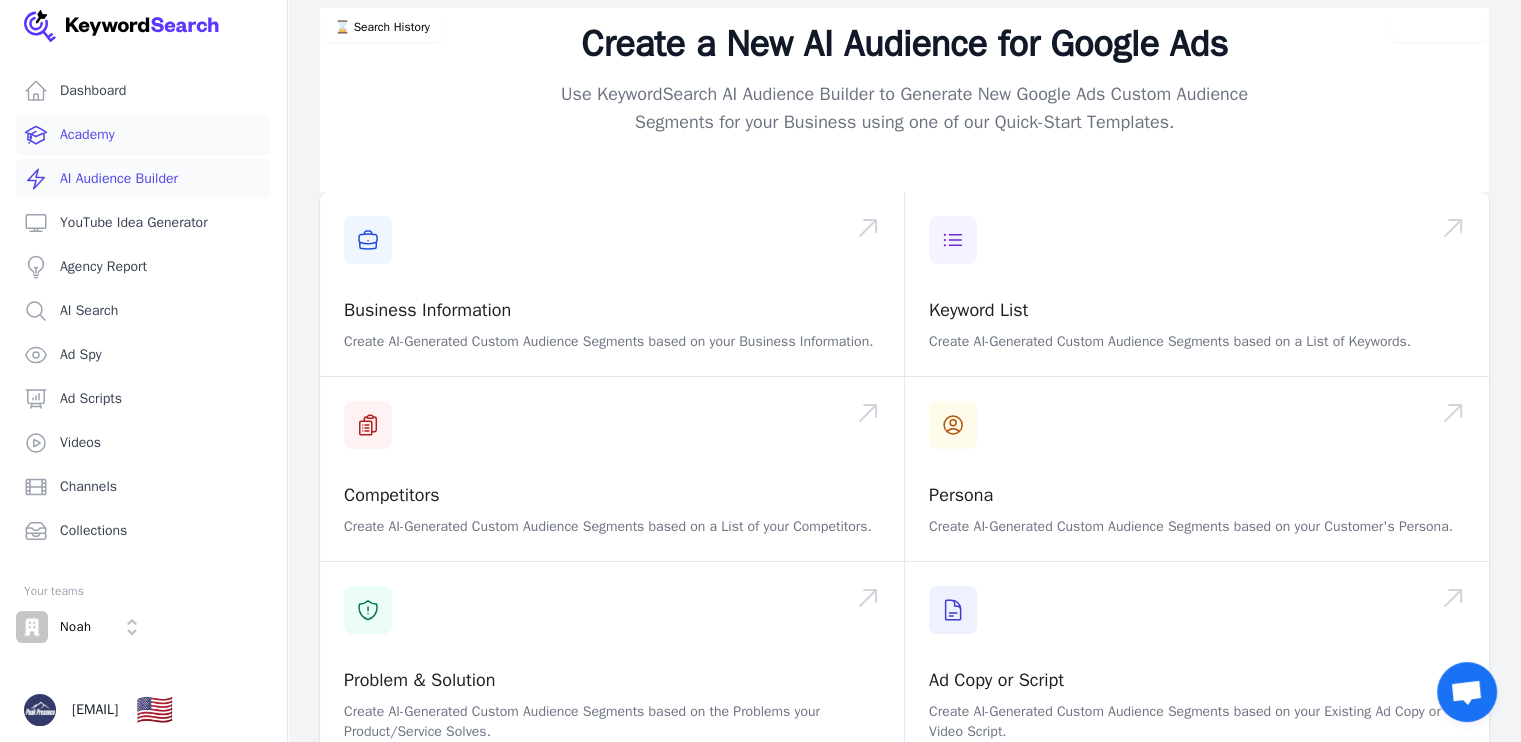 click on "Academy" at bounding box center [143, 135] 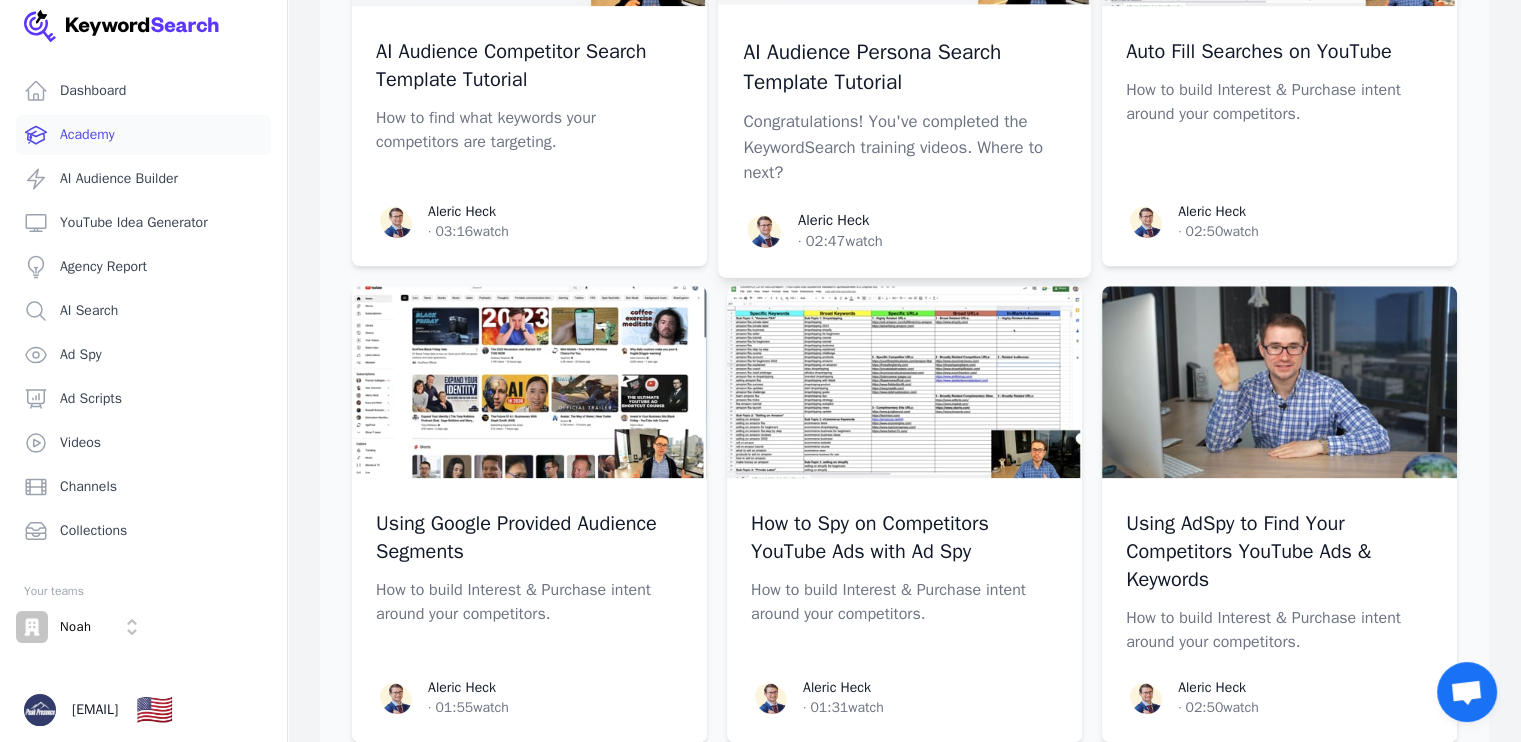 scroll, scrollTop: 2300, scrollLeft: 0, axis: vertical 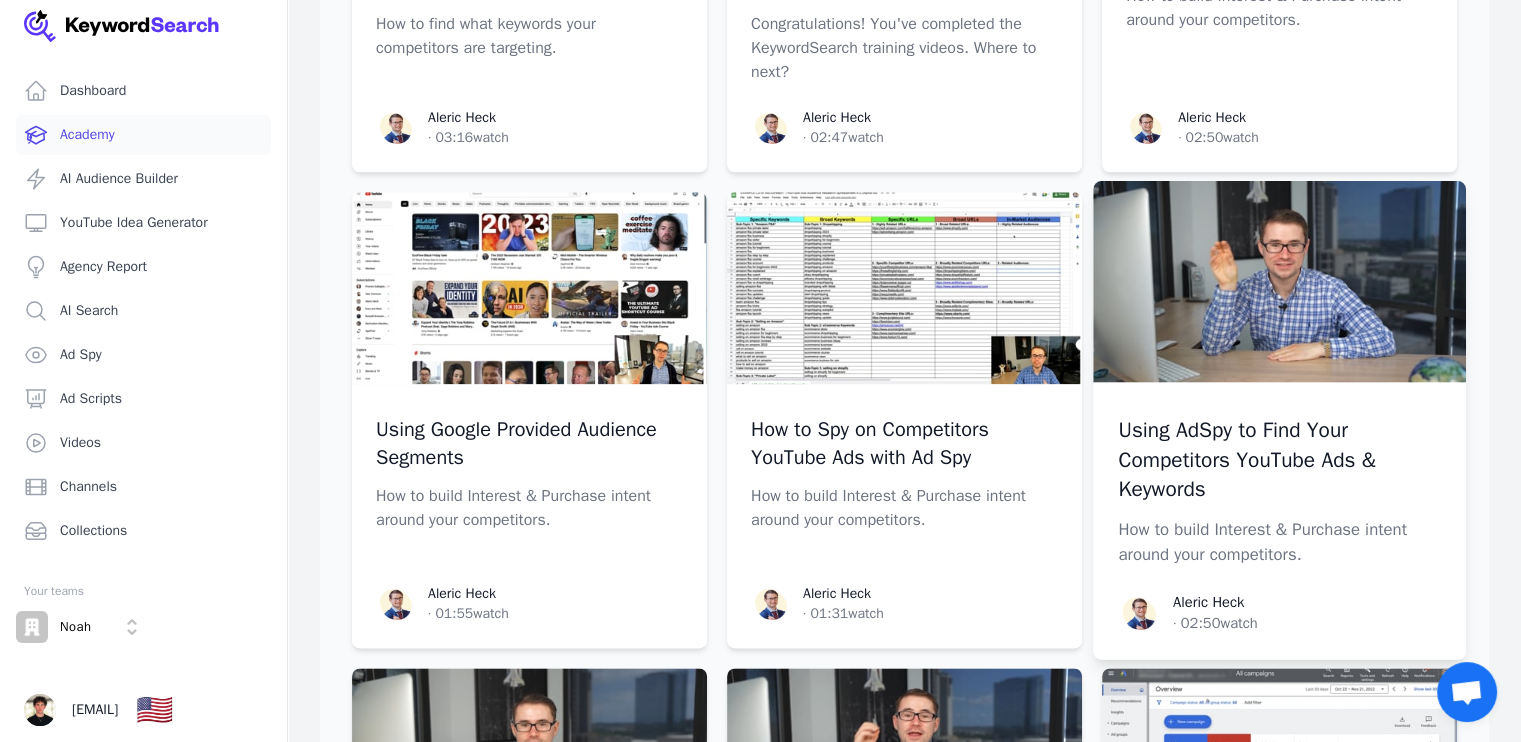 click on "Using AdSpy to Find Your Competitors YouTube Ads & Keywords" at bounding box center [1279, 460] 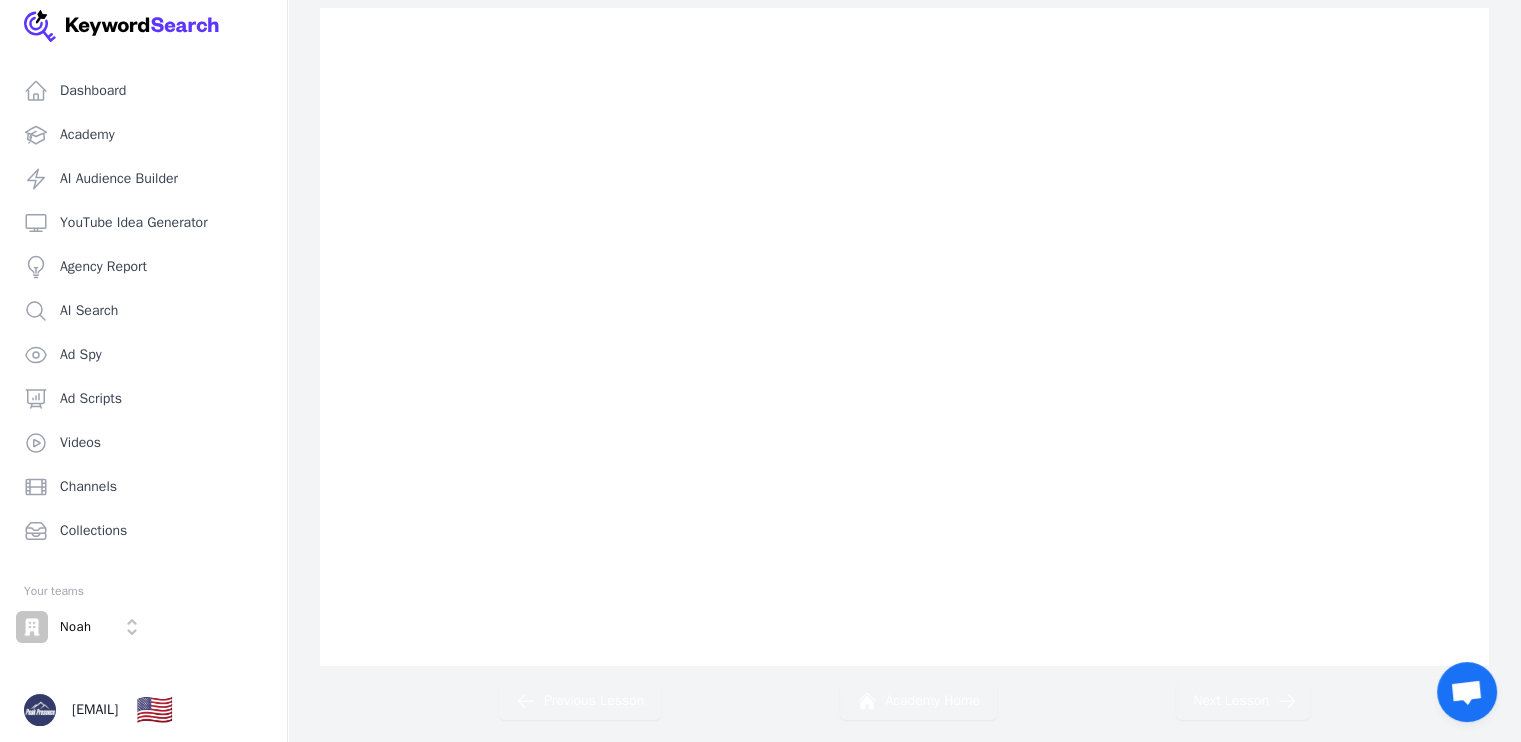 scroll, scrollTop: 0, scrollLeft: 0, axis: both 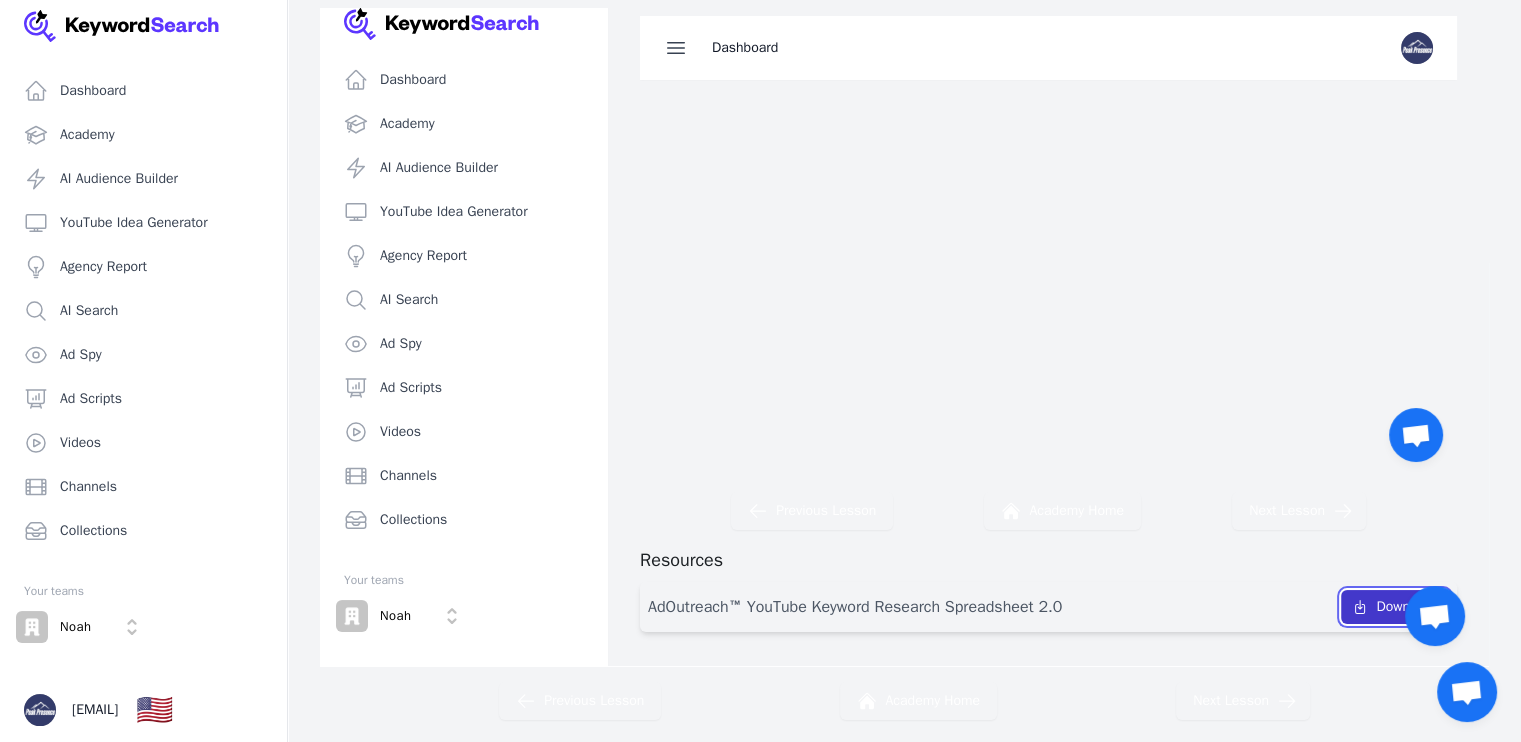 click 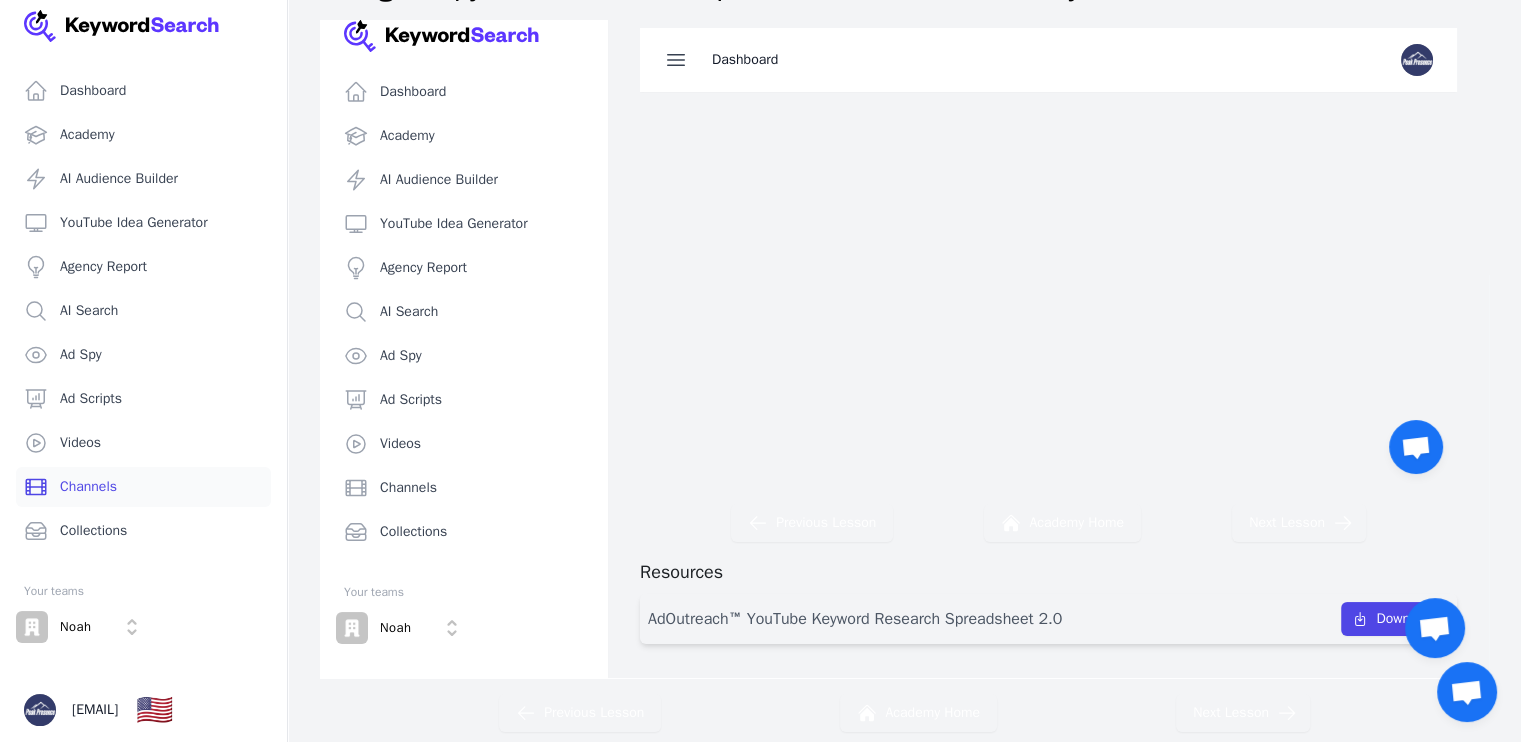 scroll, scrollTop: 100, scrollLeft: 0, axis: vertical 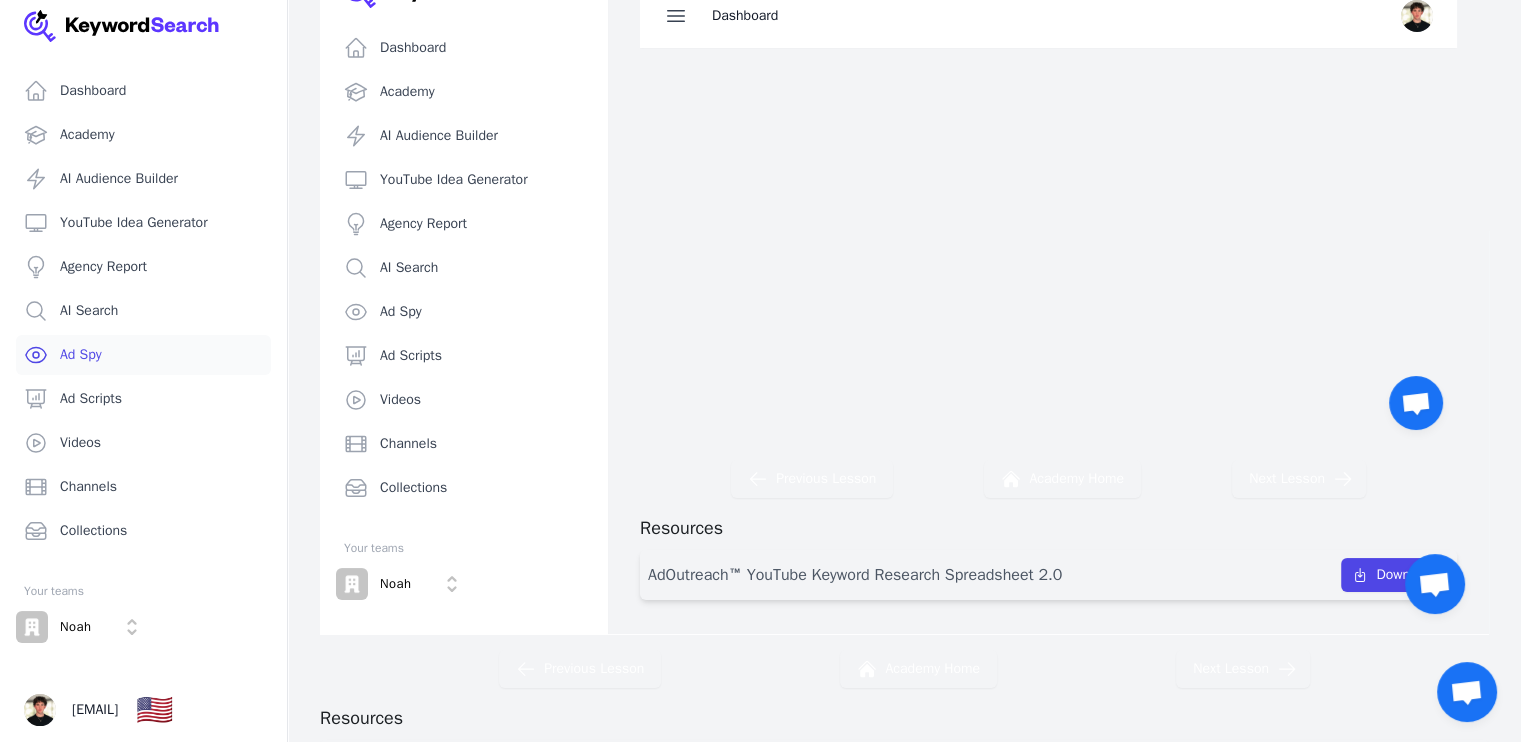 click on "Ad Spy" at bounding box center [143, 355] 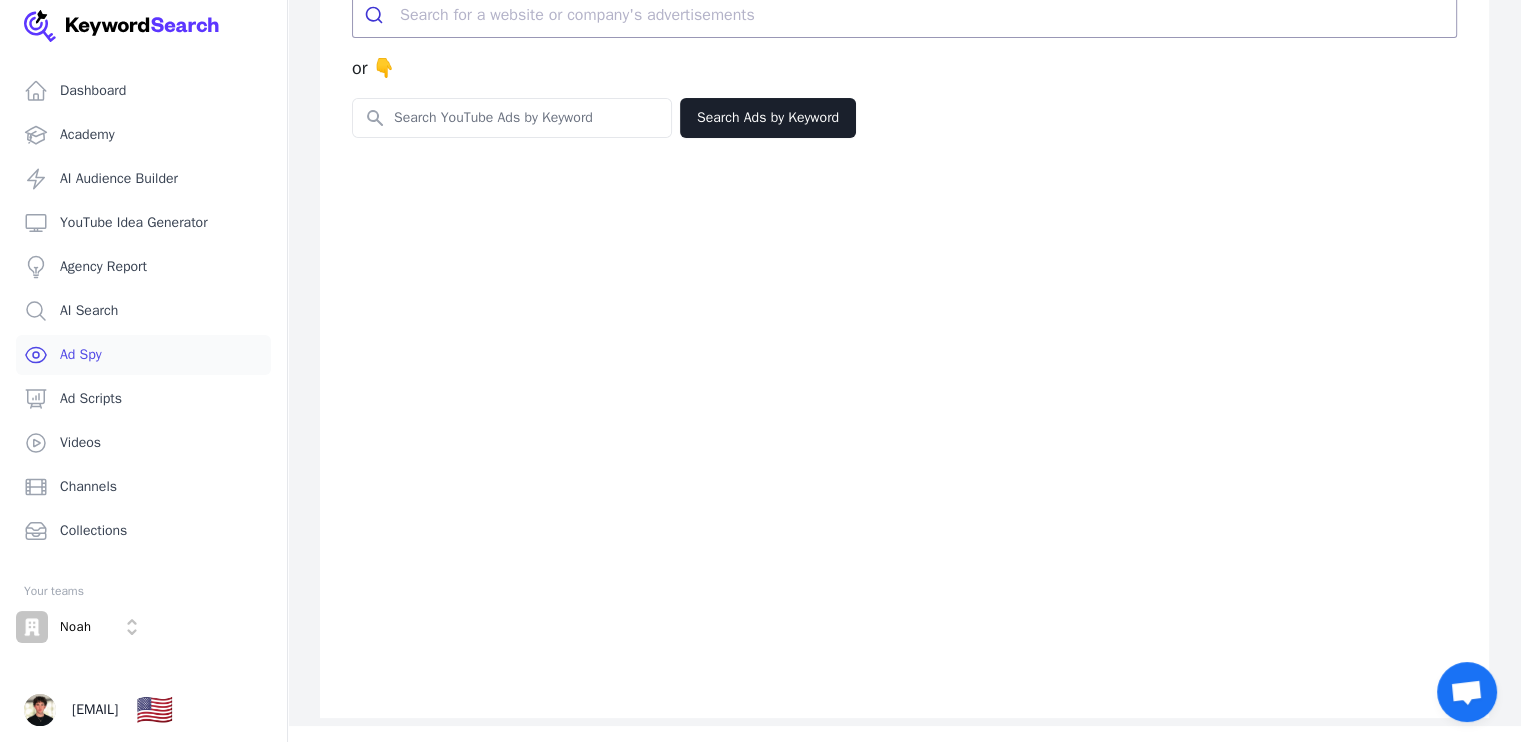scroll, scrollTop: 0, scrollLeft: 0, axis: both 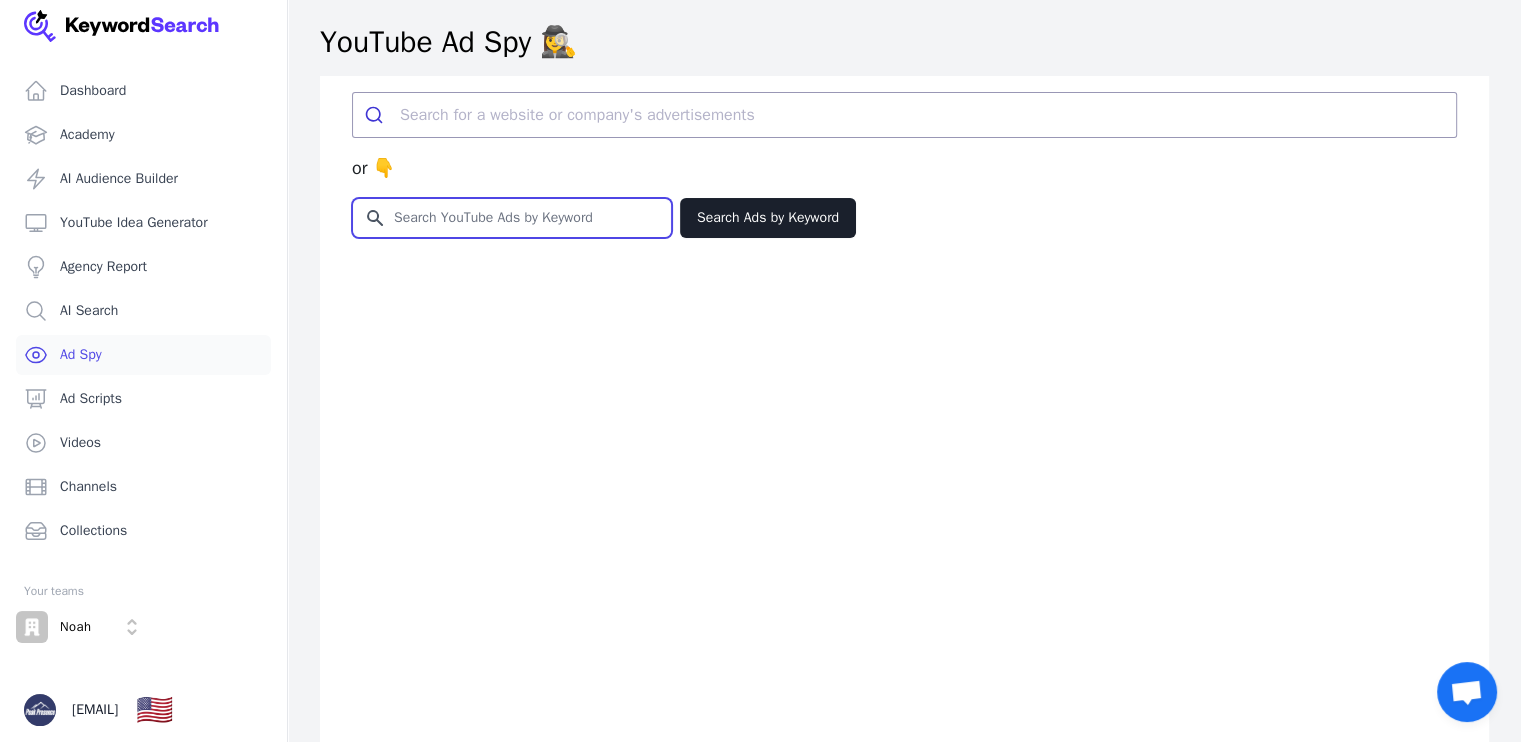 click on "Search for YouTube Keywords" at bounding box center [512, 218] 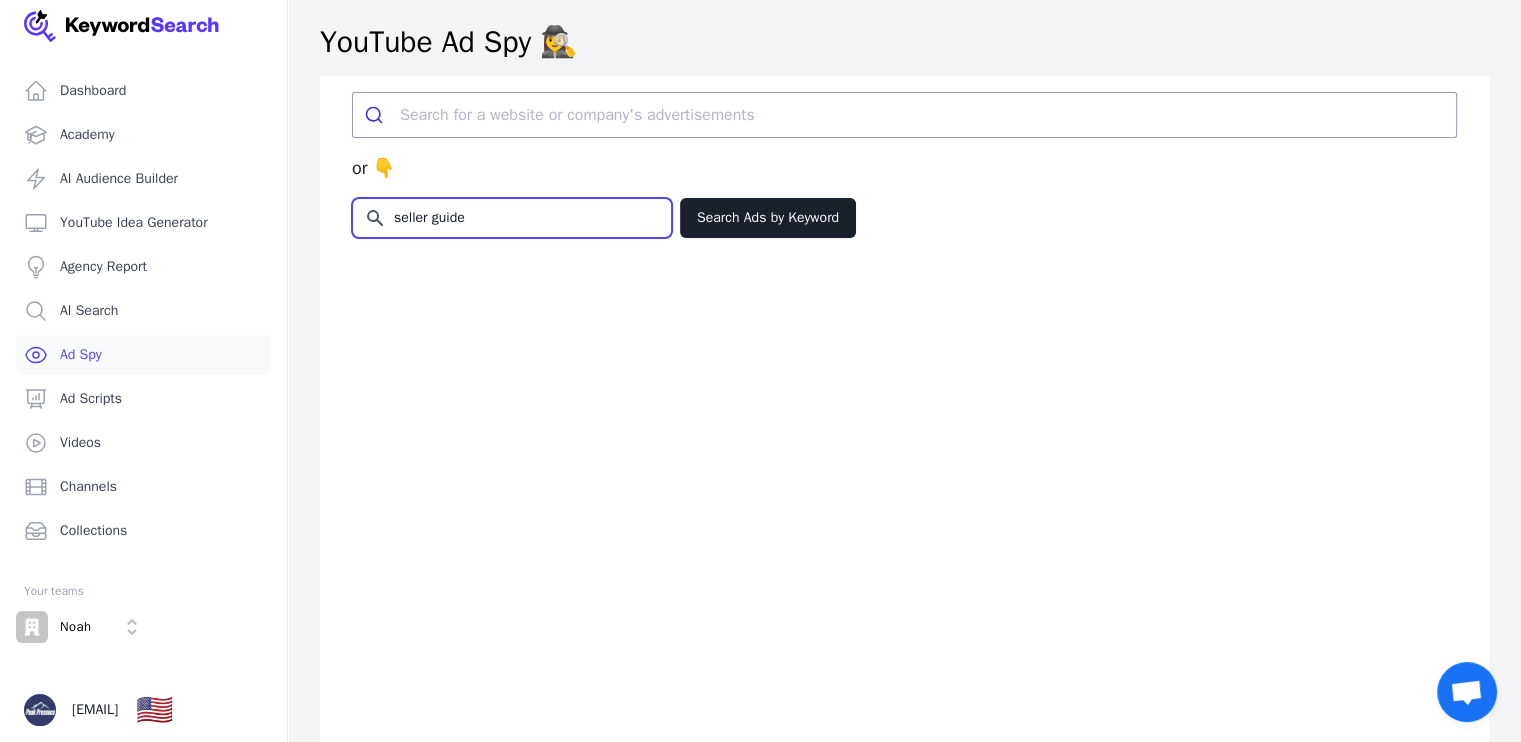 type on "seller guide" 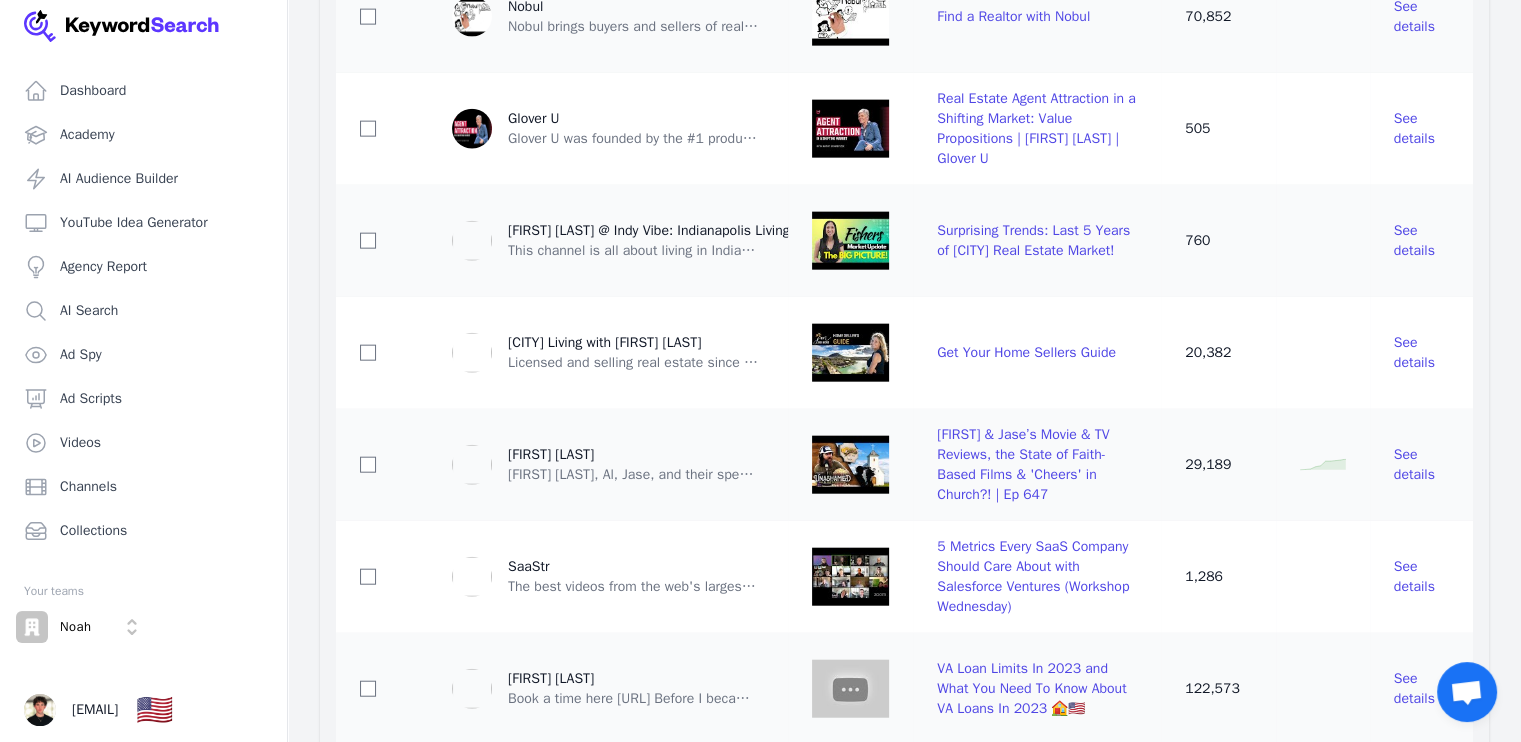 scroll, scrollTop: 4900, scrollLeft: 0, axis: vertical 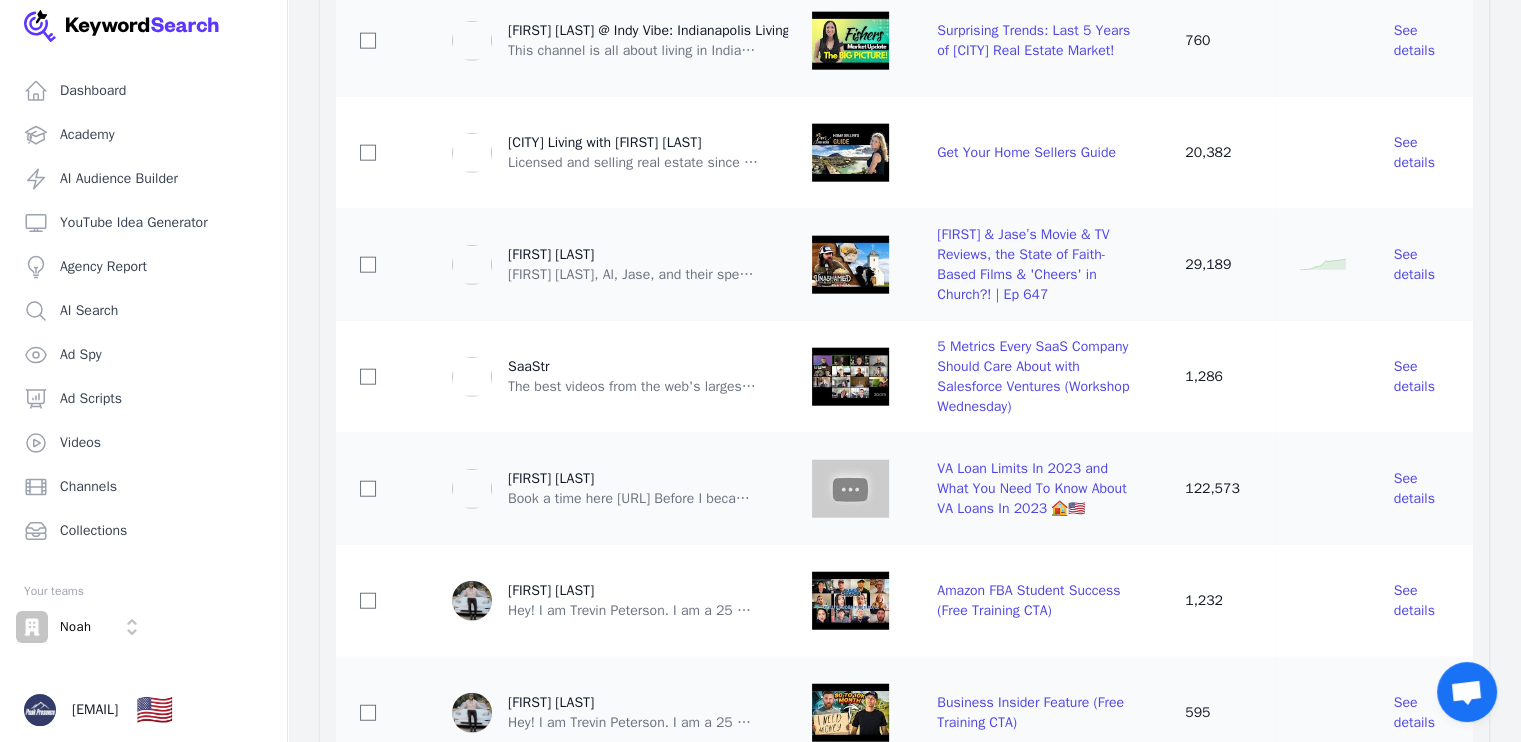 click at bounding box center [850, 153] 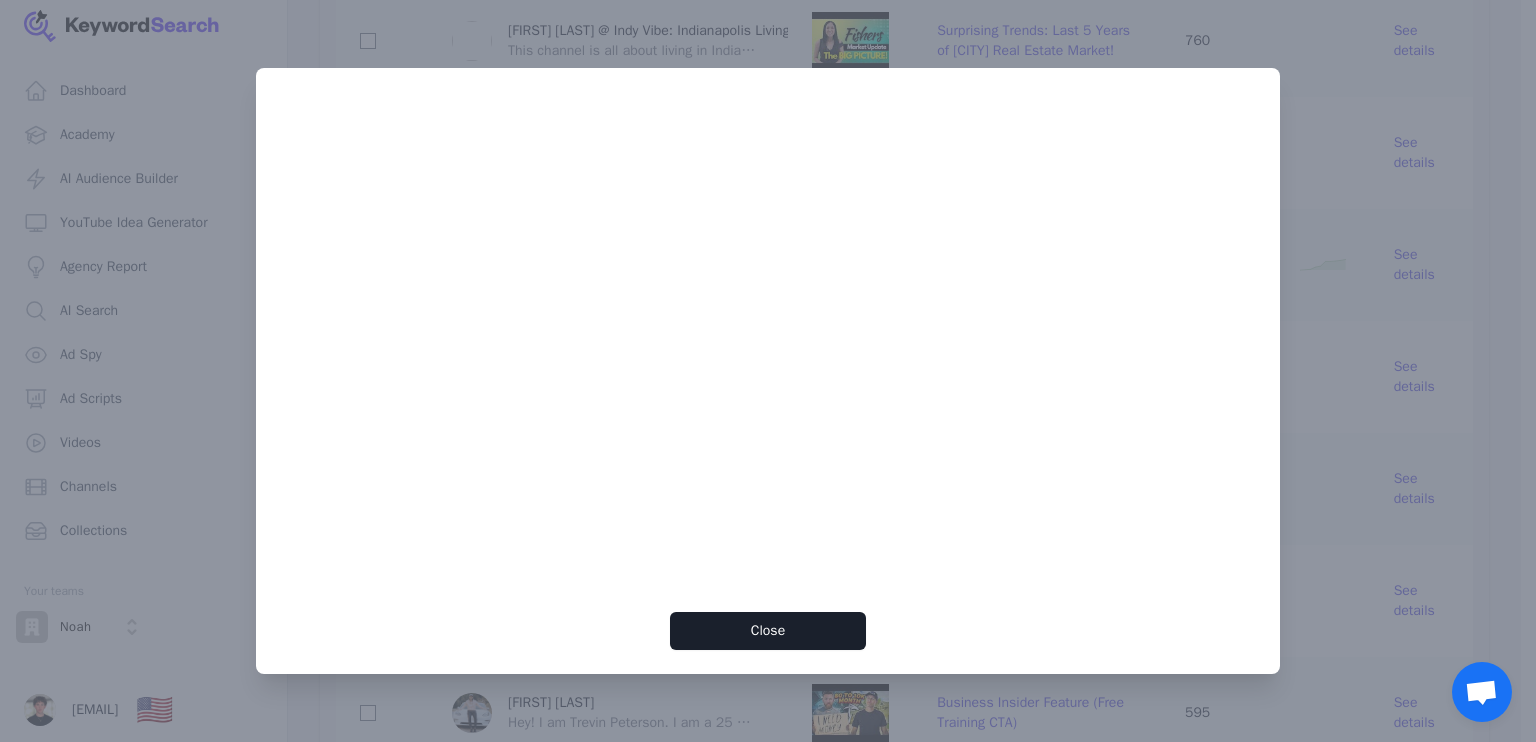 click at bounding box center (768, 371) 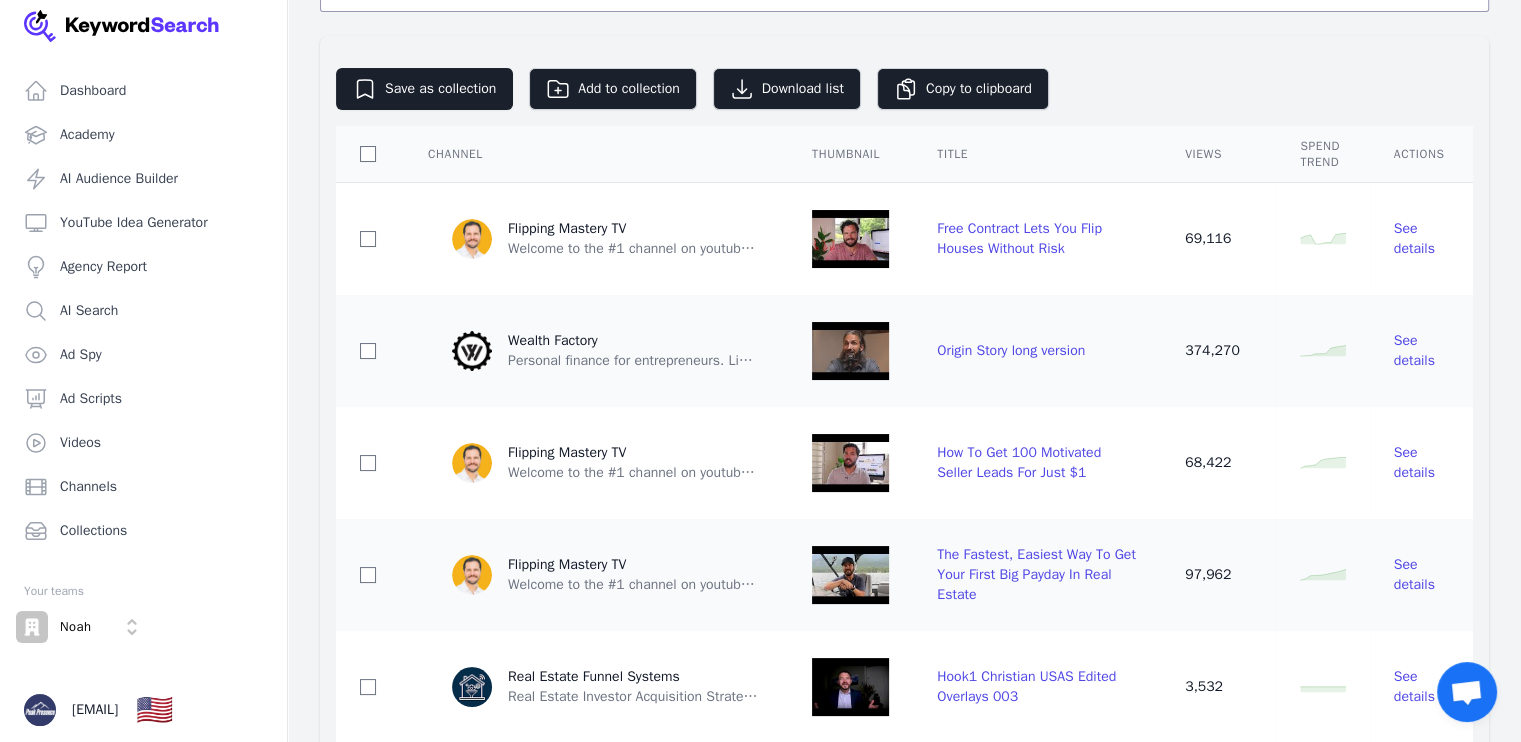 scroll, scrollTop: 0, scrollLeft: 0, axis: both 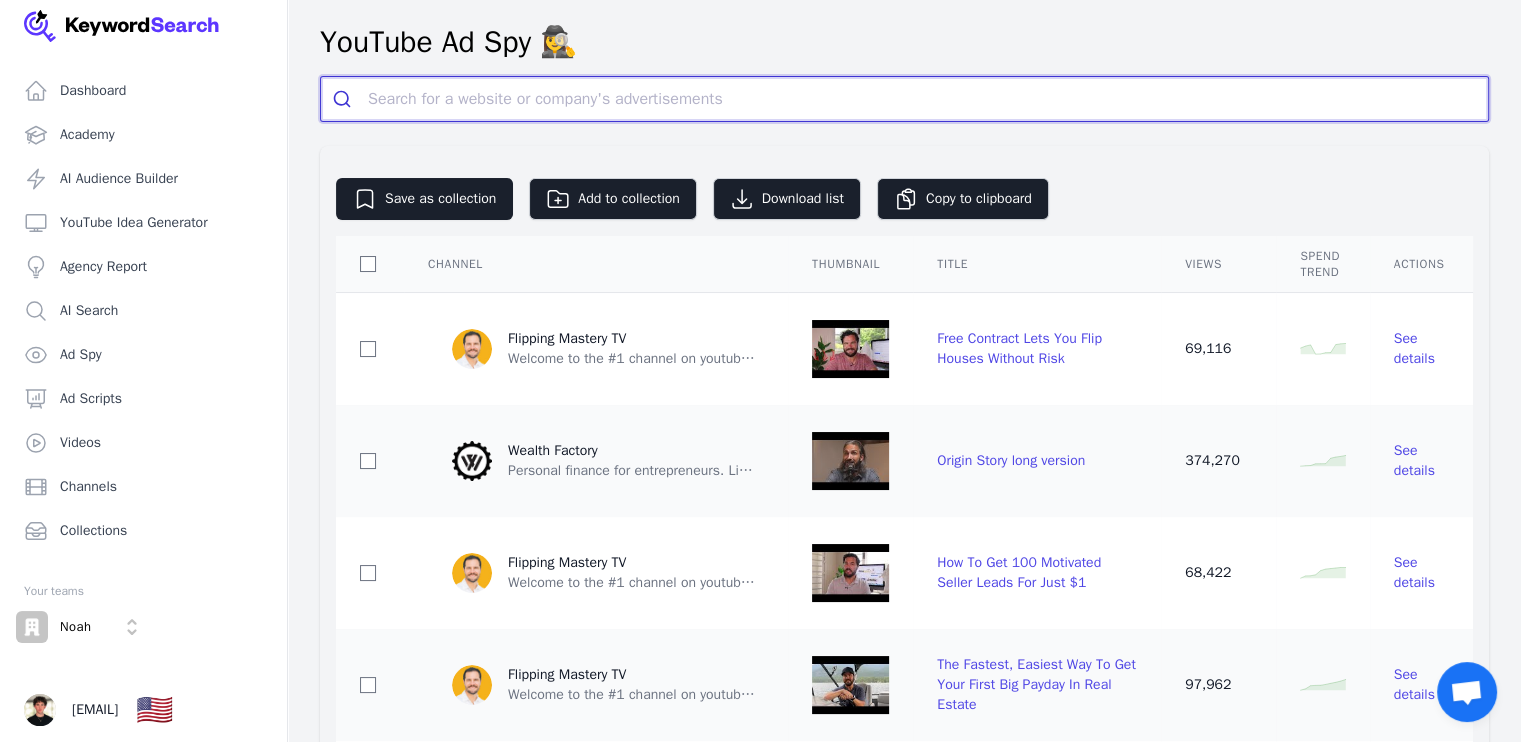 click at bounding box center (928, 99) 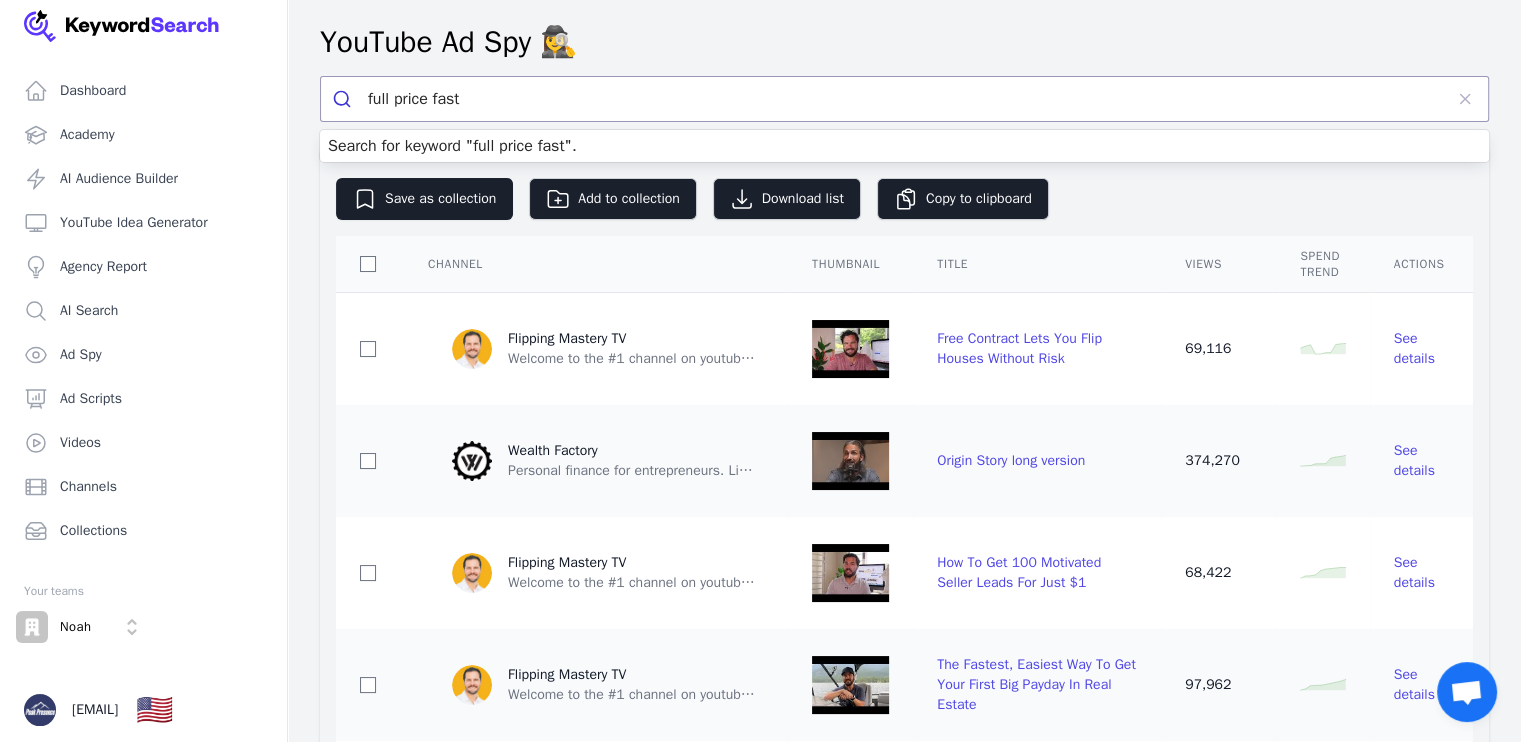 click on "Save as collection Add to collection Download list Copy to clipboard Channel Thumbnail Title Views Spend Trend Actions Flipping Mastery TV Free Contract Lets You Flip Houses Without Risk 69,116 See details Wealth Factory Personal finance for entrepreneurs. Like a boutique family services firm, but without the $50M net worth qualifier. Focused on cash flow, not accumulation. Origin Story   long version 374,270 See details Flipping Mastery TV How To Get 100 Motivated Seller Leads For Just $1 68,422 See details Flipping Mastery TV The Fastest, Easiest Way To Get Your First Big Payday In Real Estate 97,962 See details Real Estate Funnel Systems Hook1 Christian USAS Edited Overlays 003 3,532 See details Flipping Mastery TV How To Get Started Flipping Real Estate - FREE Quick Start Kit 153,027 See details Dr. Livingood Vid_10_28_2021 8,288,785 See details Brandon Mulrenin Reverse Selling Audiobook Is NOW AVAILABLE! 14,294 See details Flipping Mastery TV Free Wholesaler Contract Pack 98,621 See details iBuyer 29,163" at bounding box center (904, 3056) 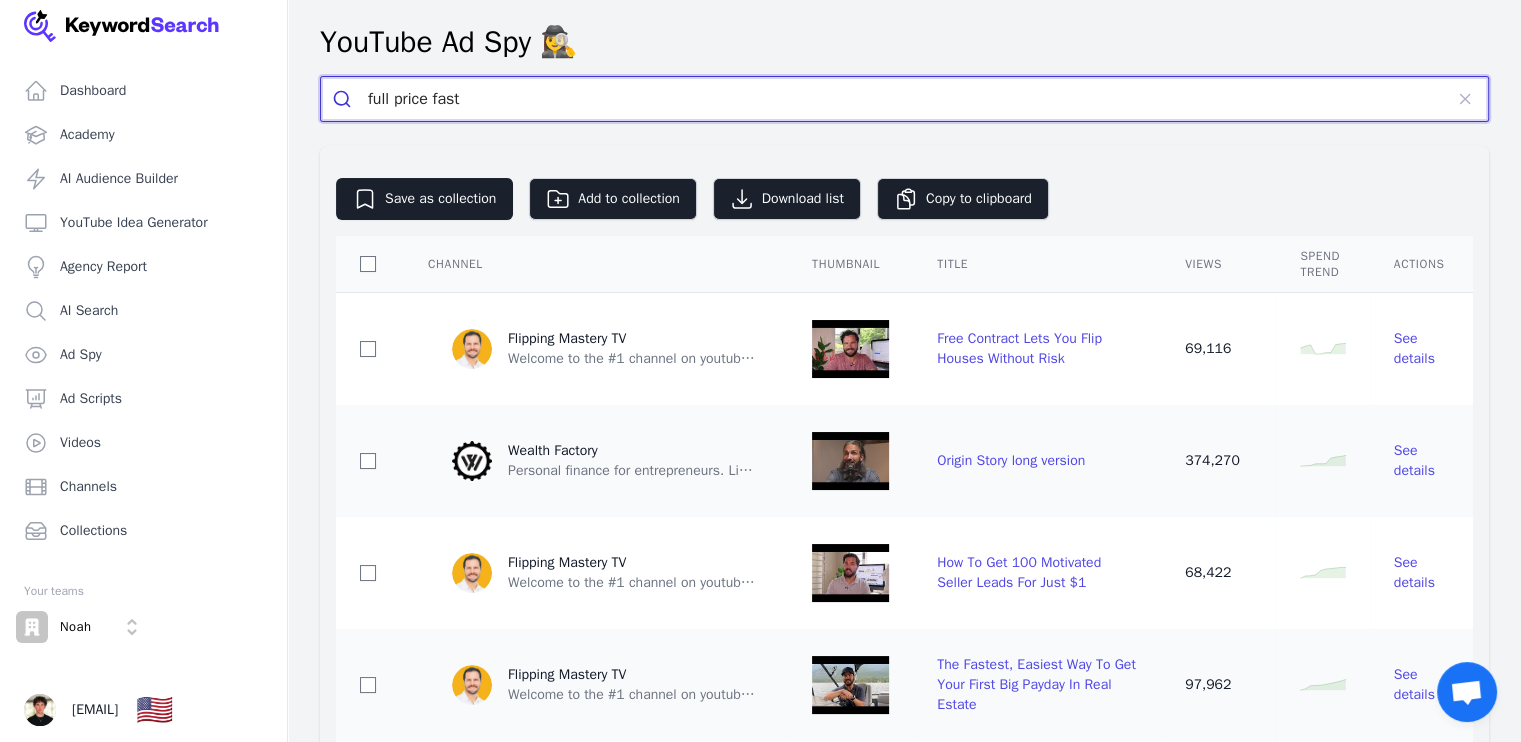 click on "full price fast" at bounding box center (905, 99) 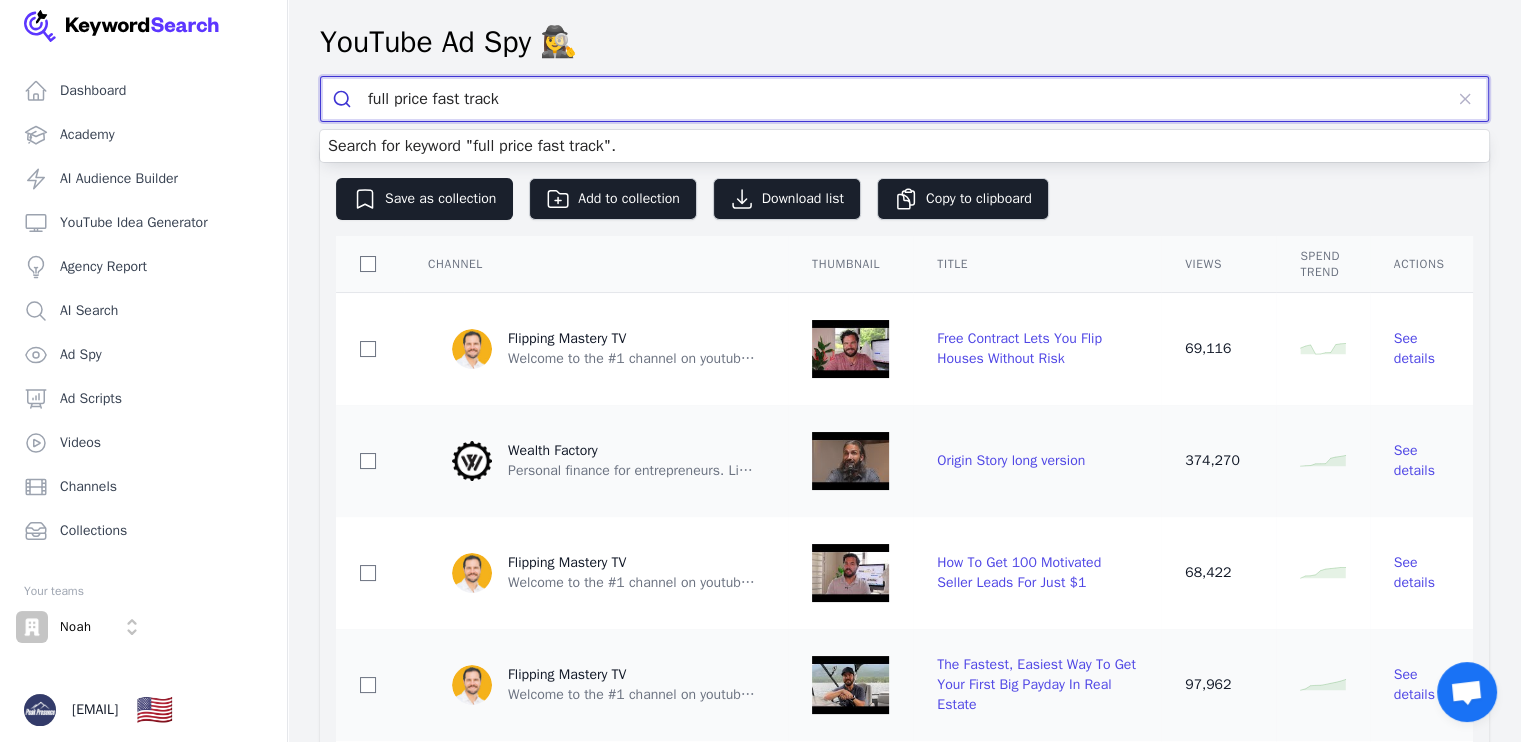 type on "full price fast track" 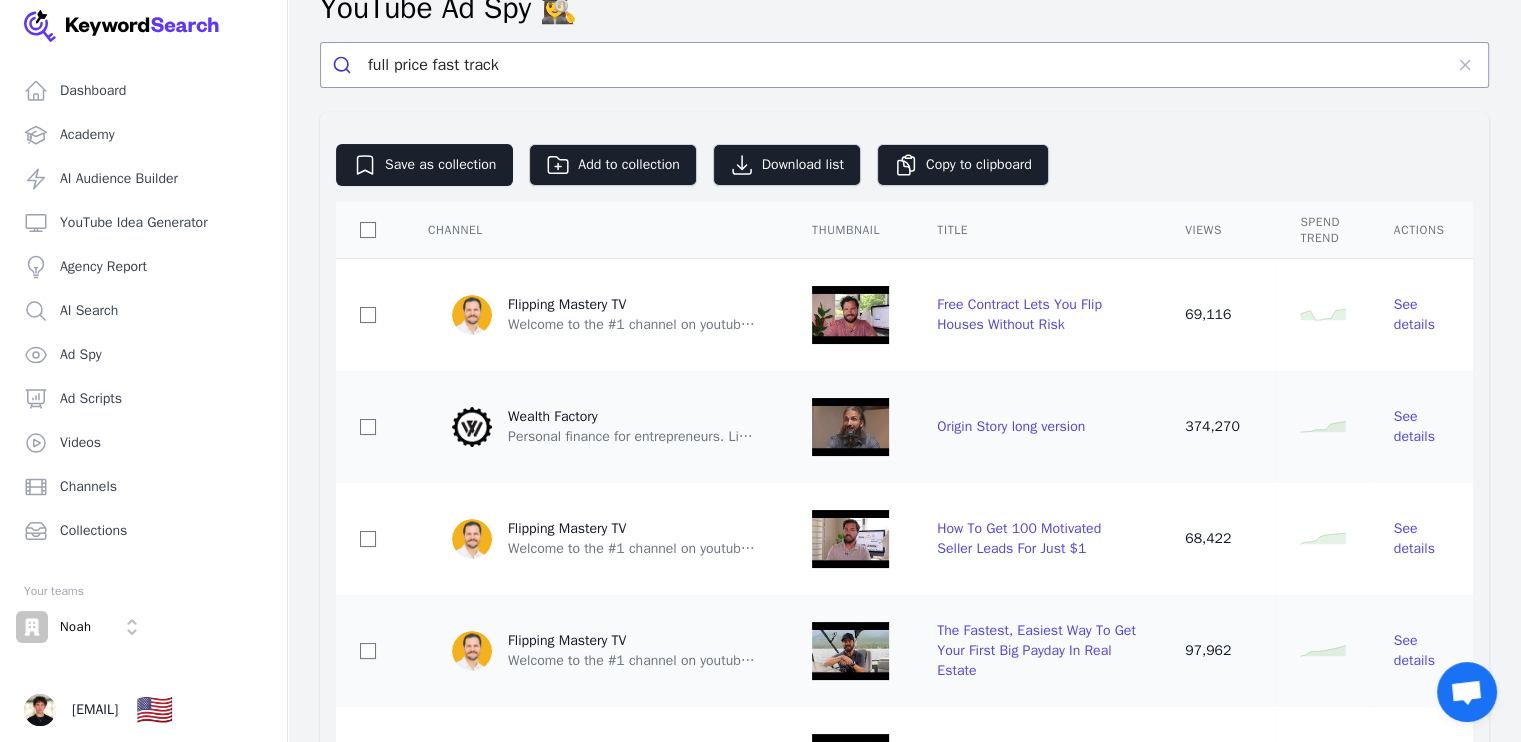 scroll, scrollTop: 0, scrollLeft: 0, axis: both 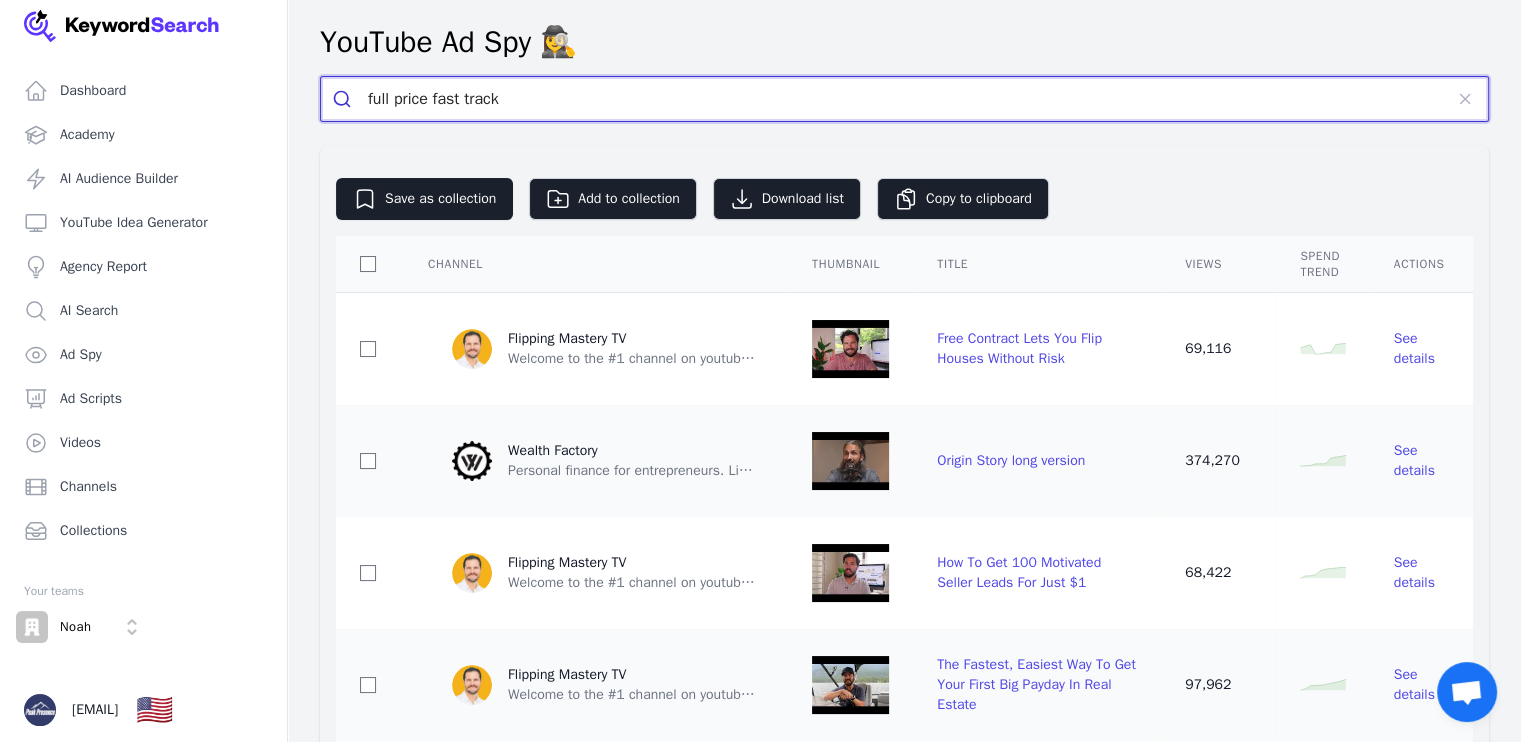 click on "full price fast track" at bounding box center [905, 99] 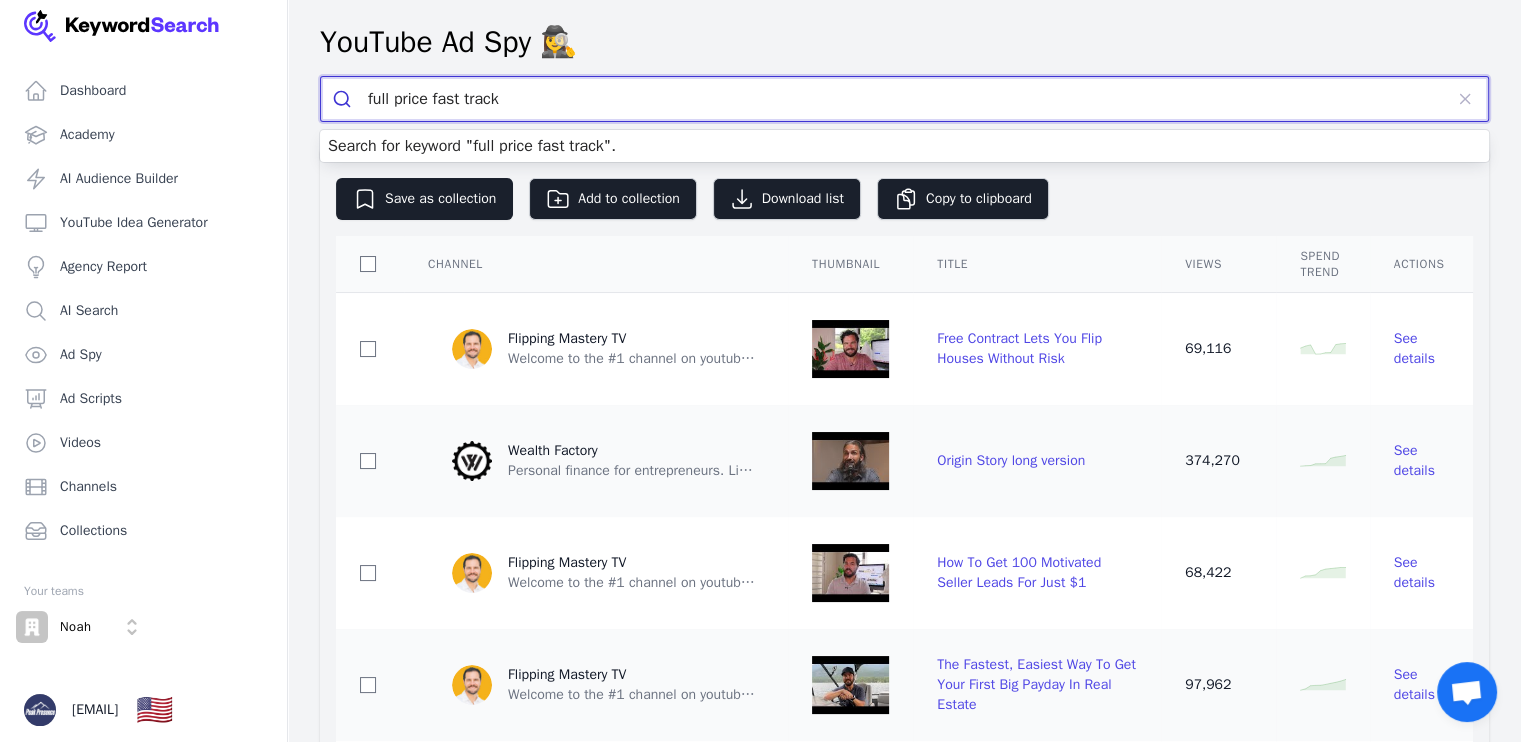 click at bounding box center (344, 99) 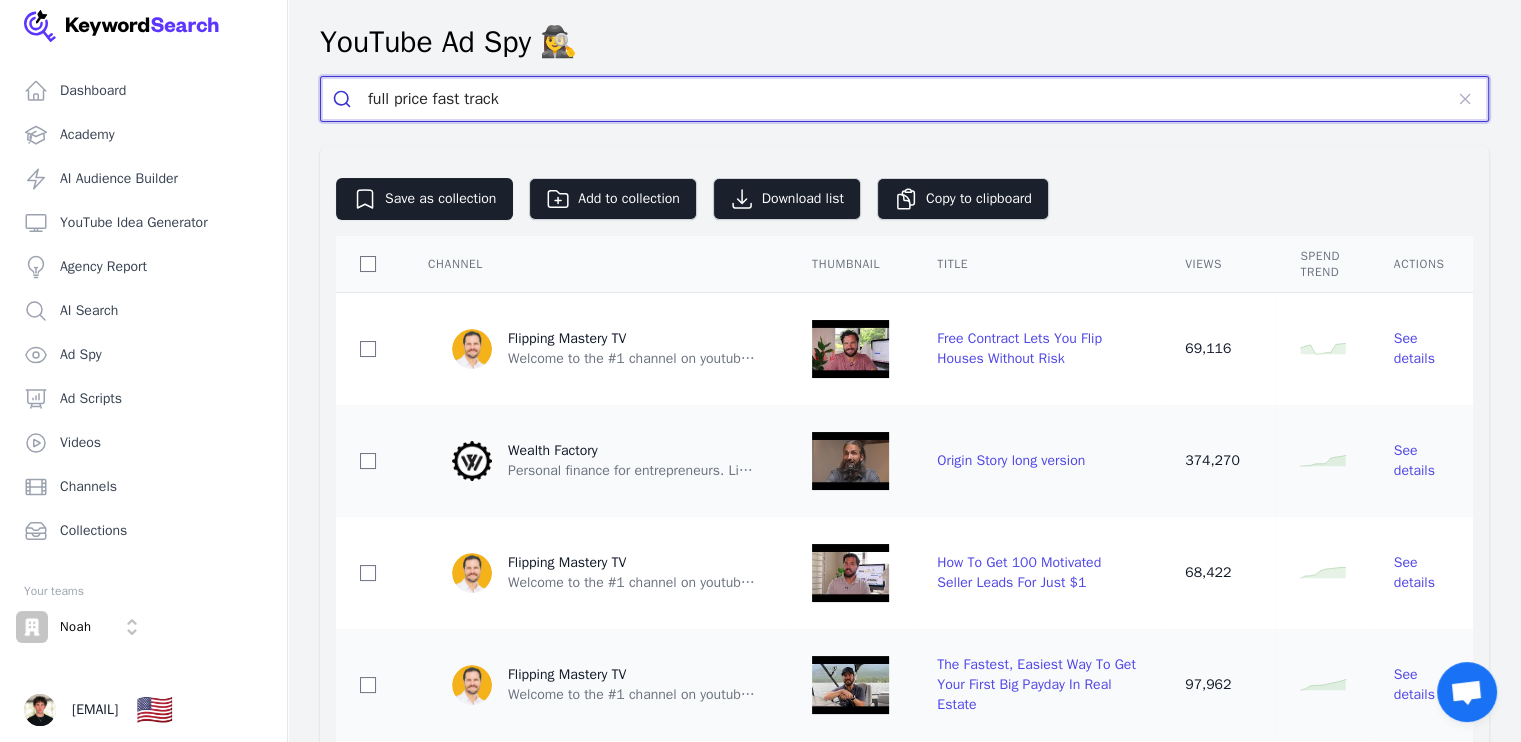click on "full price fast track" at bounding box center (905, 99) 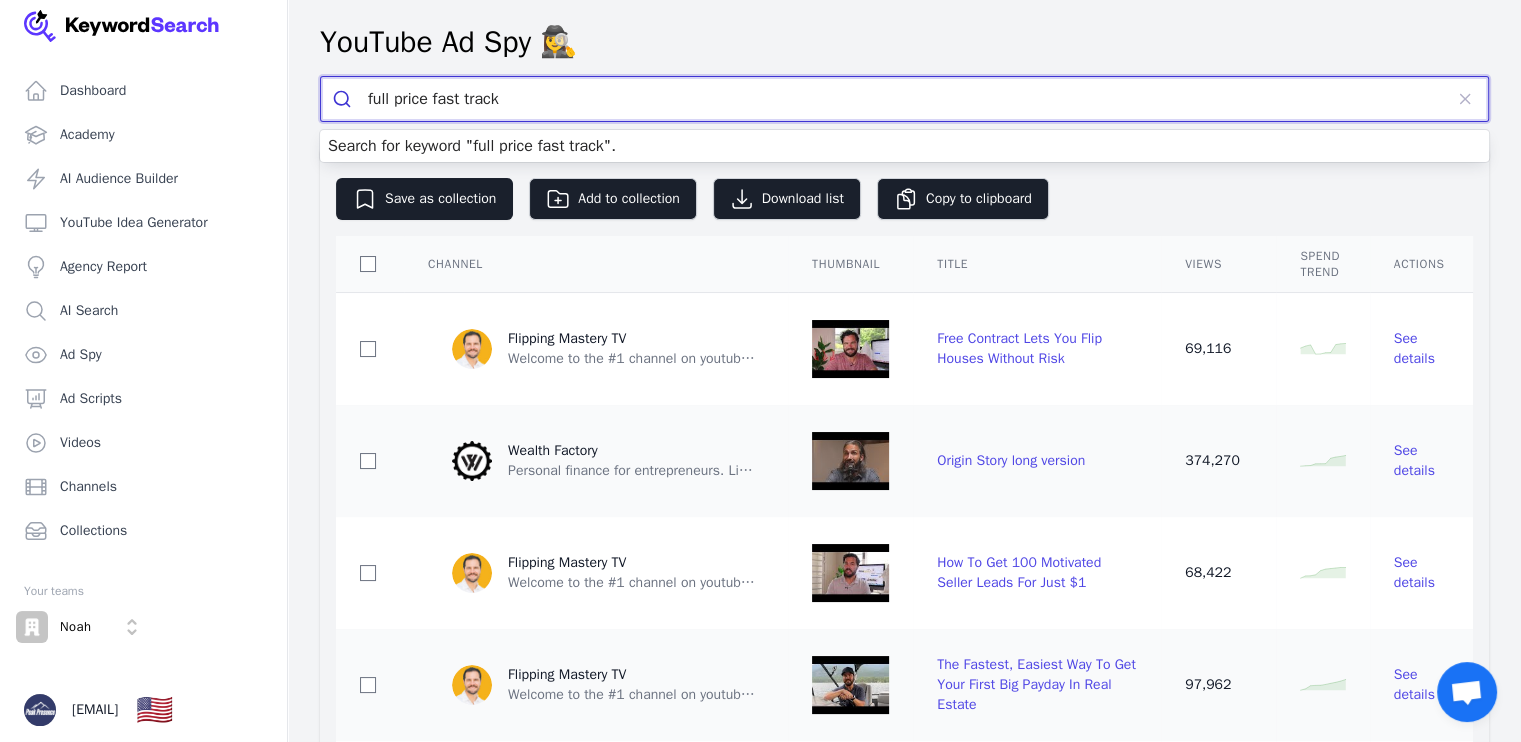 click on "Search for keyword " full price fast track "." at bounding box center (472, 146) 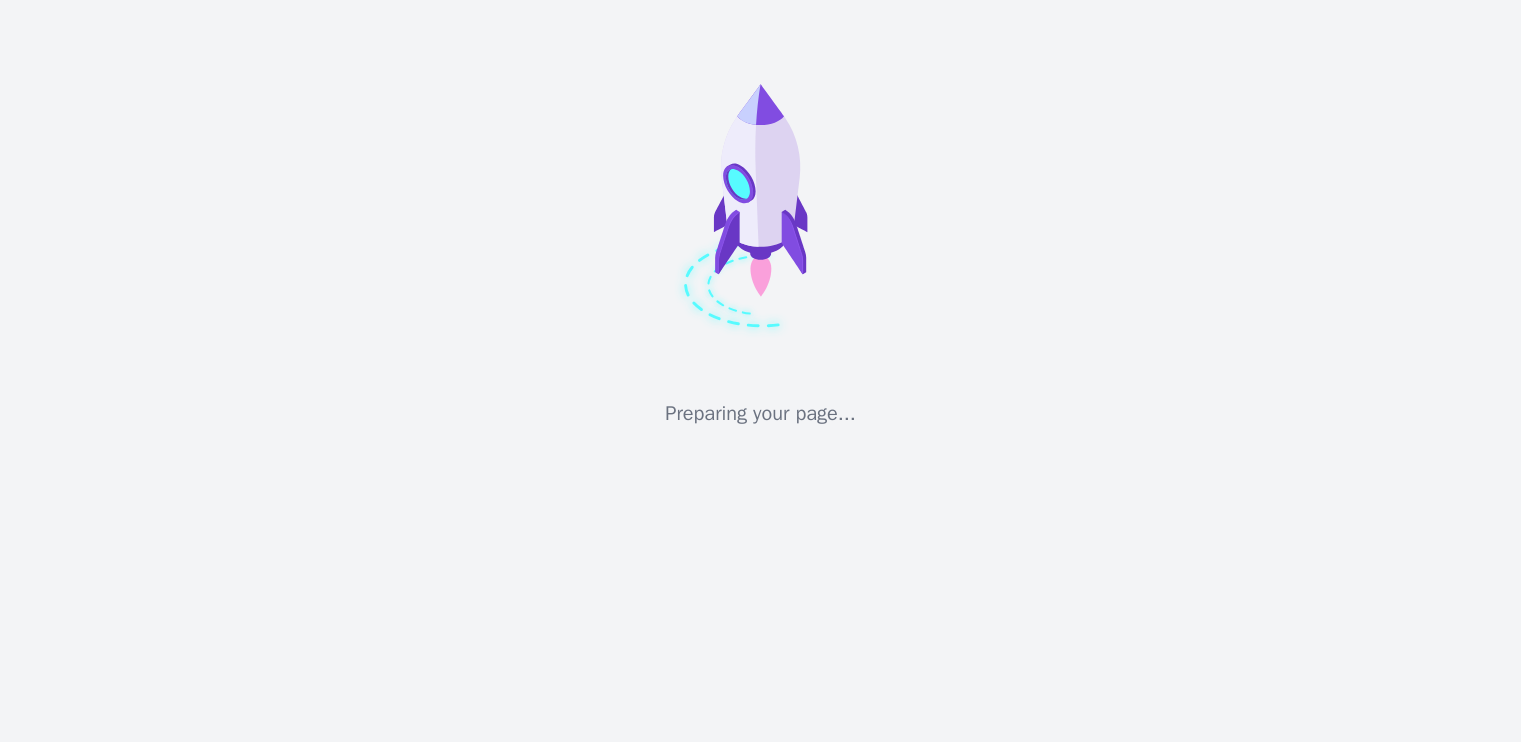 scroll, scrollTop: 0, scrollLeft: 0, axis: both 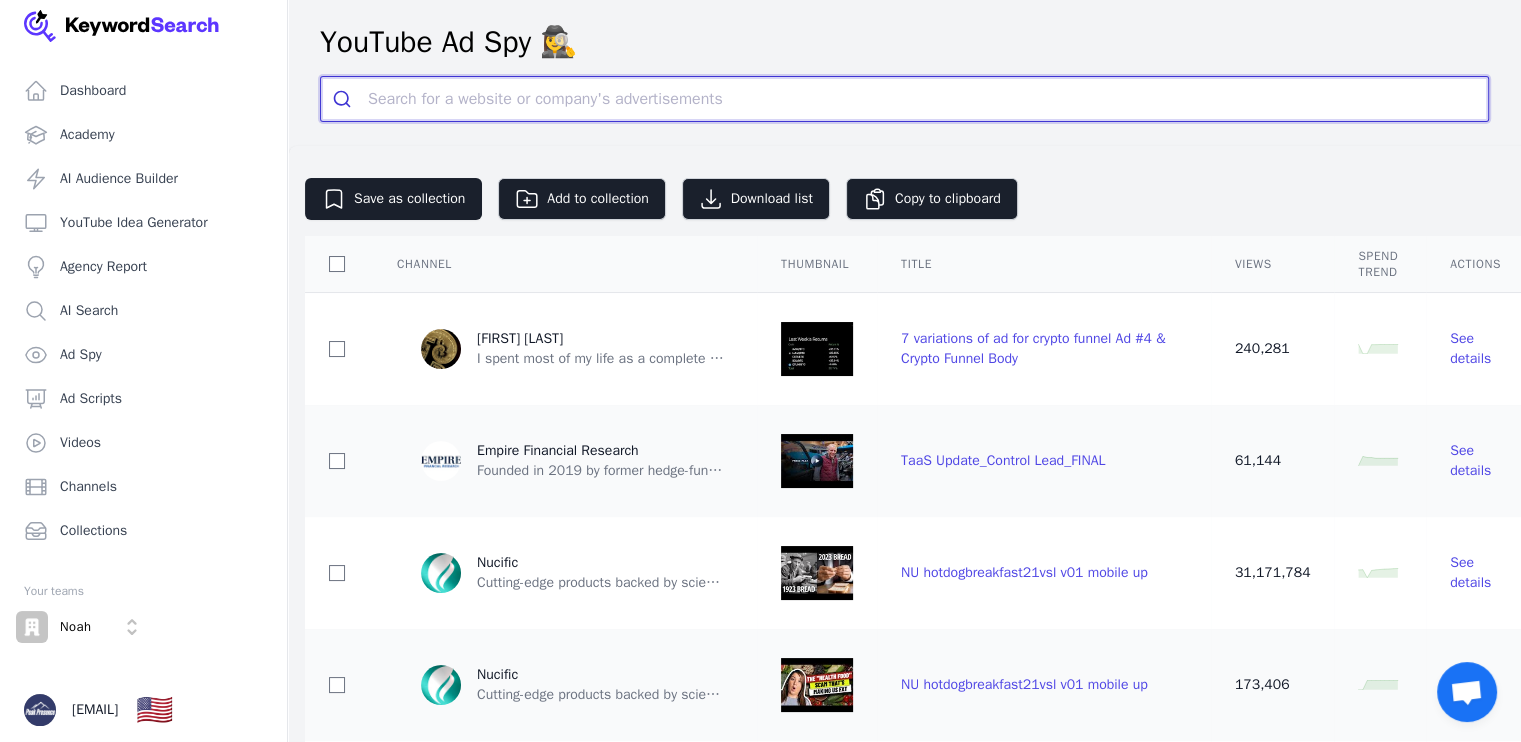 click at bounding box center (928, 99) 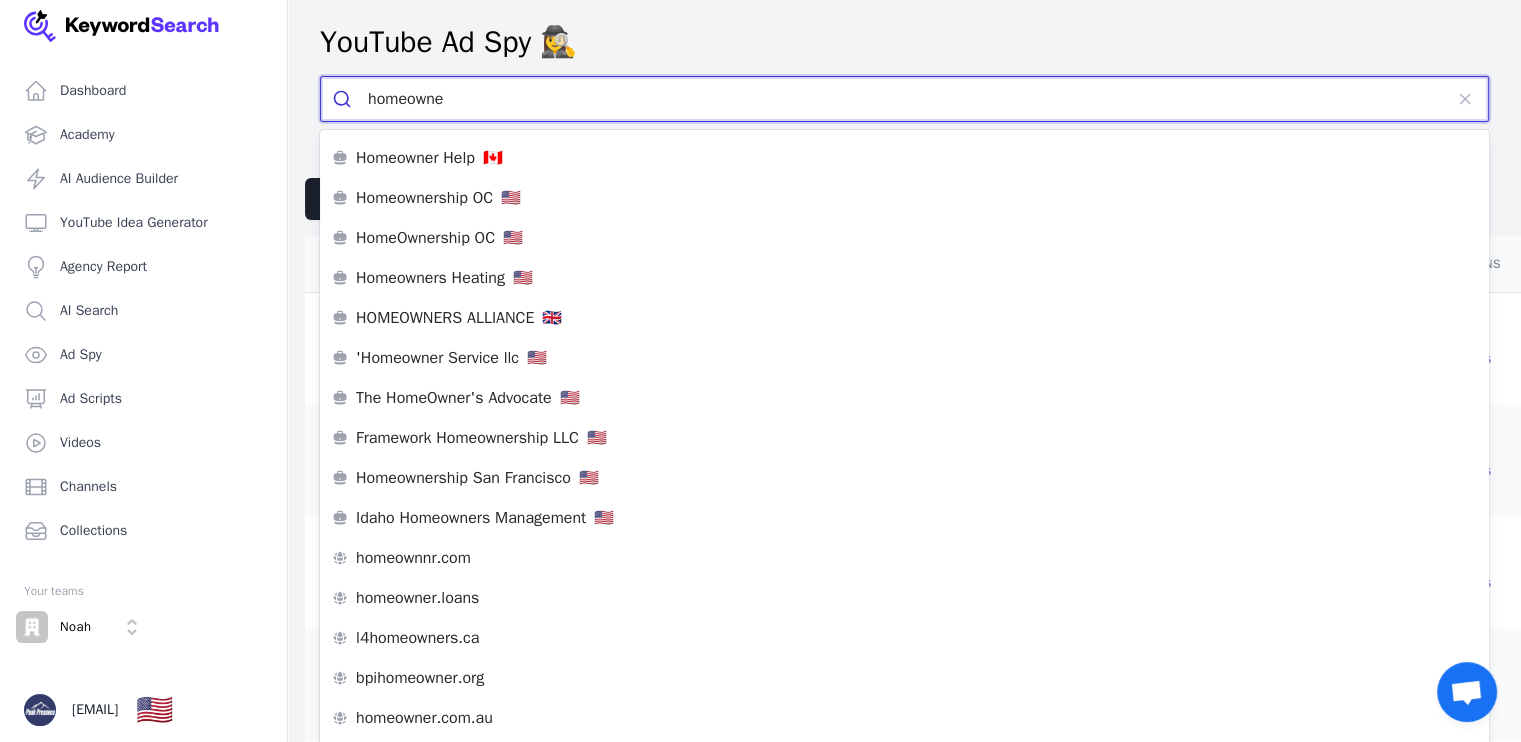 type on "homeowner" 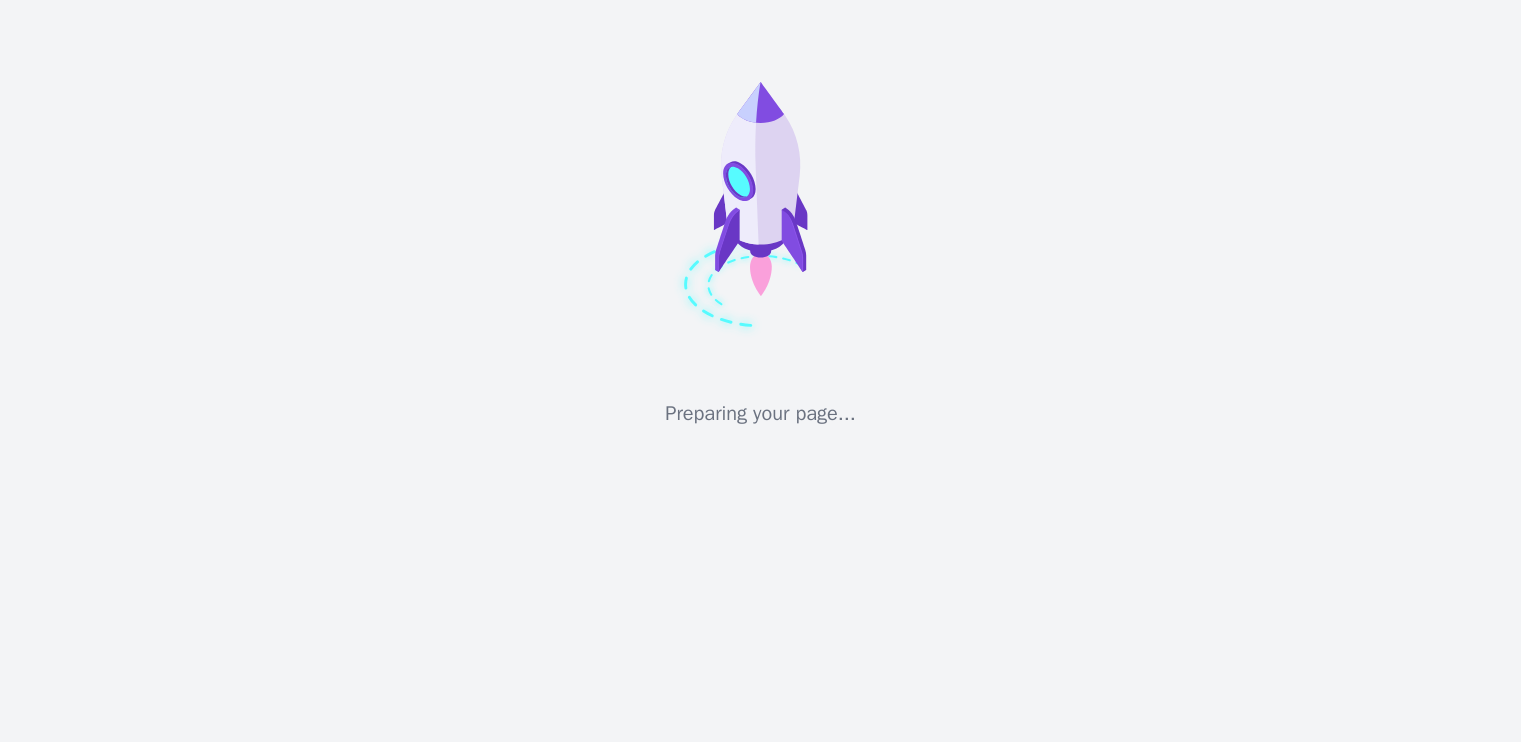 scroll, scrollTop: 0, scrollLeft: 0, axis: both 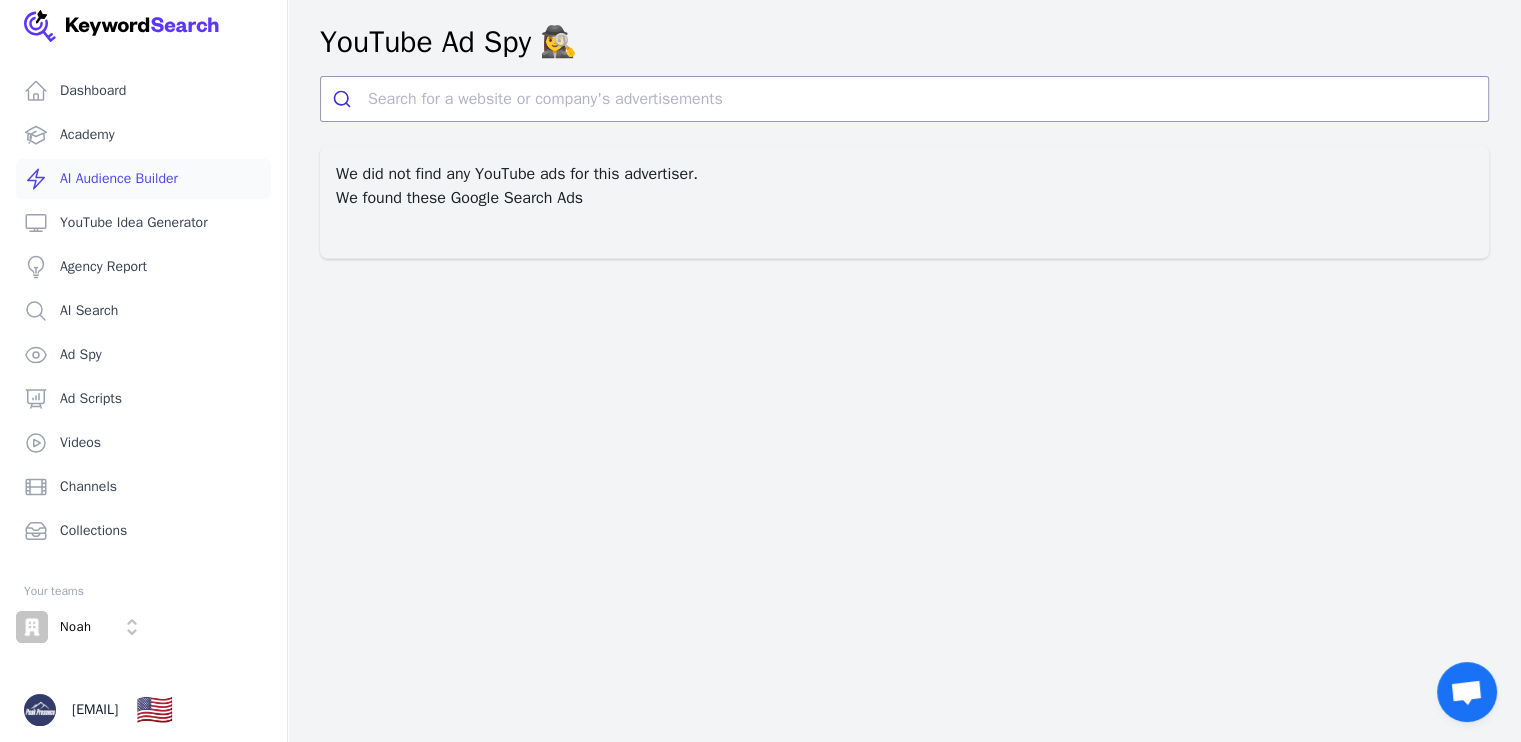 click on "AI Audience Builder" at bounding box center [143, 179] 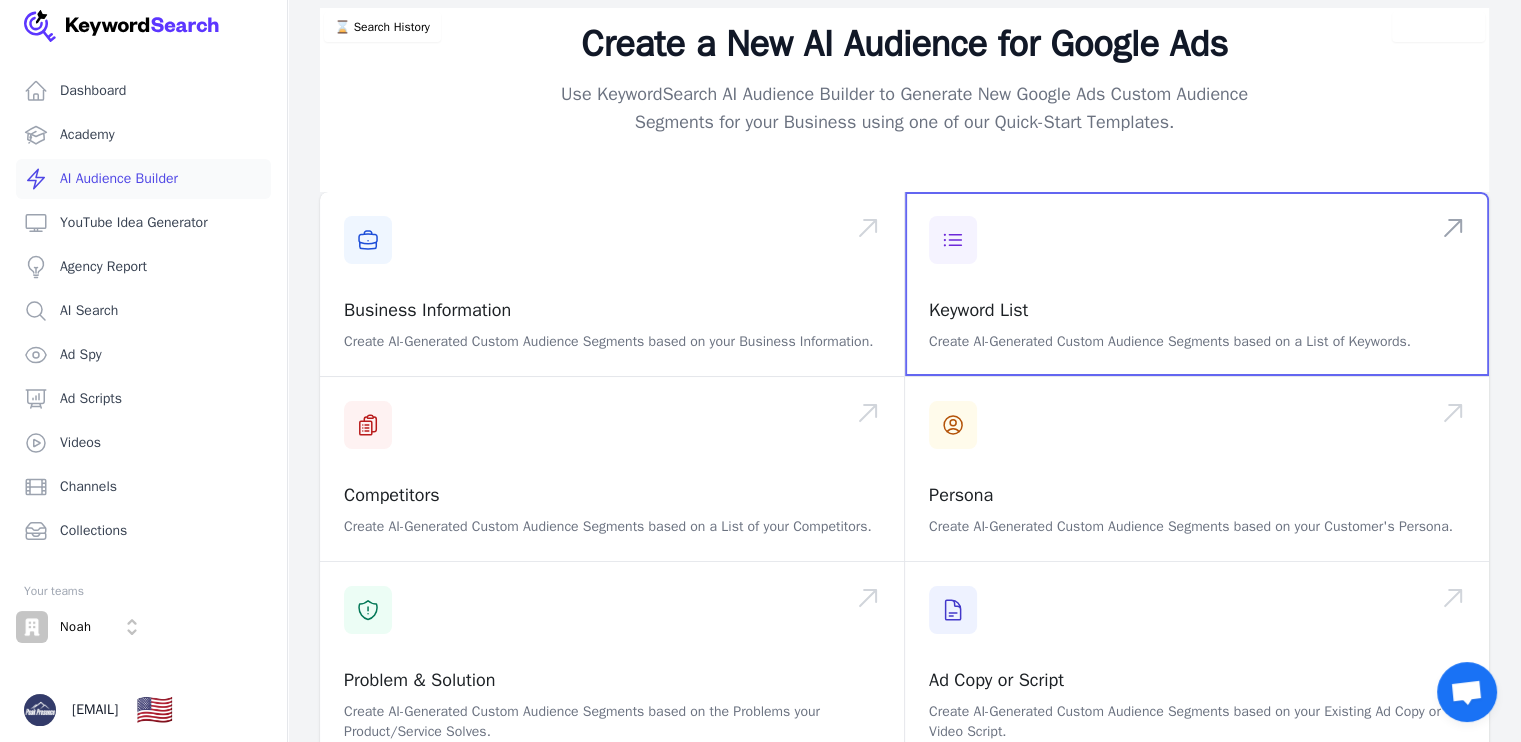 click at bounding box center (1197, 284) 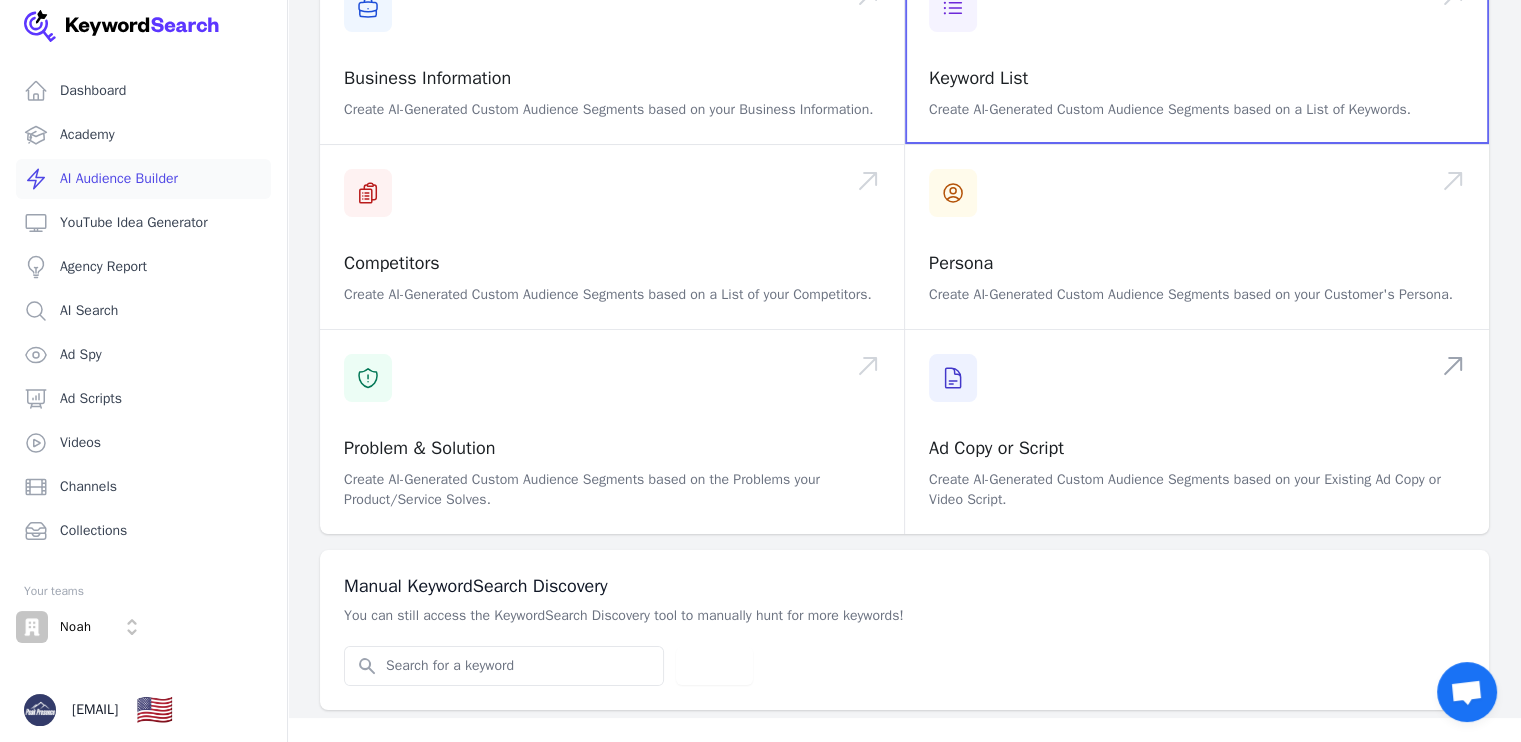scroll, scrollTop: 291, scrollLeft: 0, axis: vertical 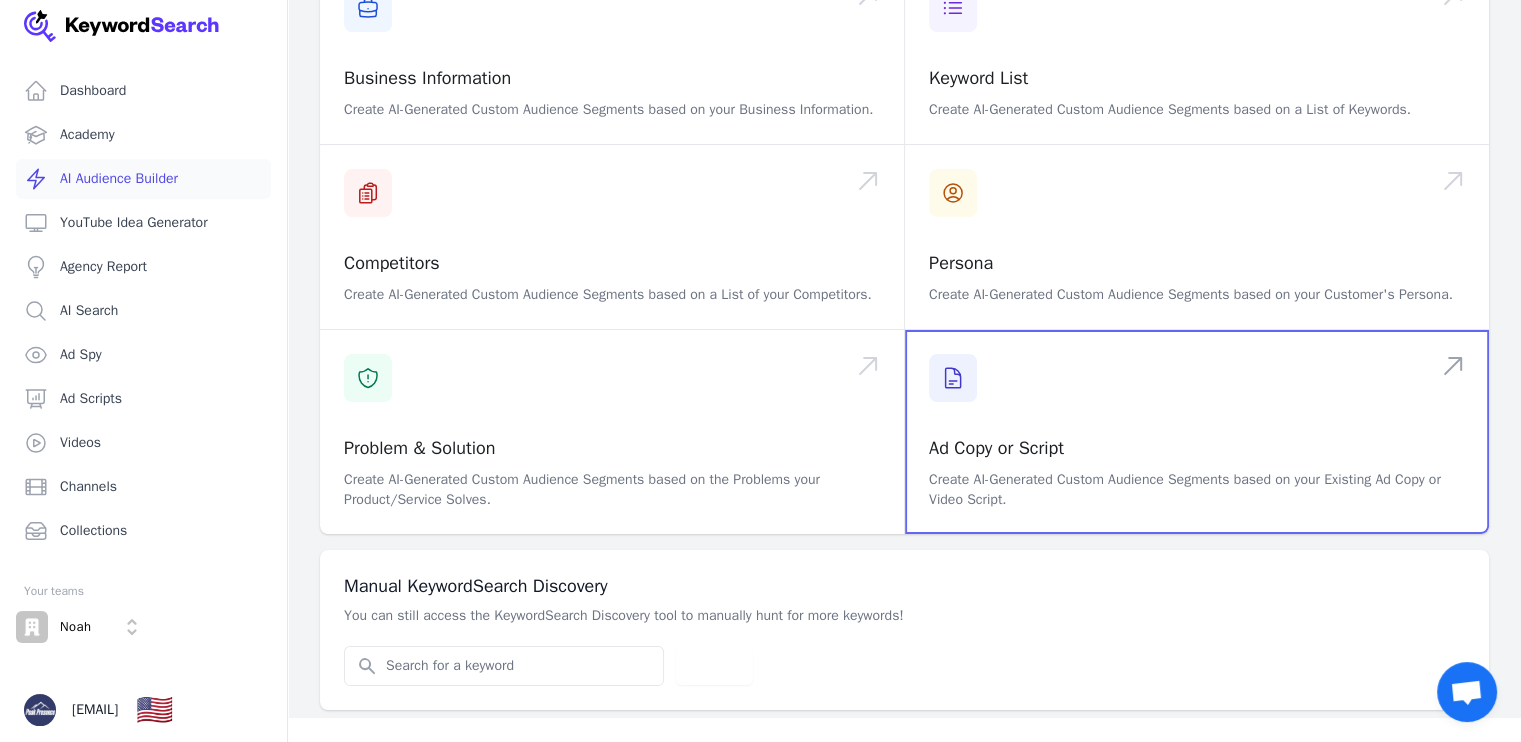 click at bounding box center (1197, 432) 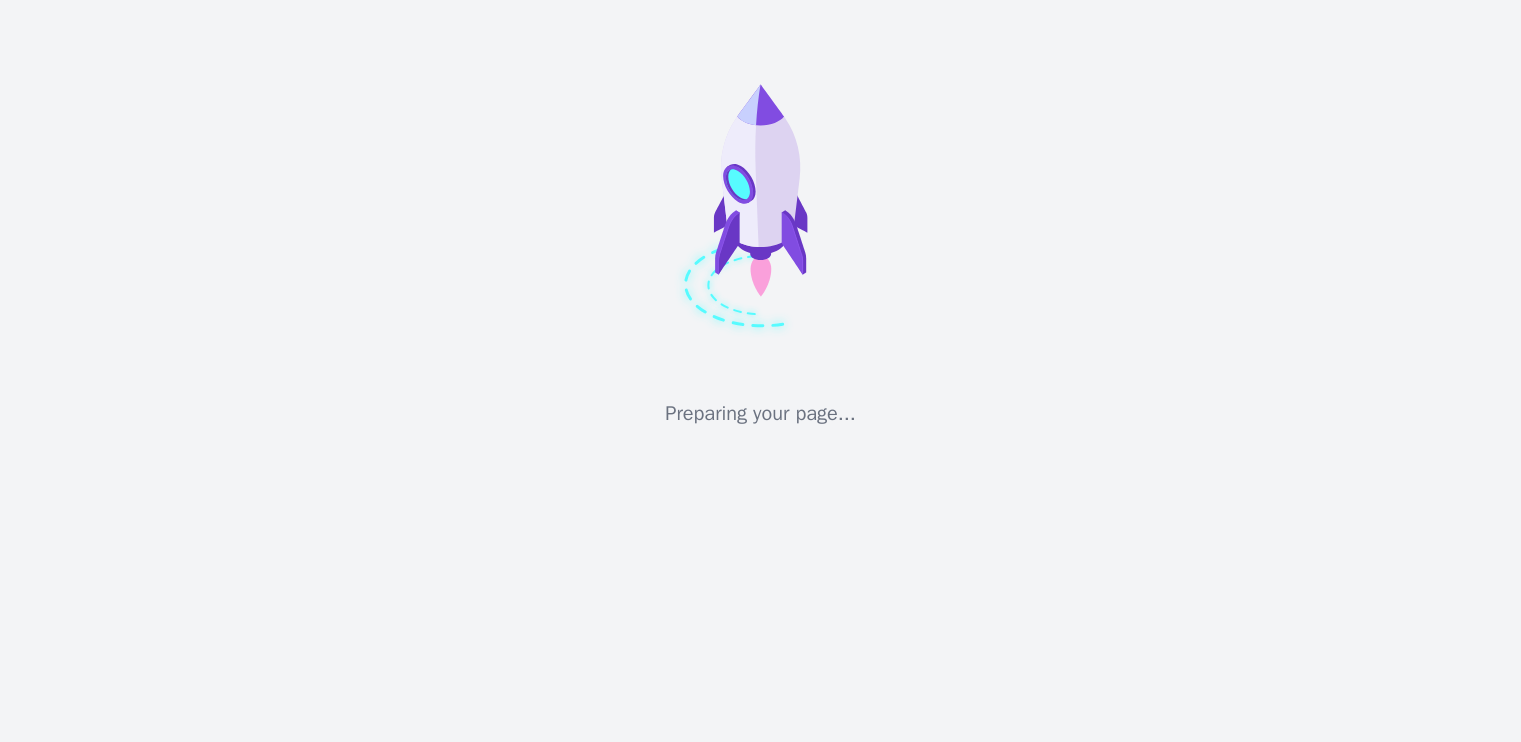 scroll, scrollTop: 0, scrollLeft: 0, axis: both 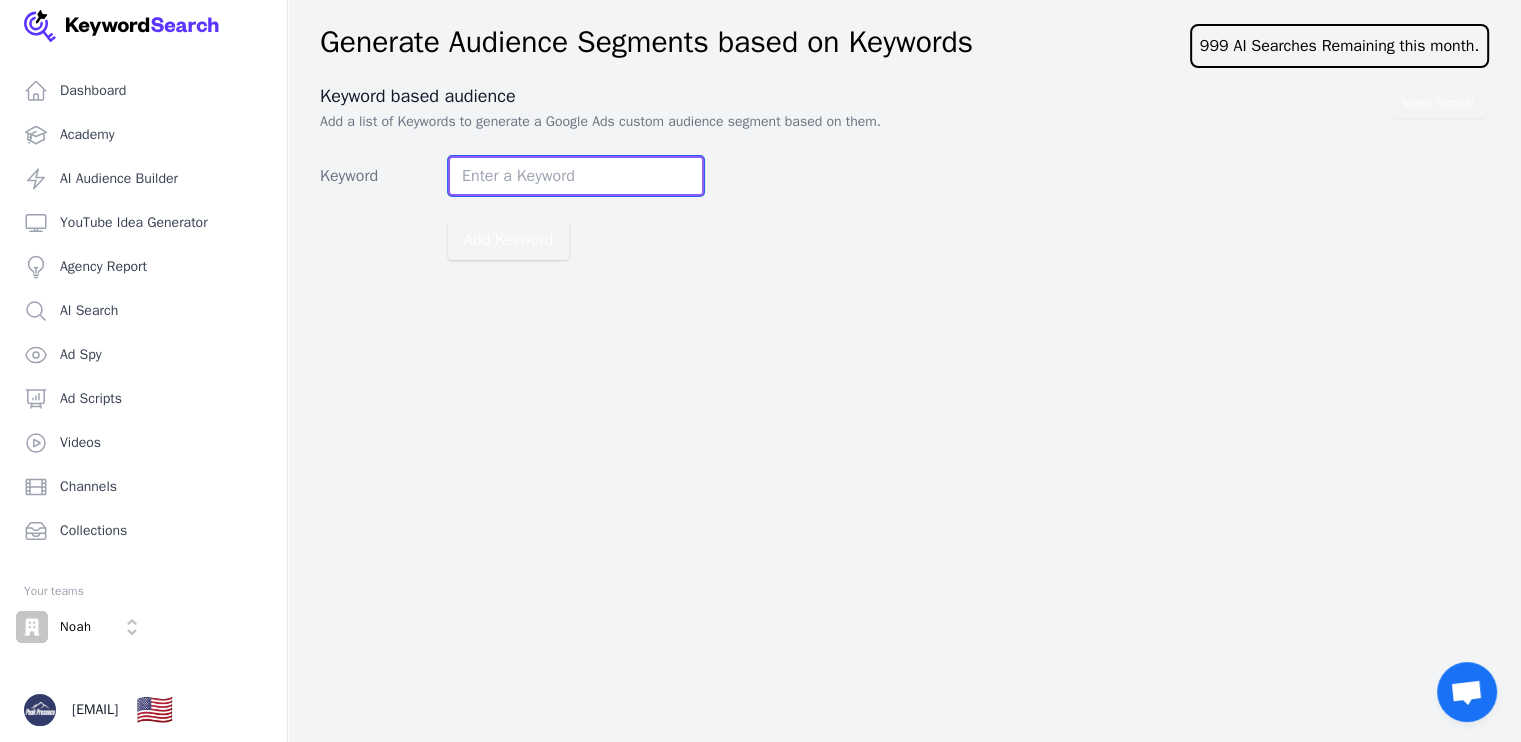 click on "Keyword" at bounding box center (576, 176) 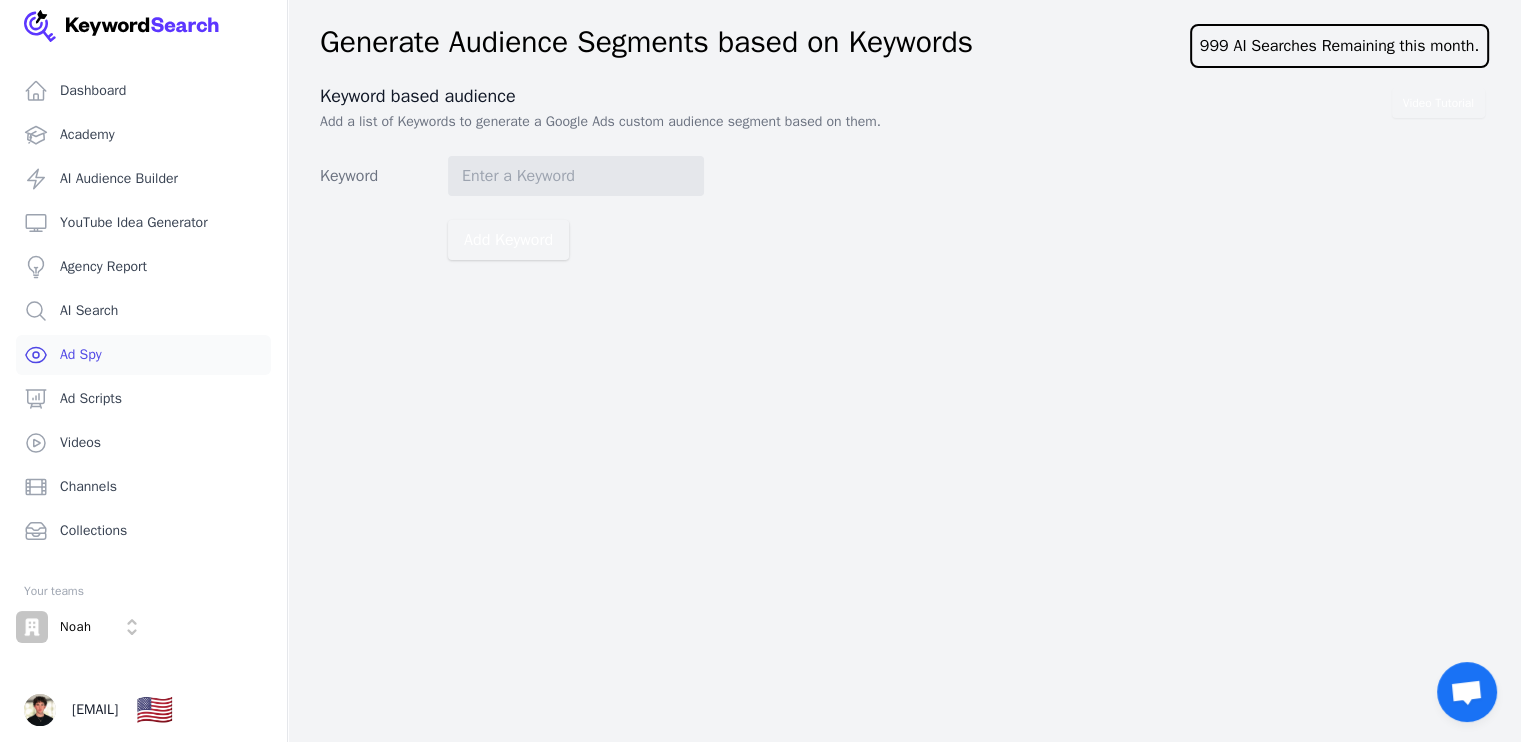 click on "Ad Spy" at bounding box center (143, 355) 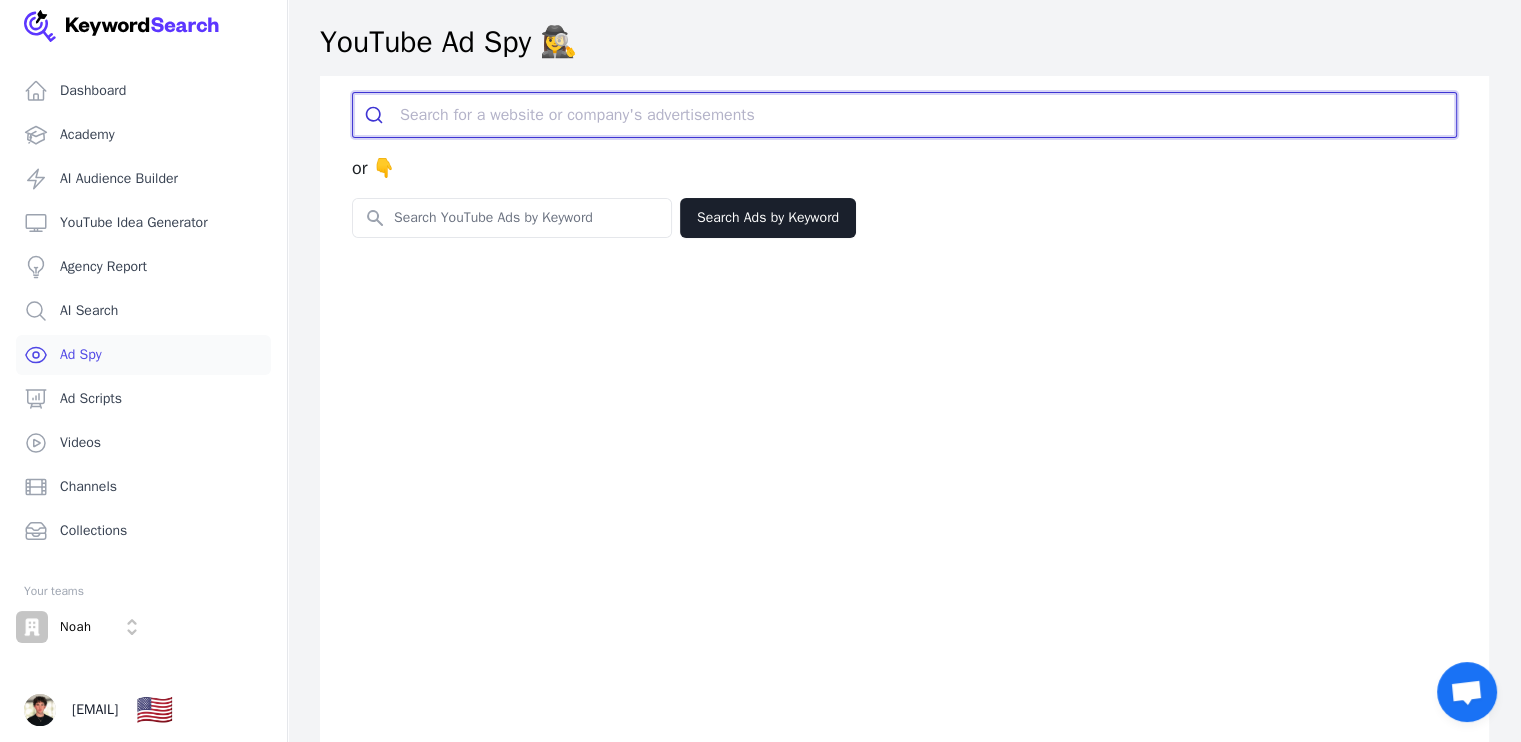 click at bounding box center [928, 115] 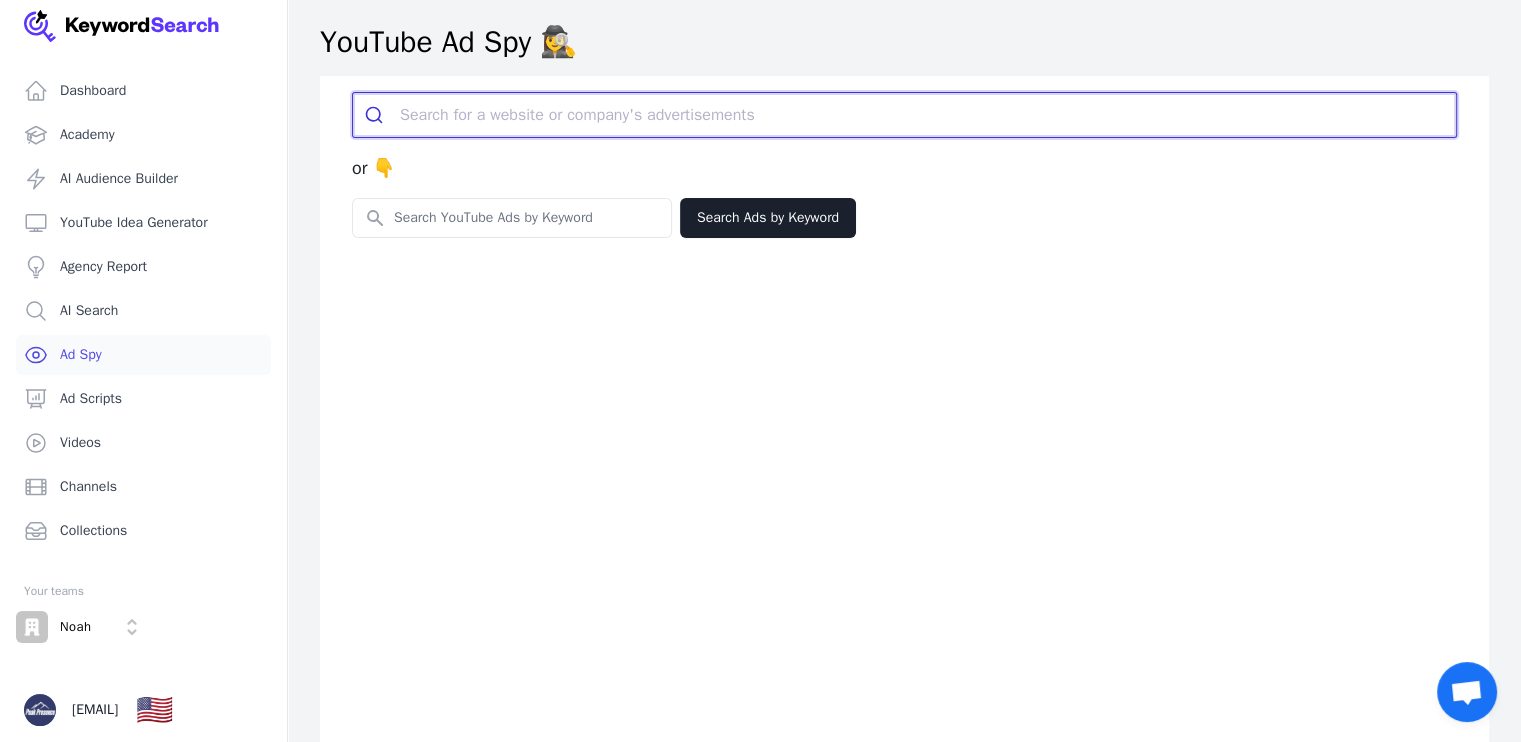 click at bounding box center (928, 115) 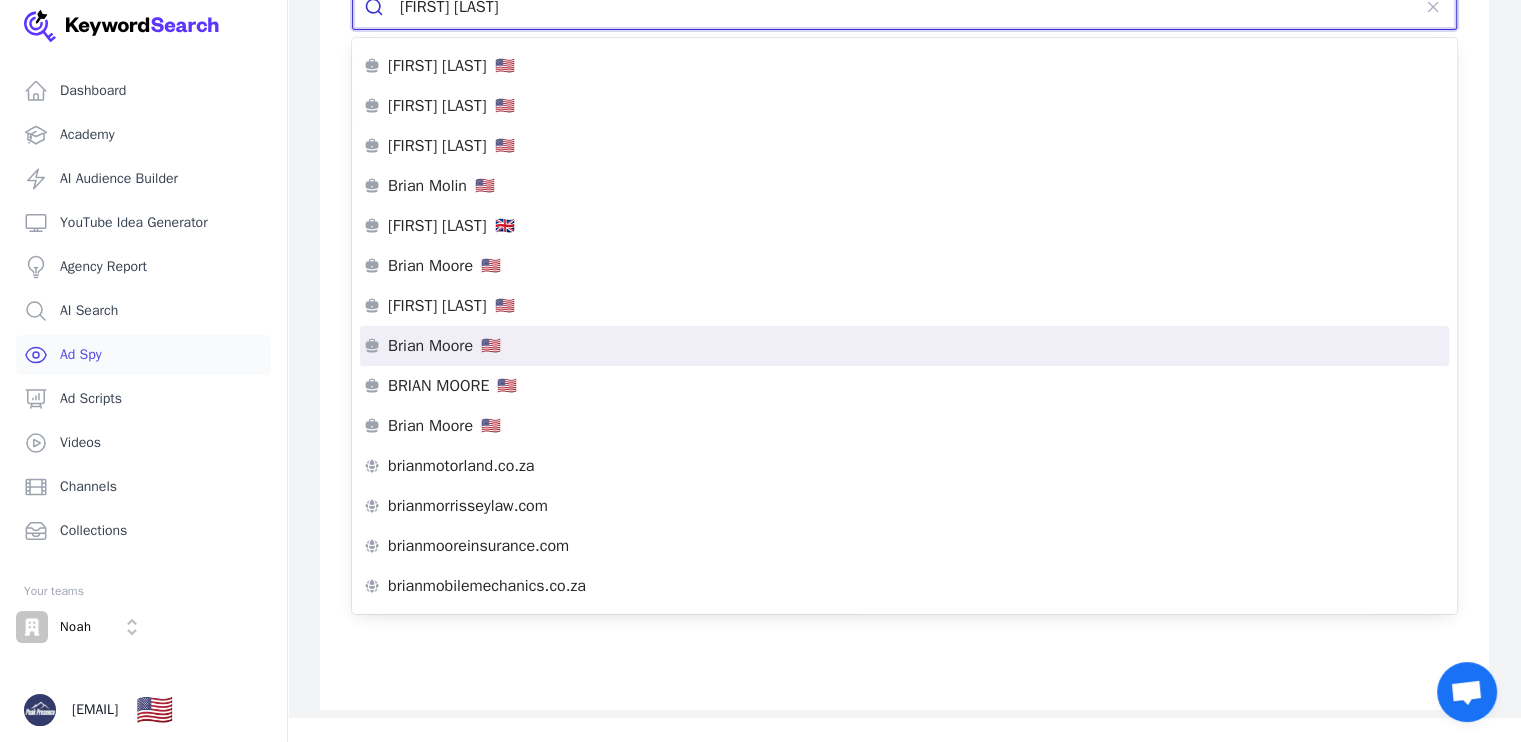 scroll, scrollTop: 0, scrollLeft: 0, axis: both 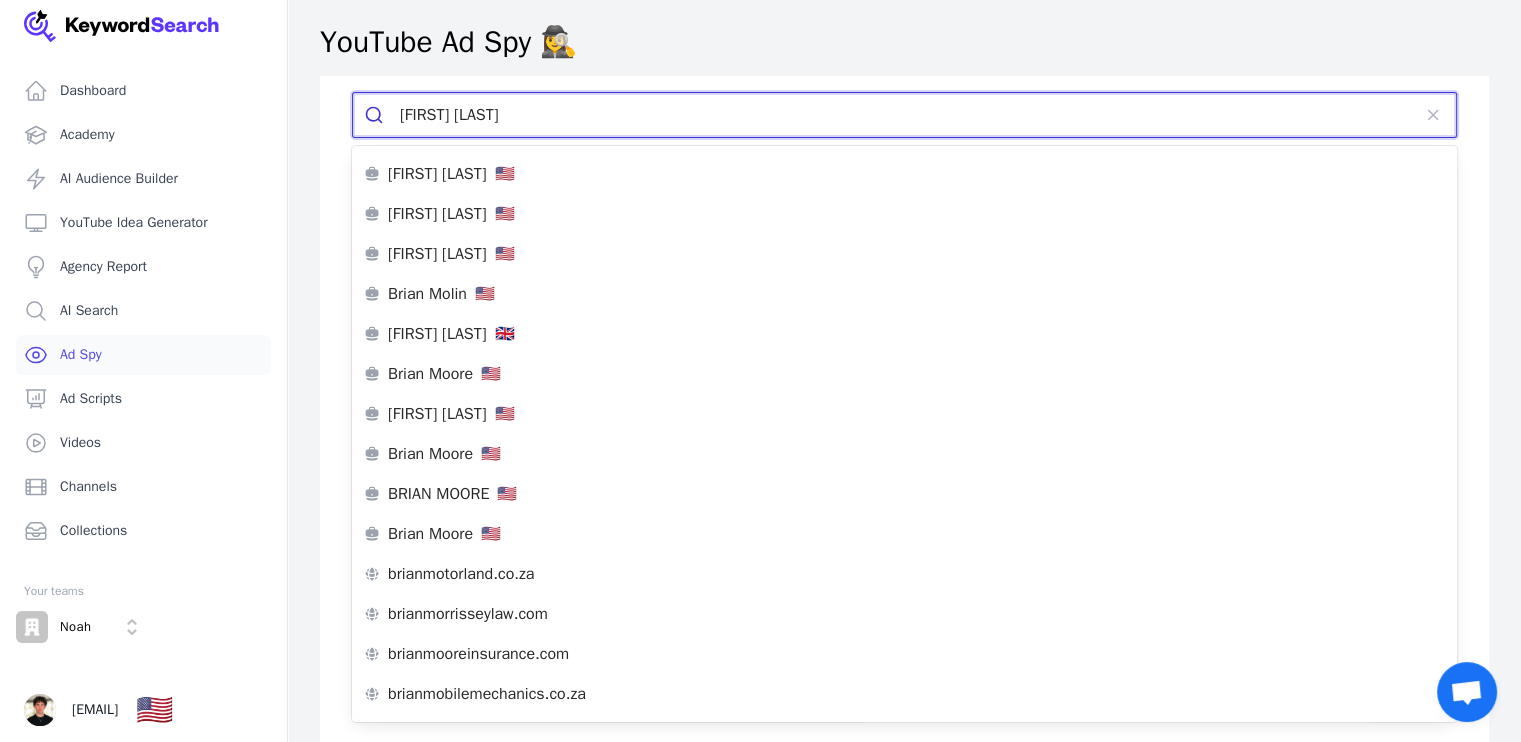 click on "[FIRST] [LAST]" at bounding box center [905, 115] 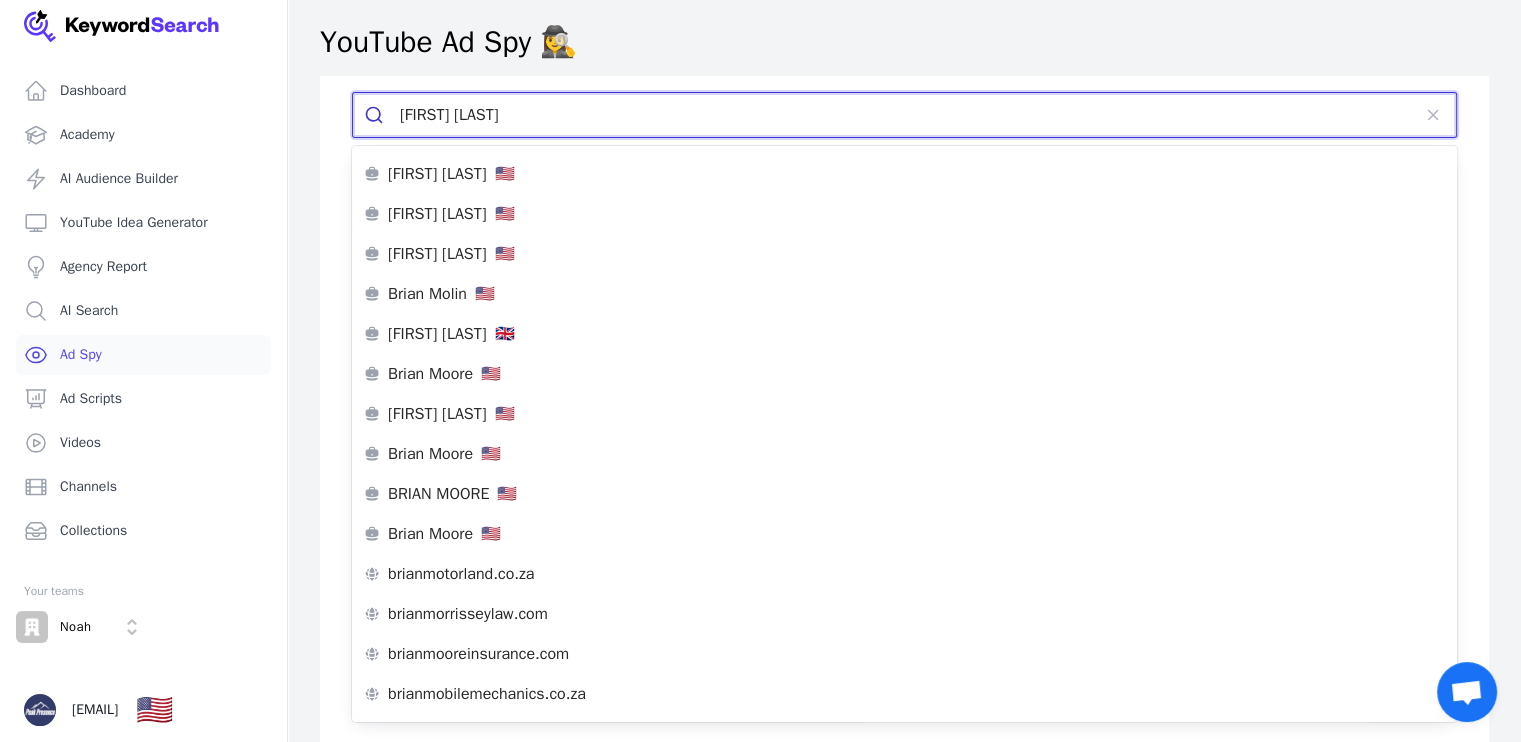 click on "[FIRST] [LAST]" at bounding box center (905, 115) 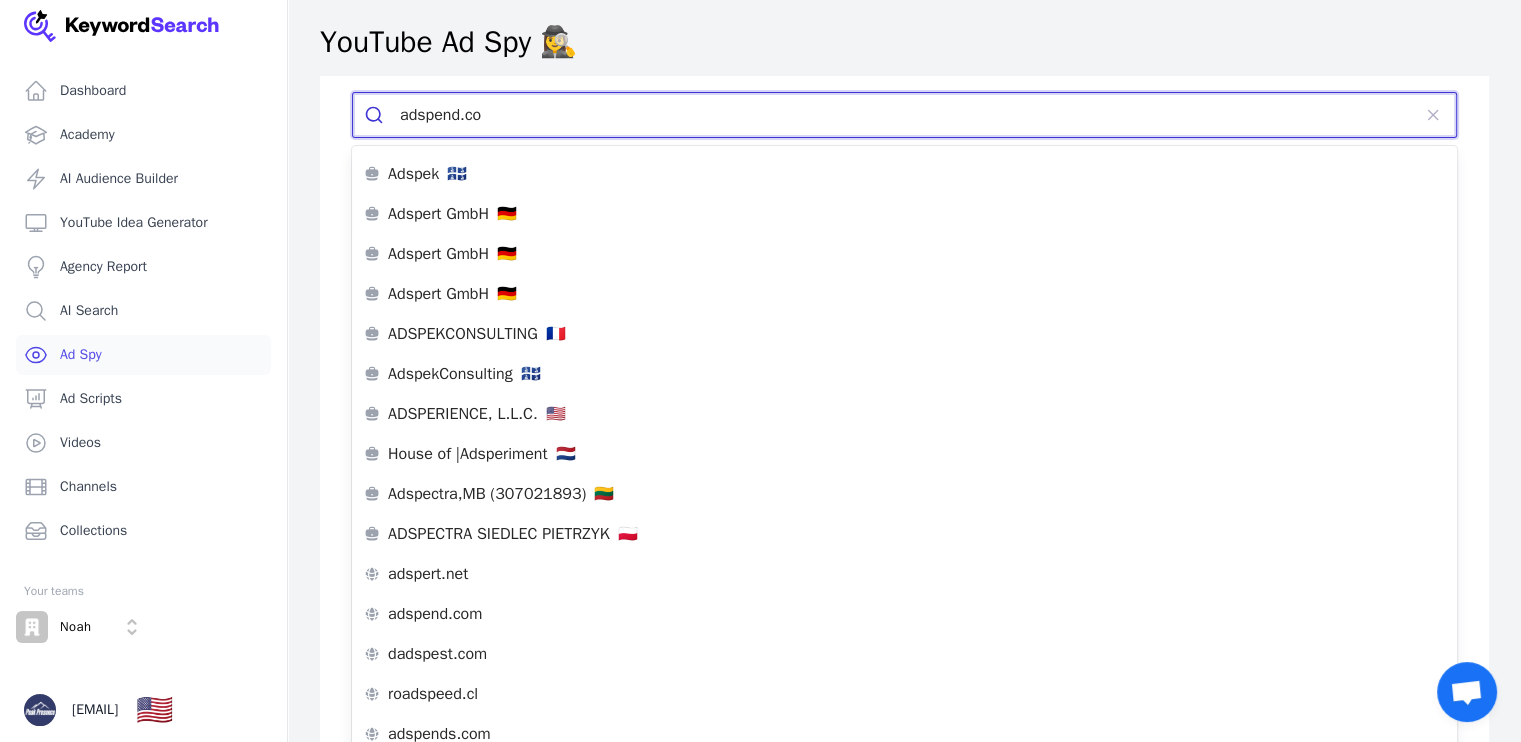 type on "adspend.com" 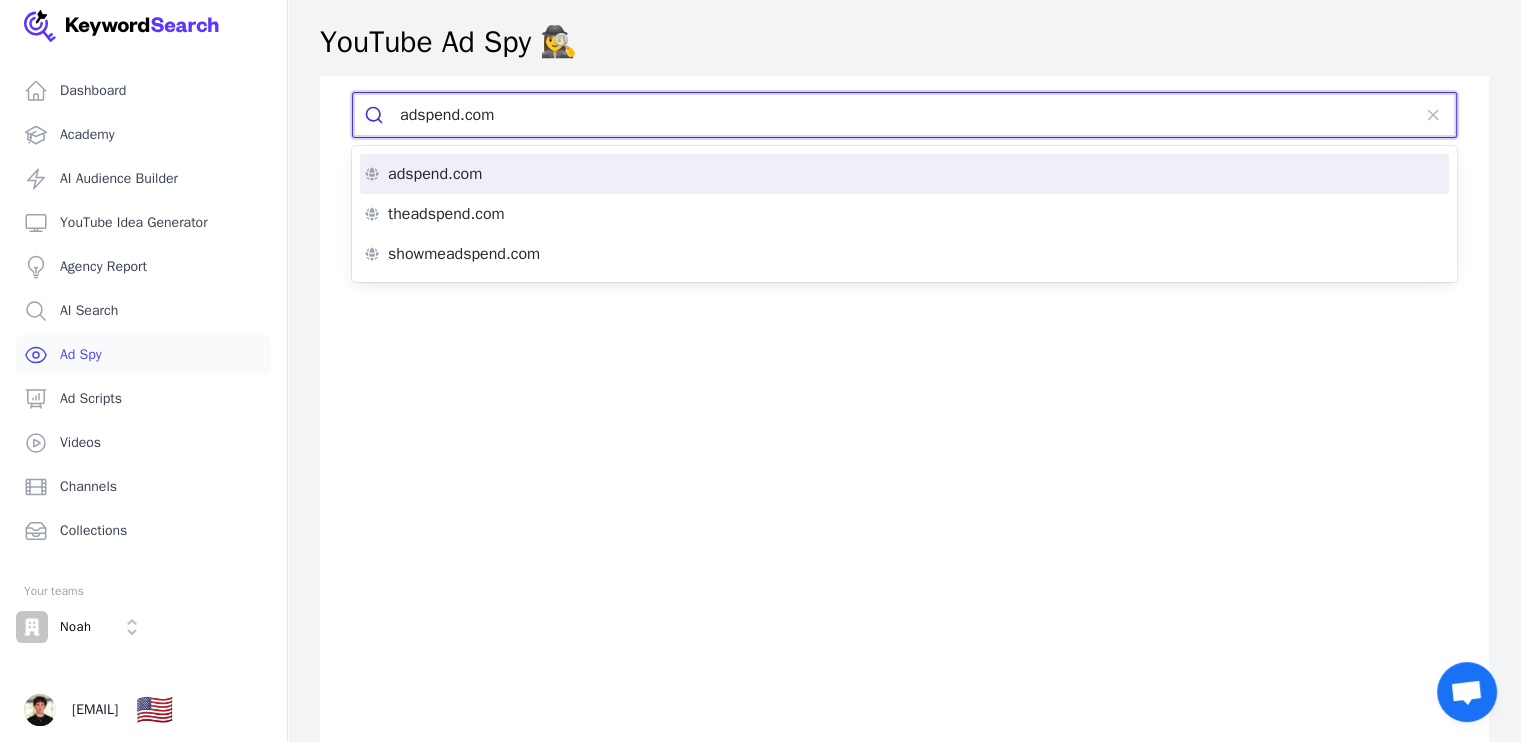 click on "adspend.com" at bounding box center (435, 174) 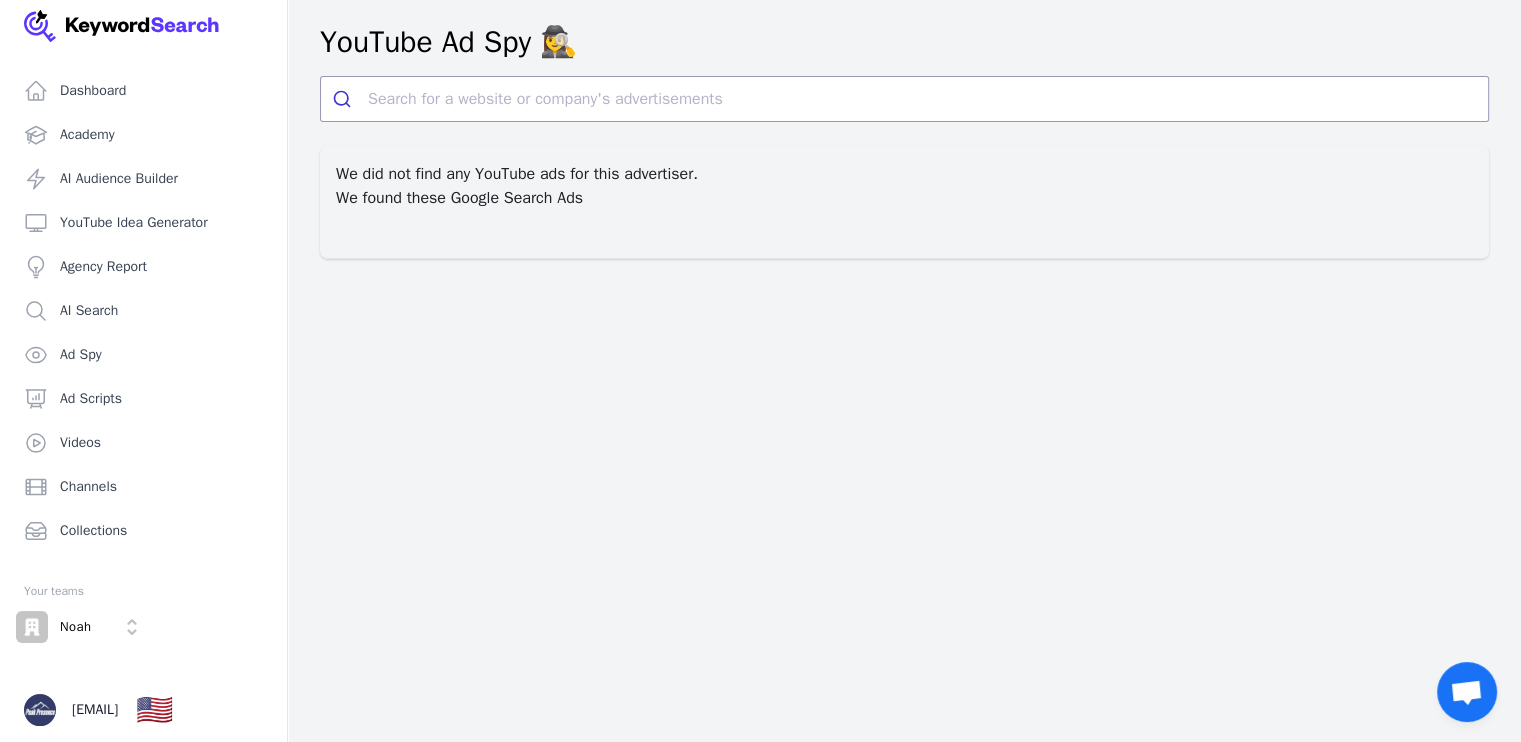 click at bounding box center (904, 138) 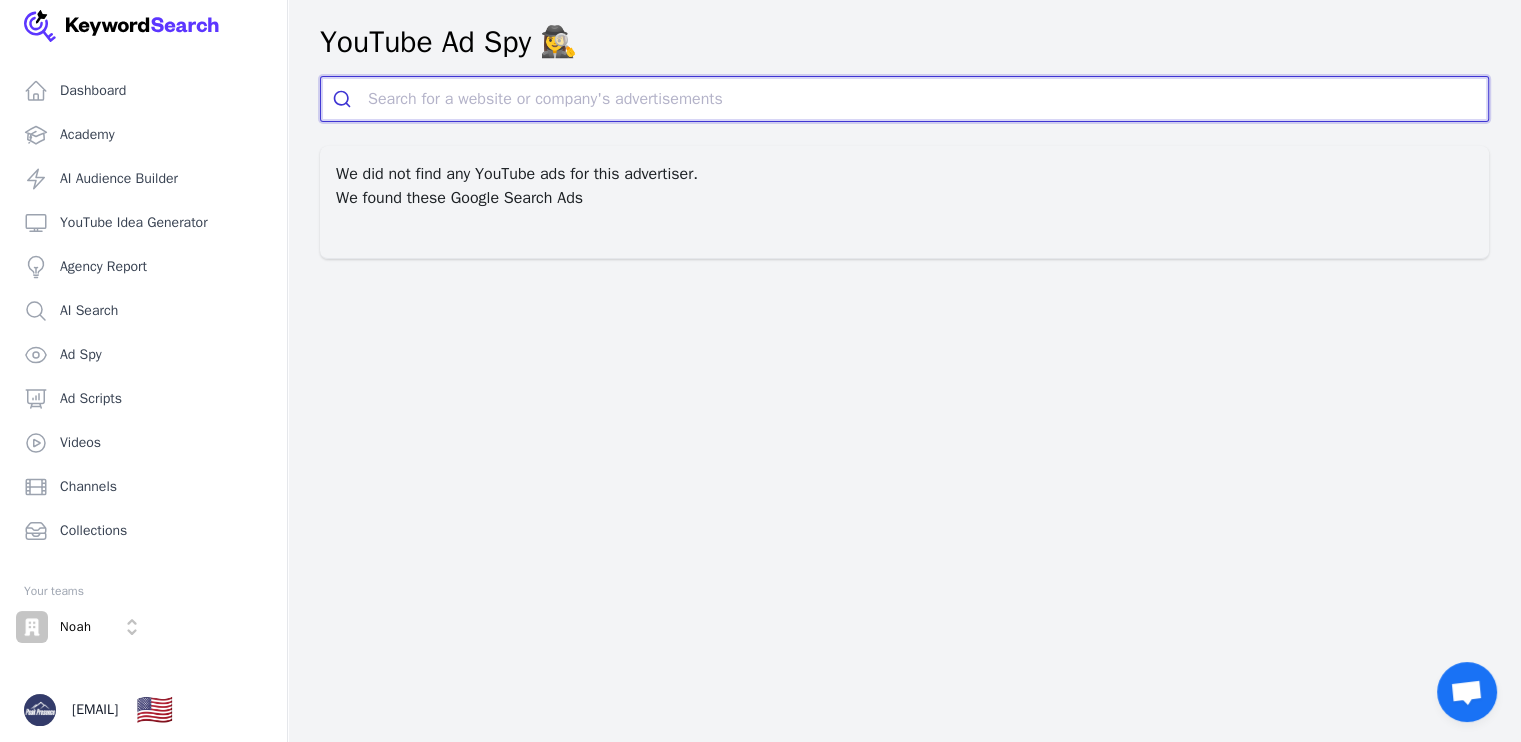 click at bounding box center (928, 99) 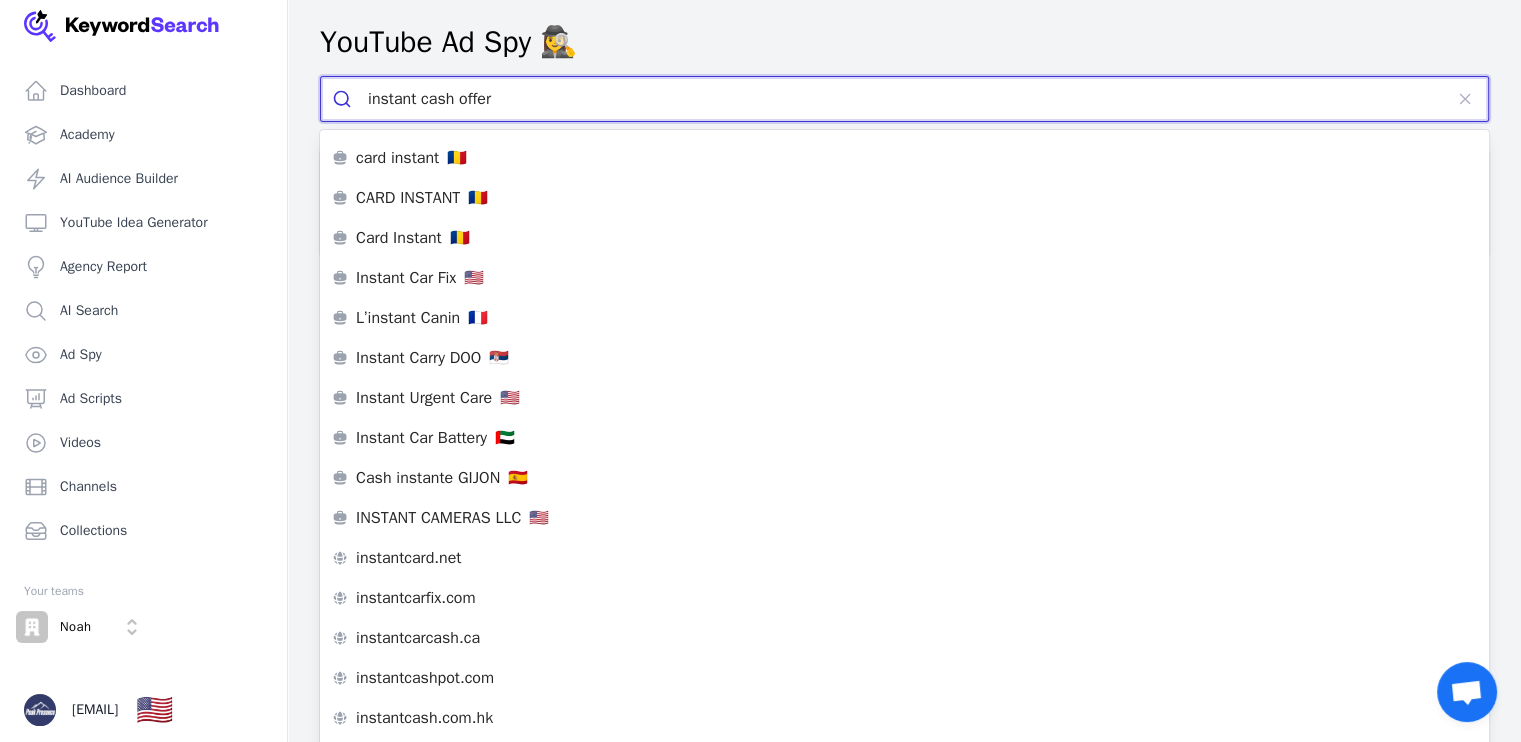 type on "instant cash offer" 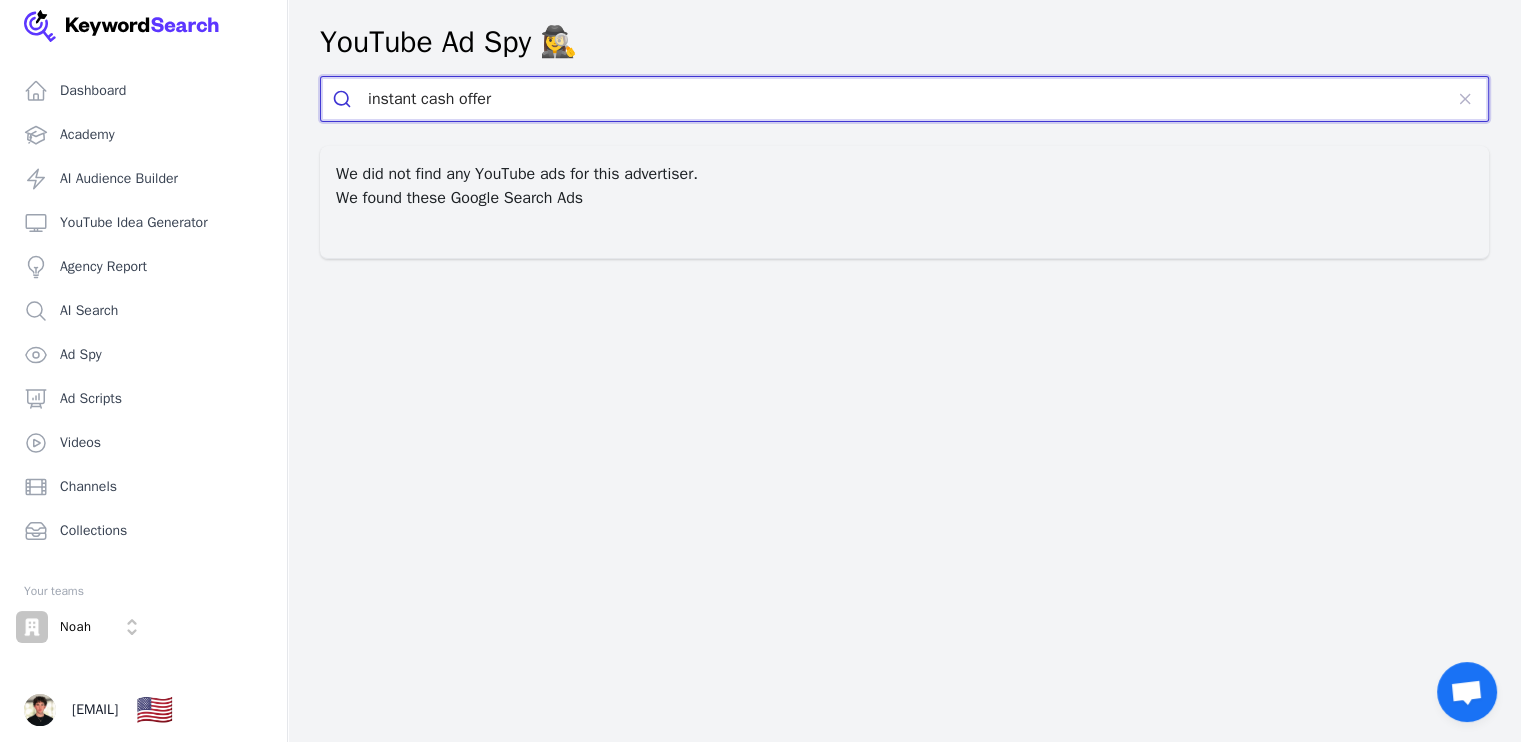 click on "instant cash offer" at bounding box center (905, 99) 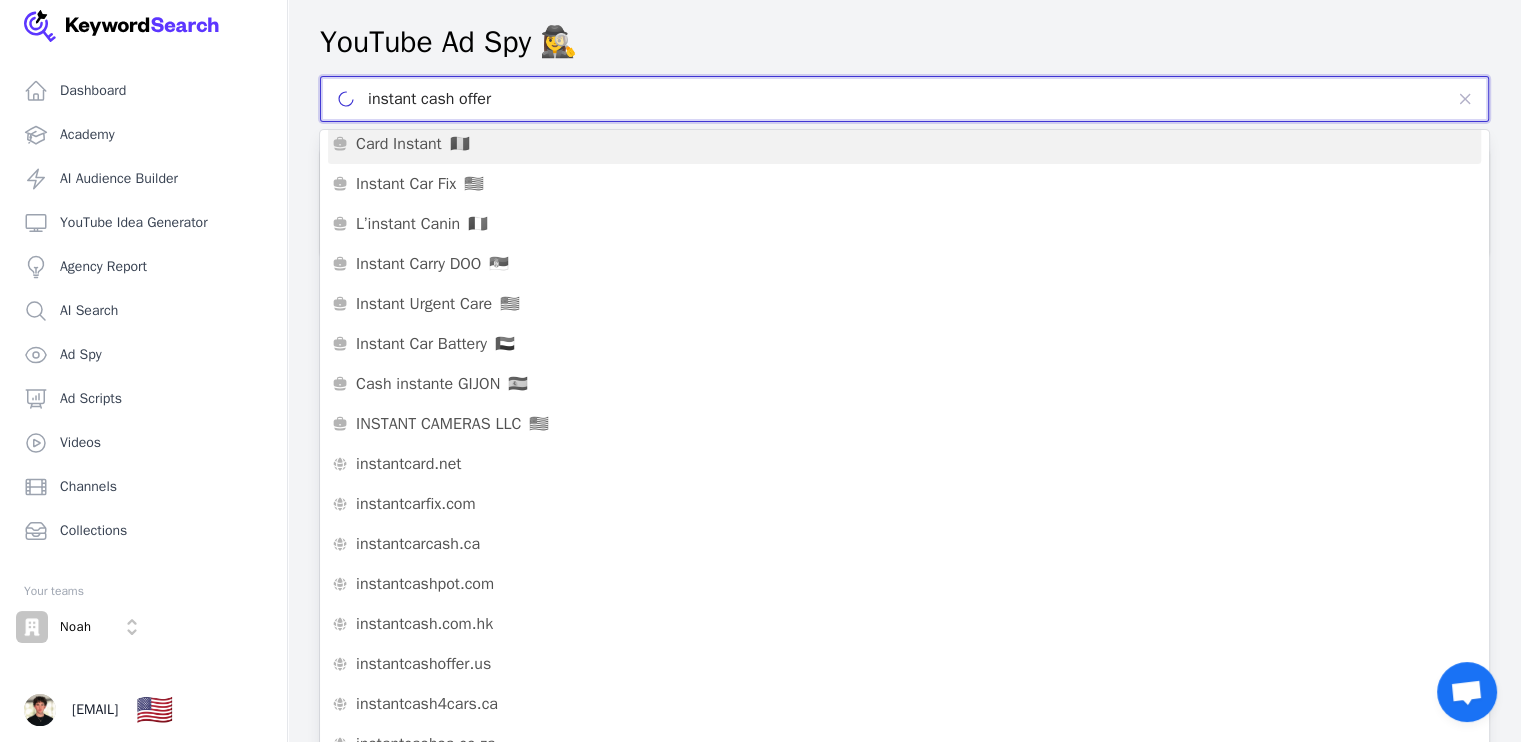 scroll, scrollTop: 165, scrollLeft: 0, axis: vertical 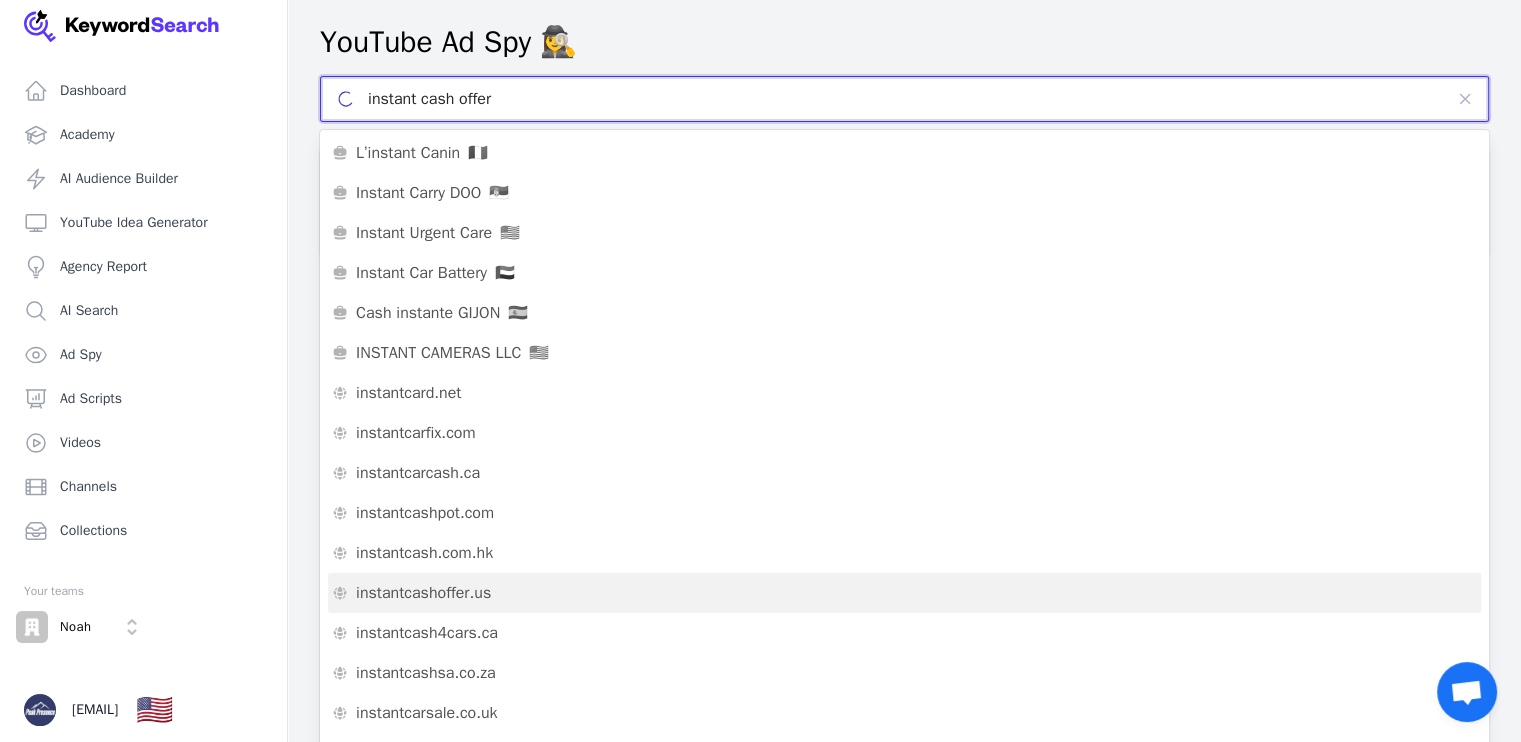 click on "instantcashoffer.us" at bounding box center (423, 593) 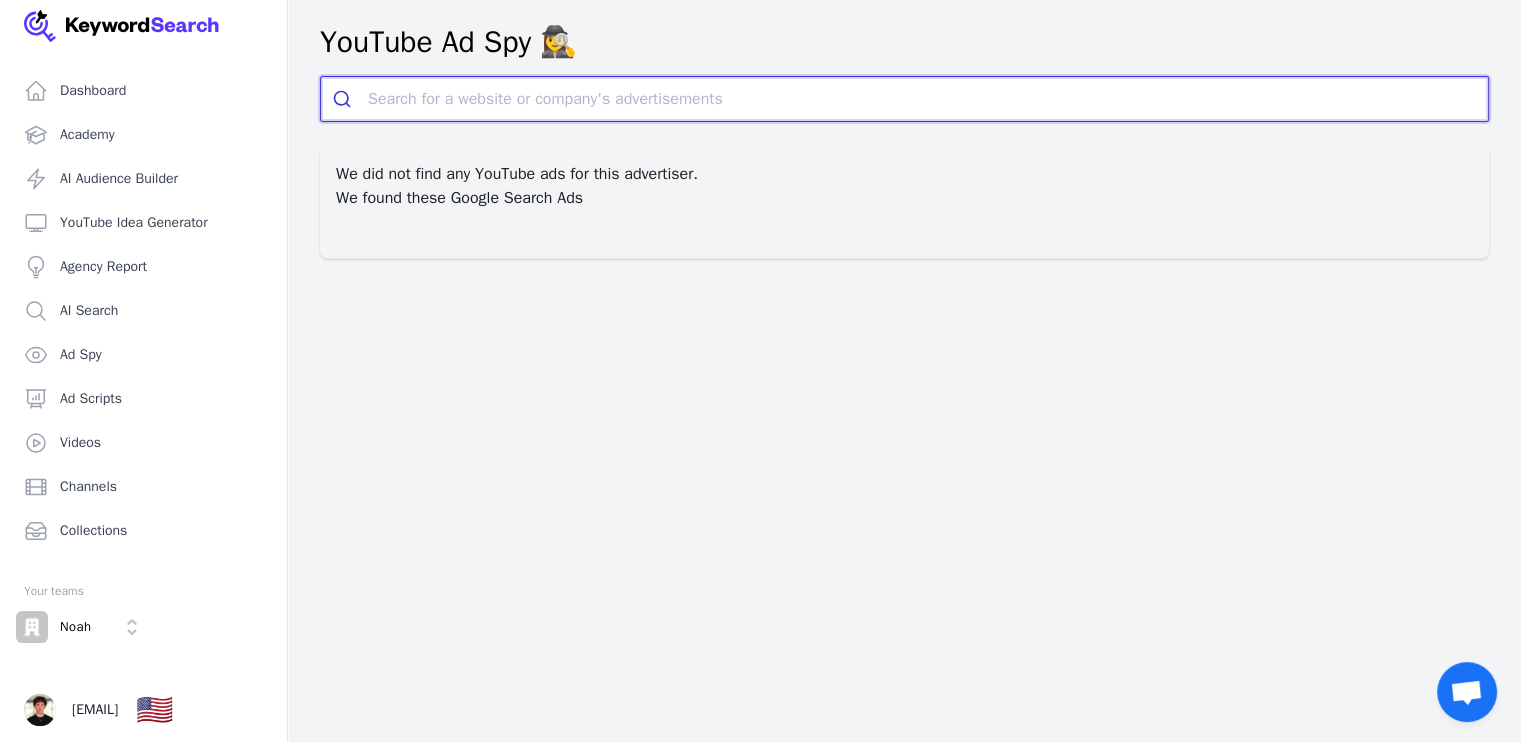 click at bounding box center [928, 99] 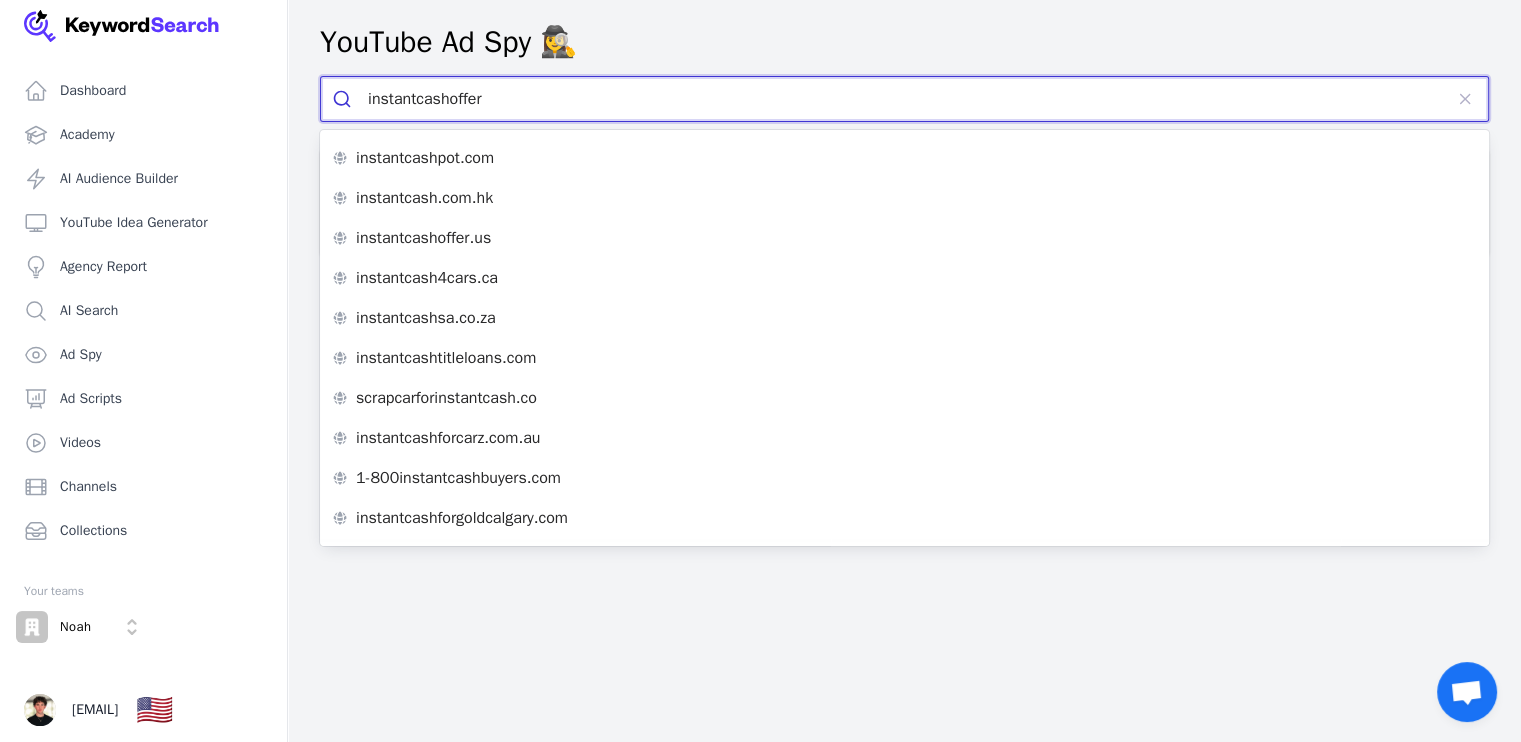 type on "instantcashoffer." 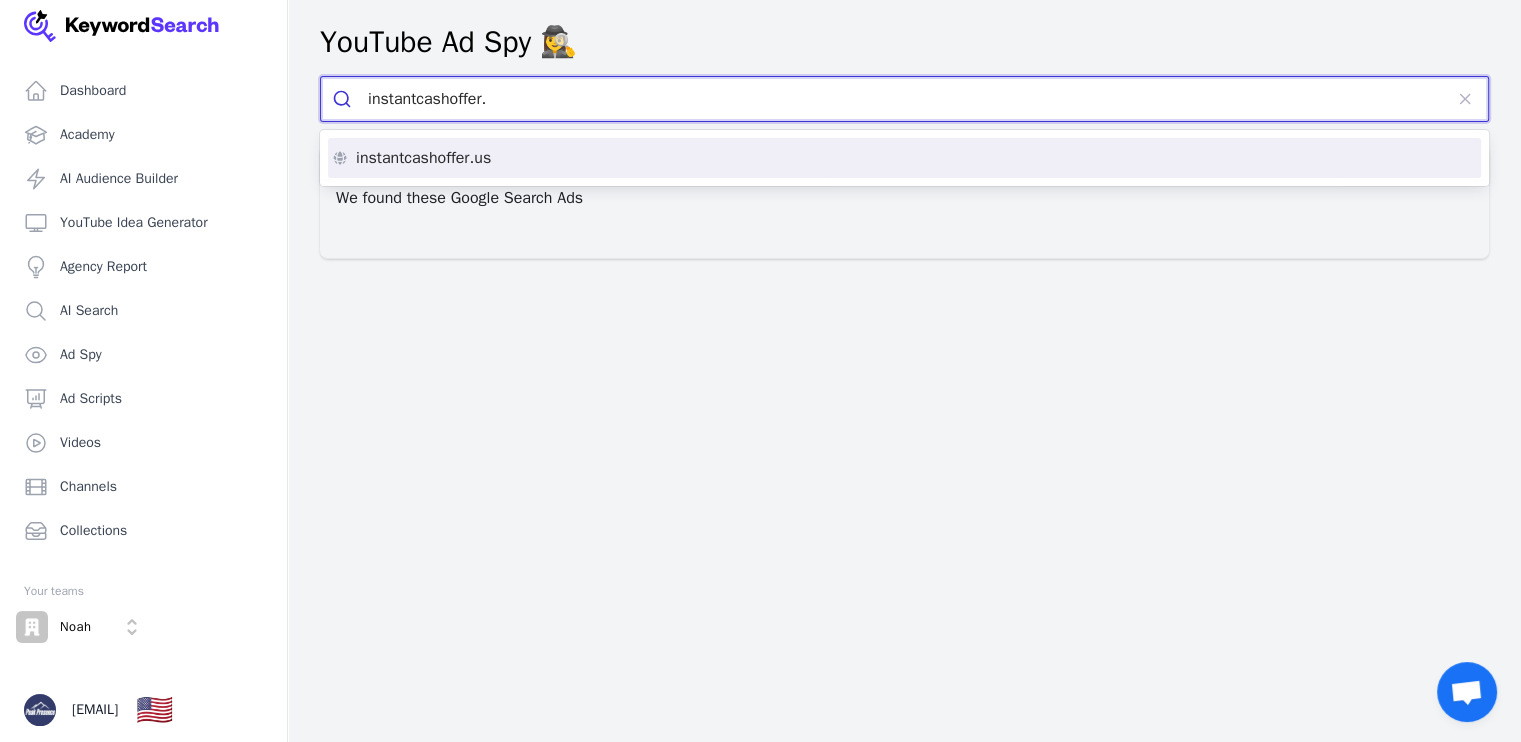 click on "instantcashoffer.us" at bounding box center [423, 158] 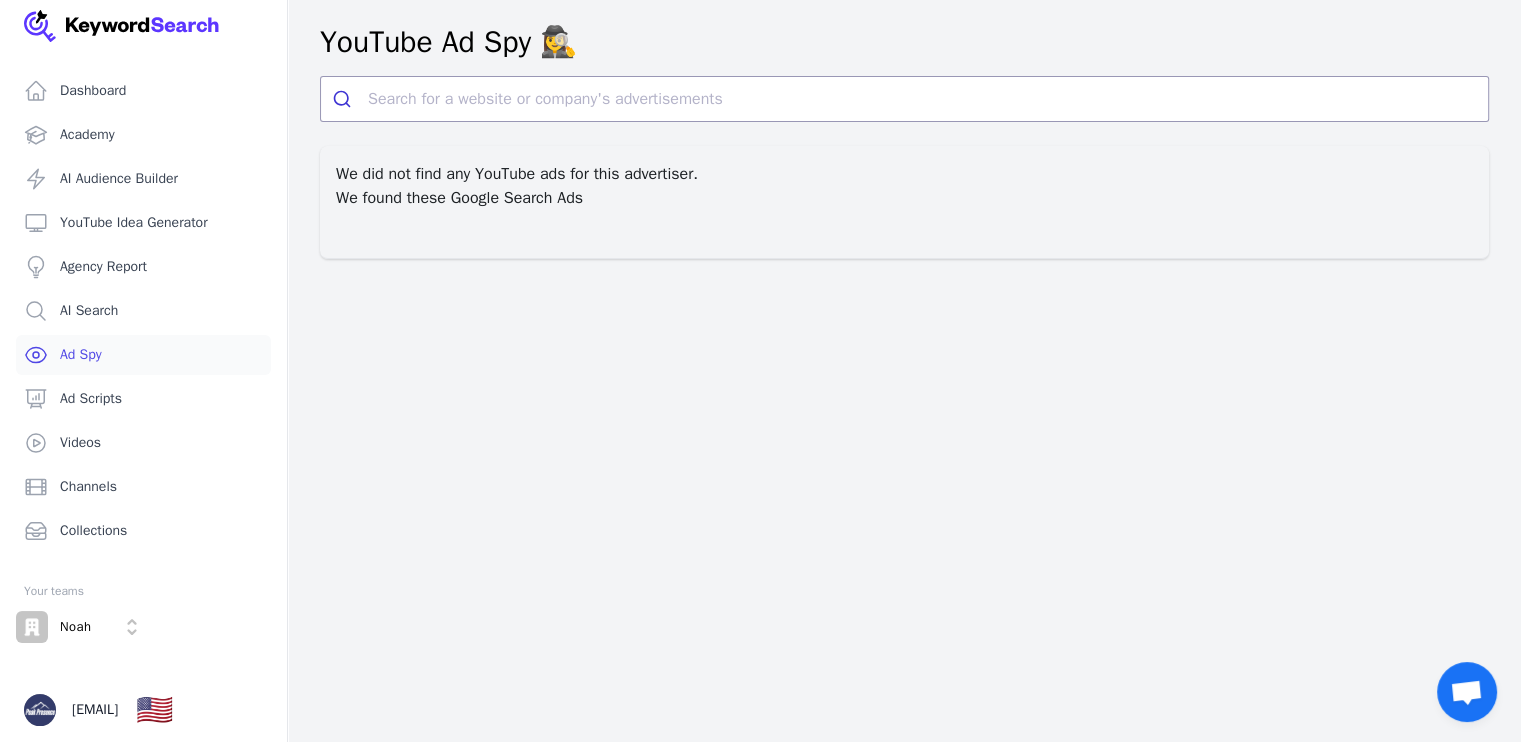 click on "Ad Spy" at bounding box center [143, 355] 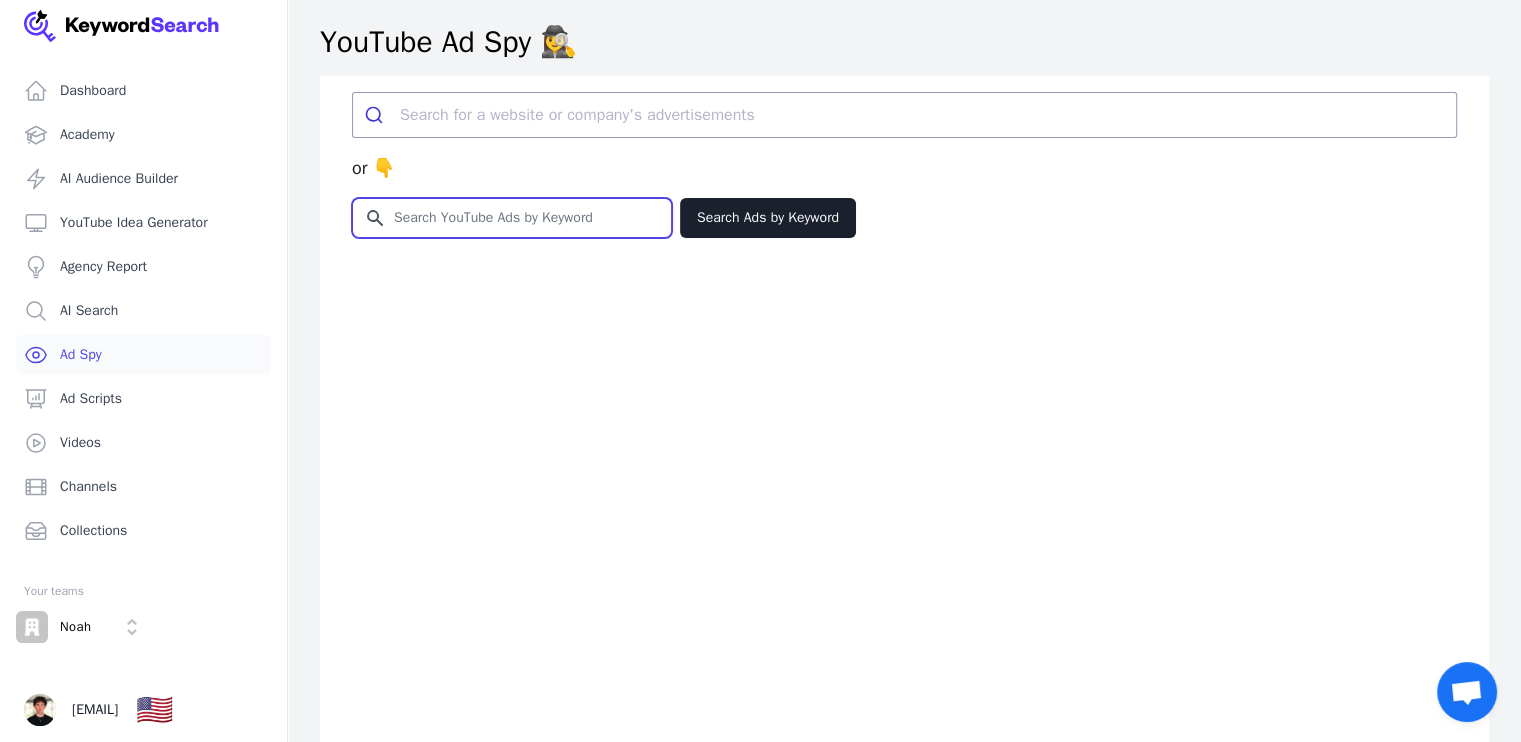 click on "Search for YouTube Keywords" at bounding box center (512, 218) 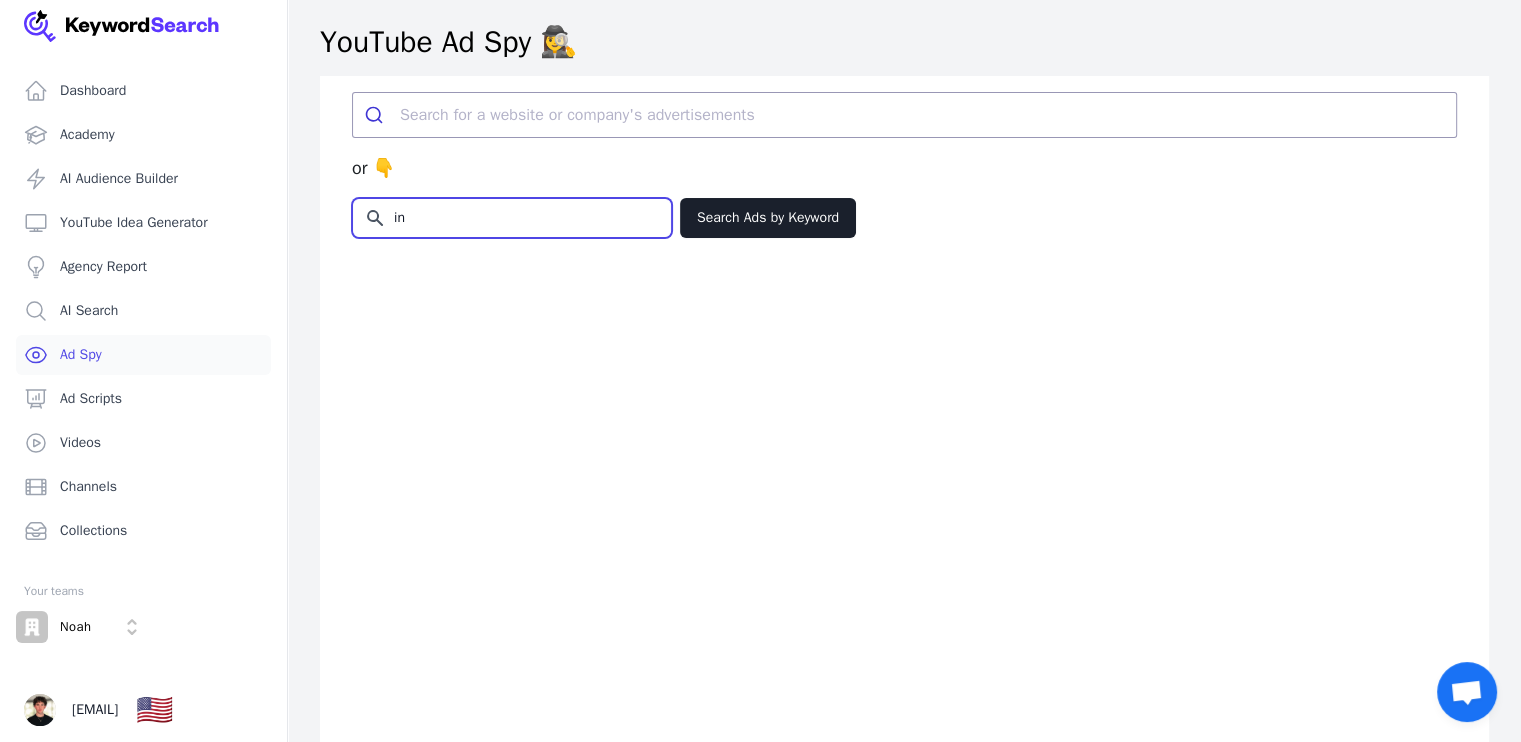 type on "i" 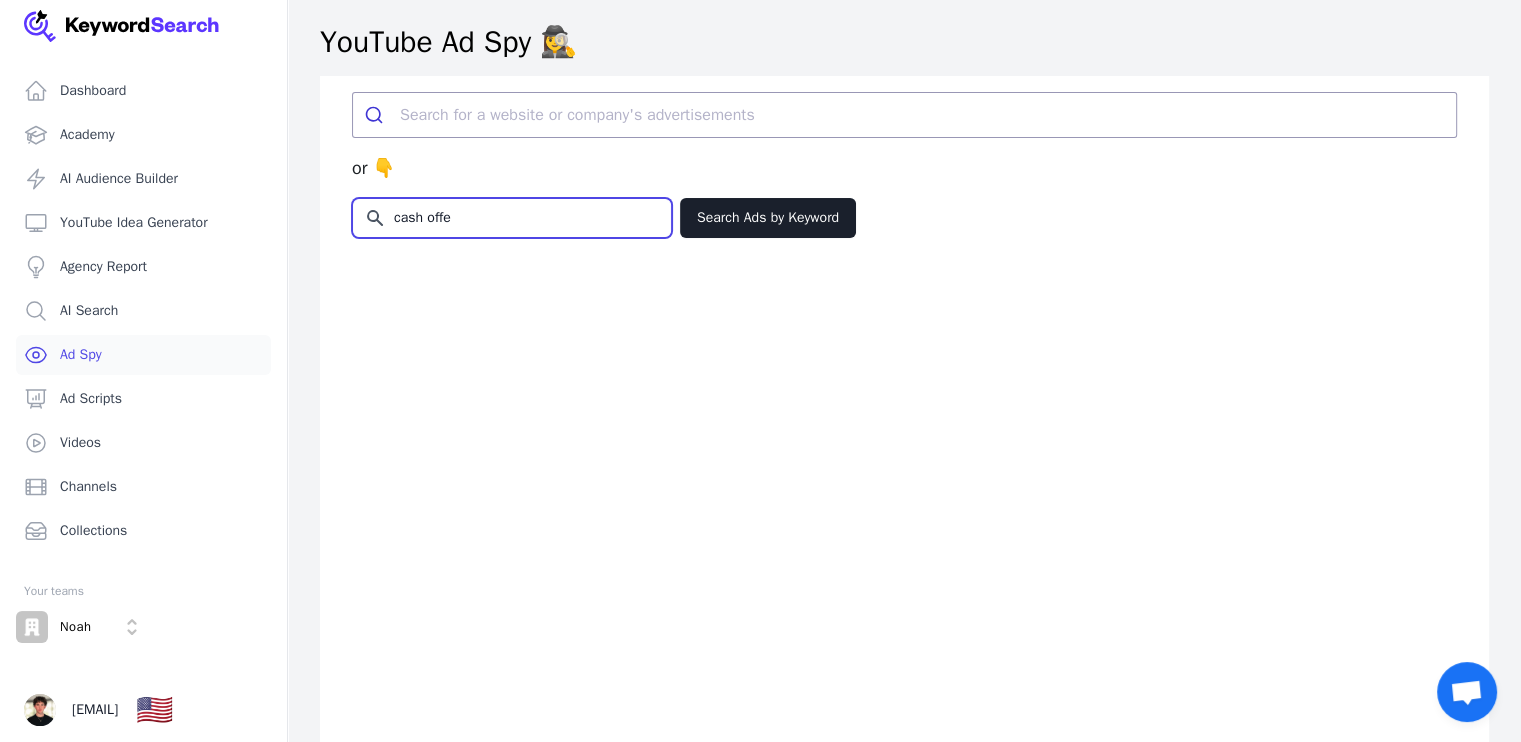 type on "cash offer" 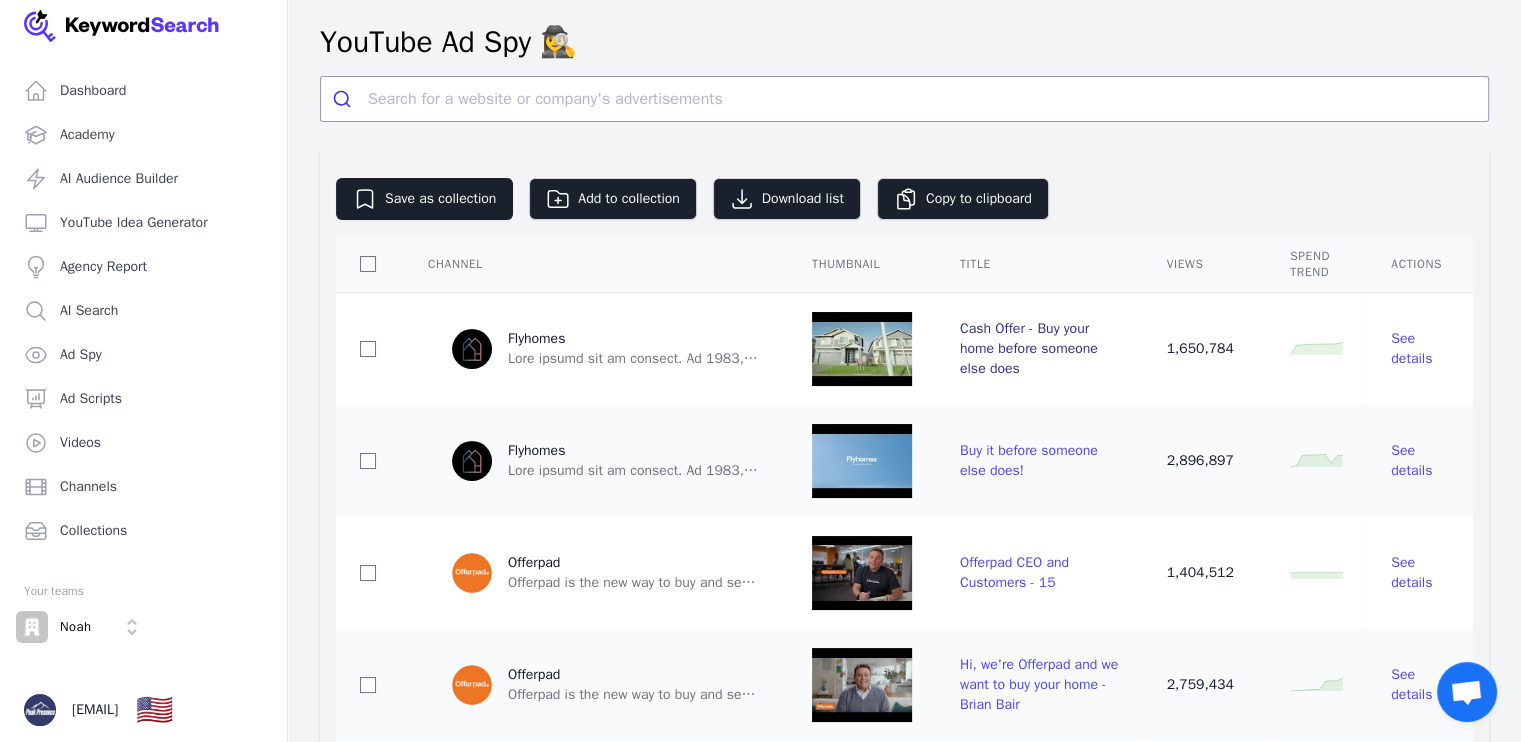 click on "Cash Offer - Buy your home before someone else does" at bounding box center (1029, 348) 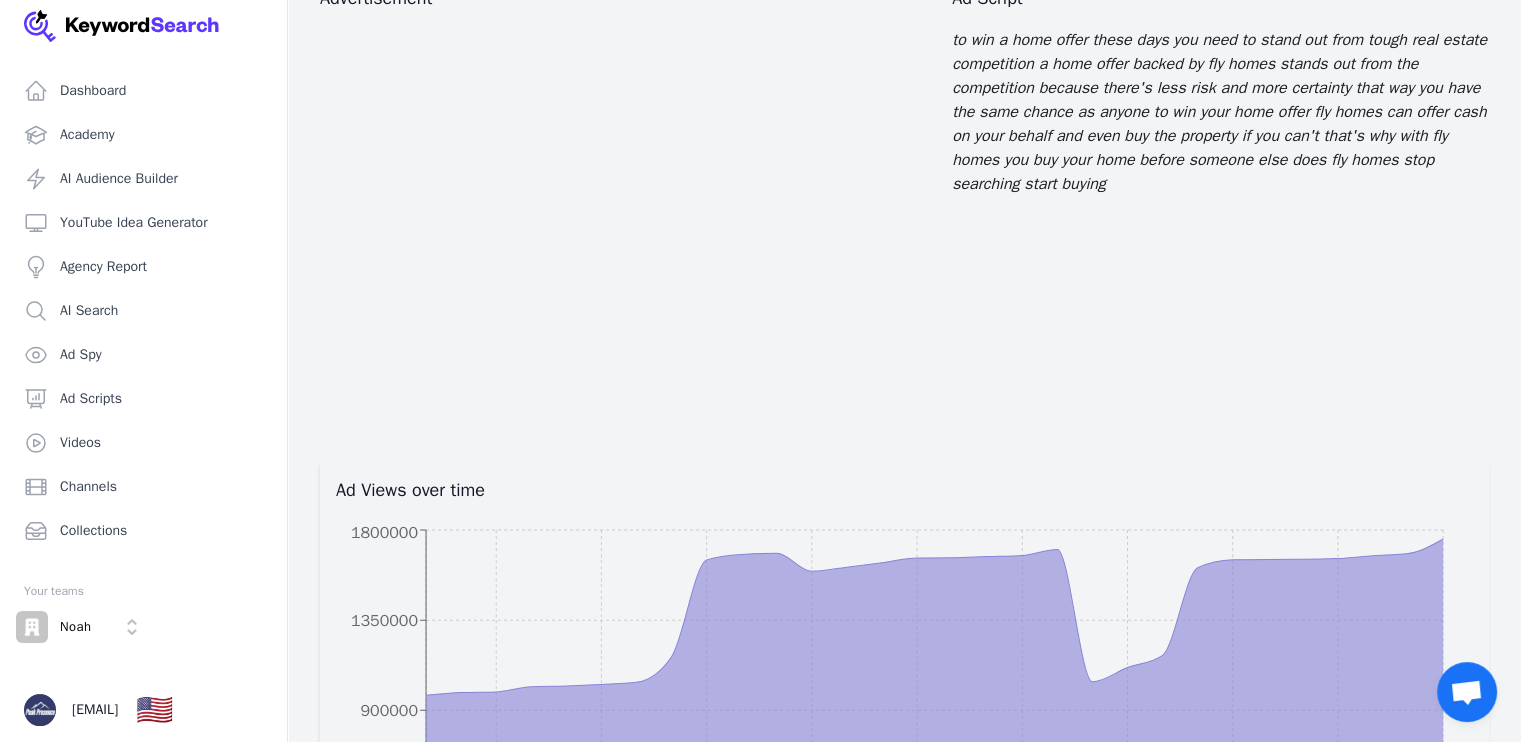 scroll, scrollTop: 0, scrollLeft: 0, axis: both 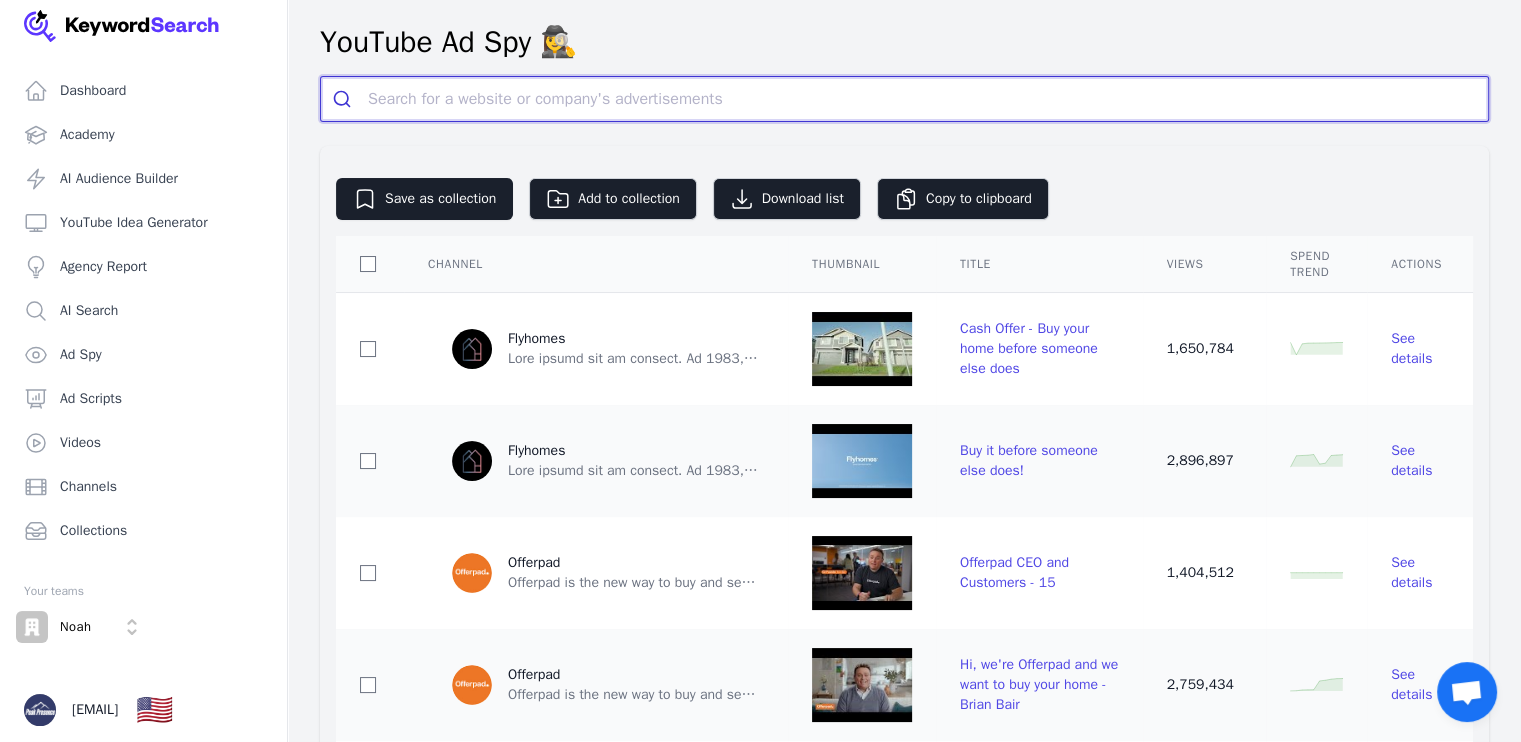 click at bounding box center [928, 99] 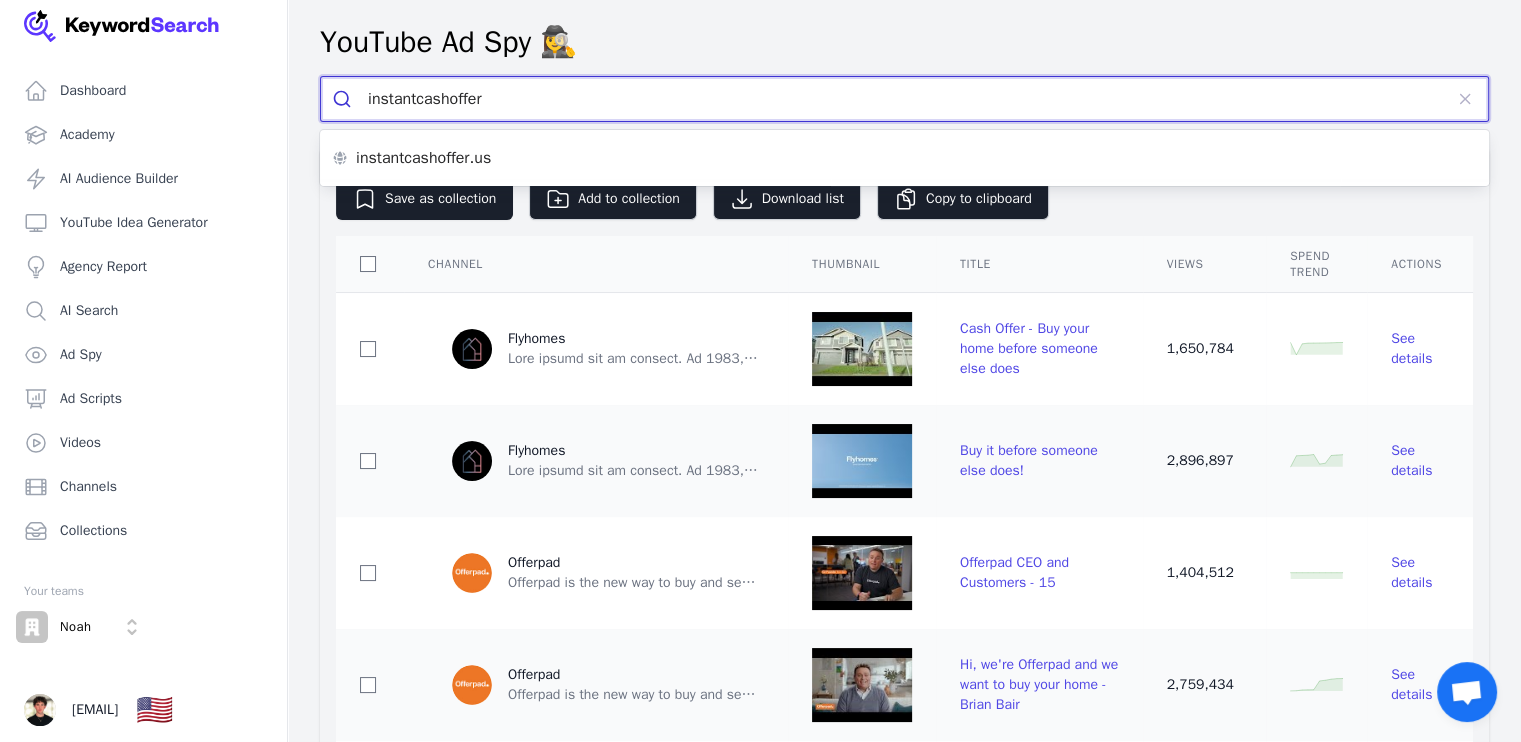 click at bounding box center [344, 99] 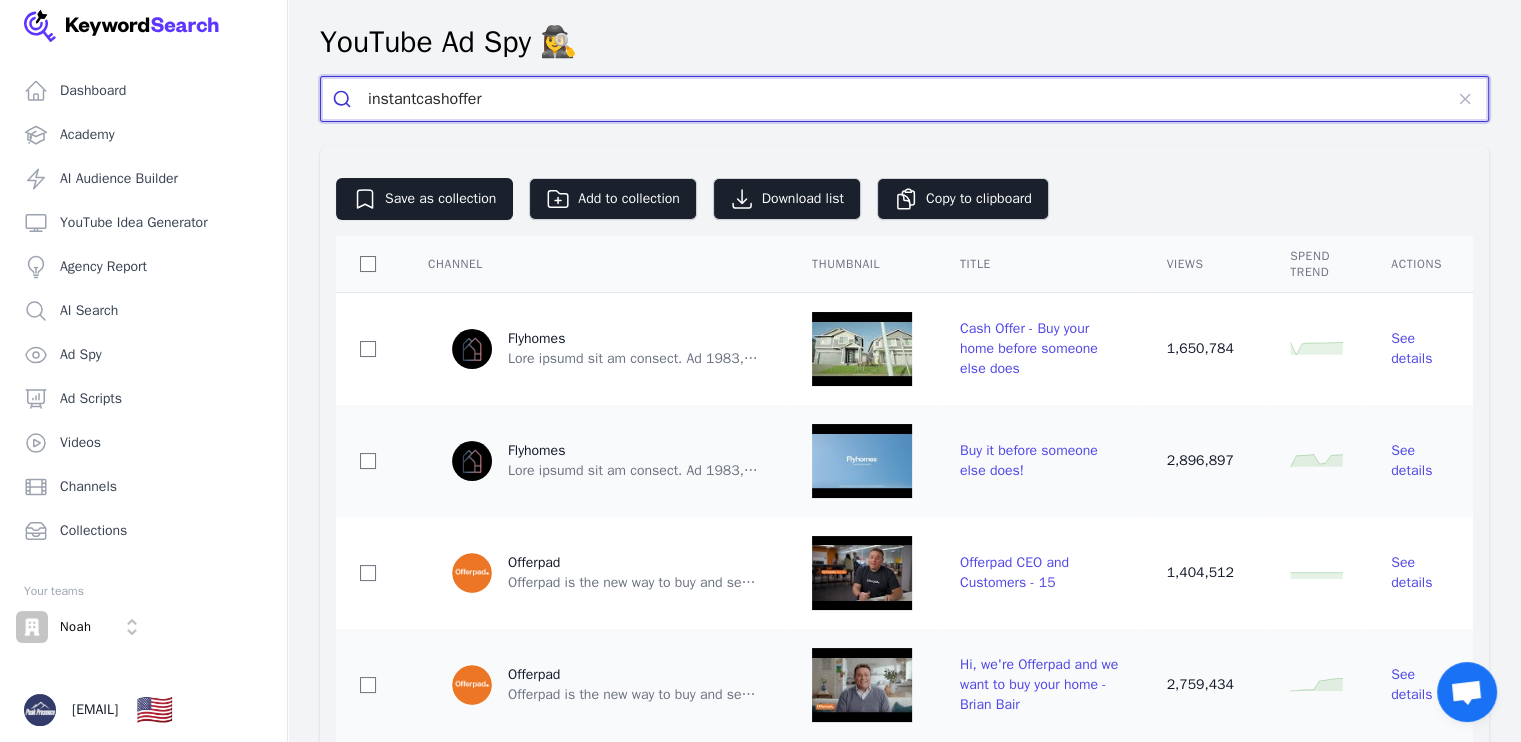click on "instantcashoffer" at bounding box center [905, 99] 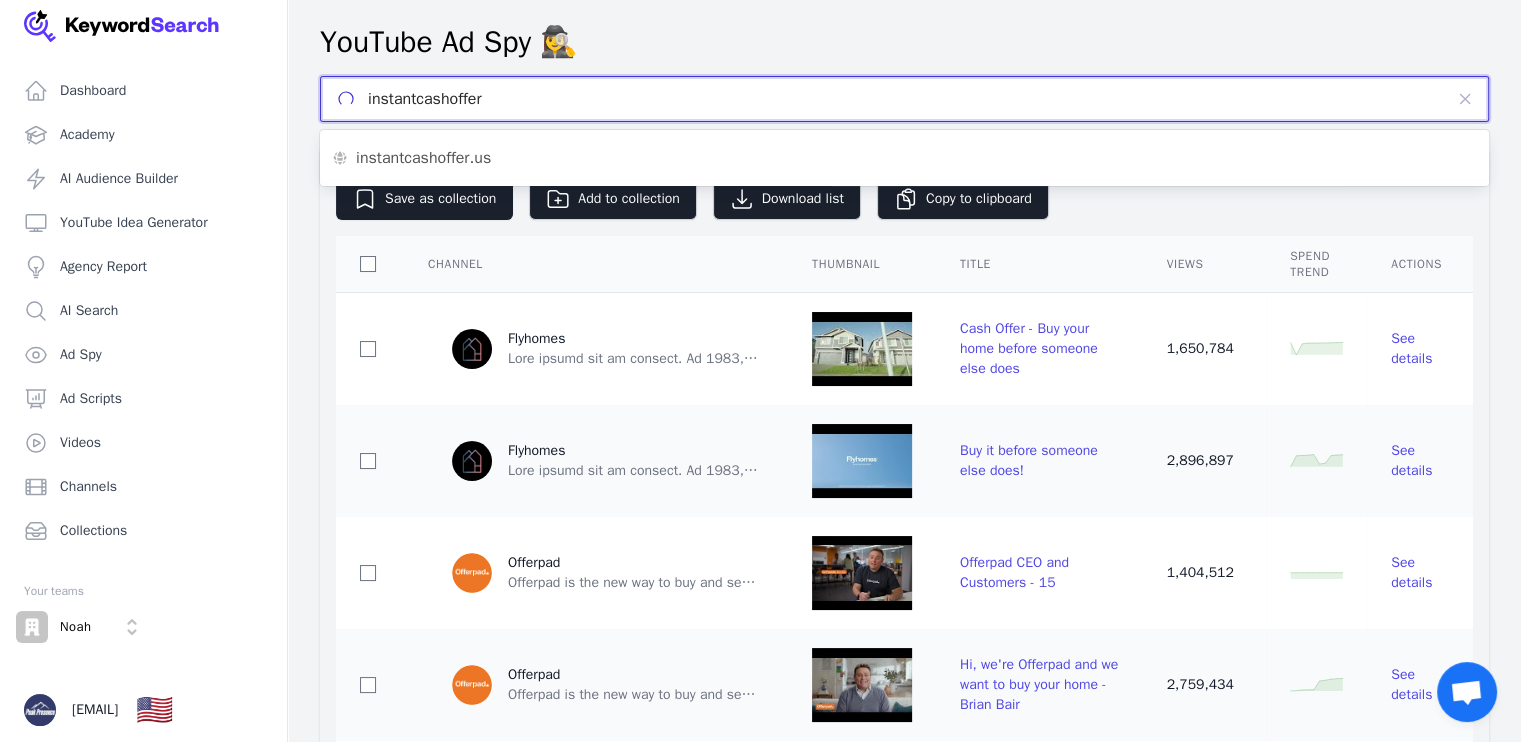 click at bounding box center (0, 0) 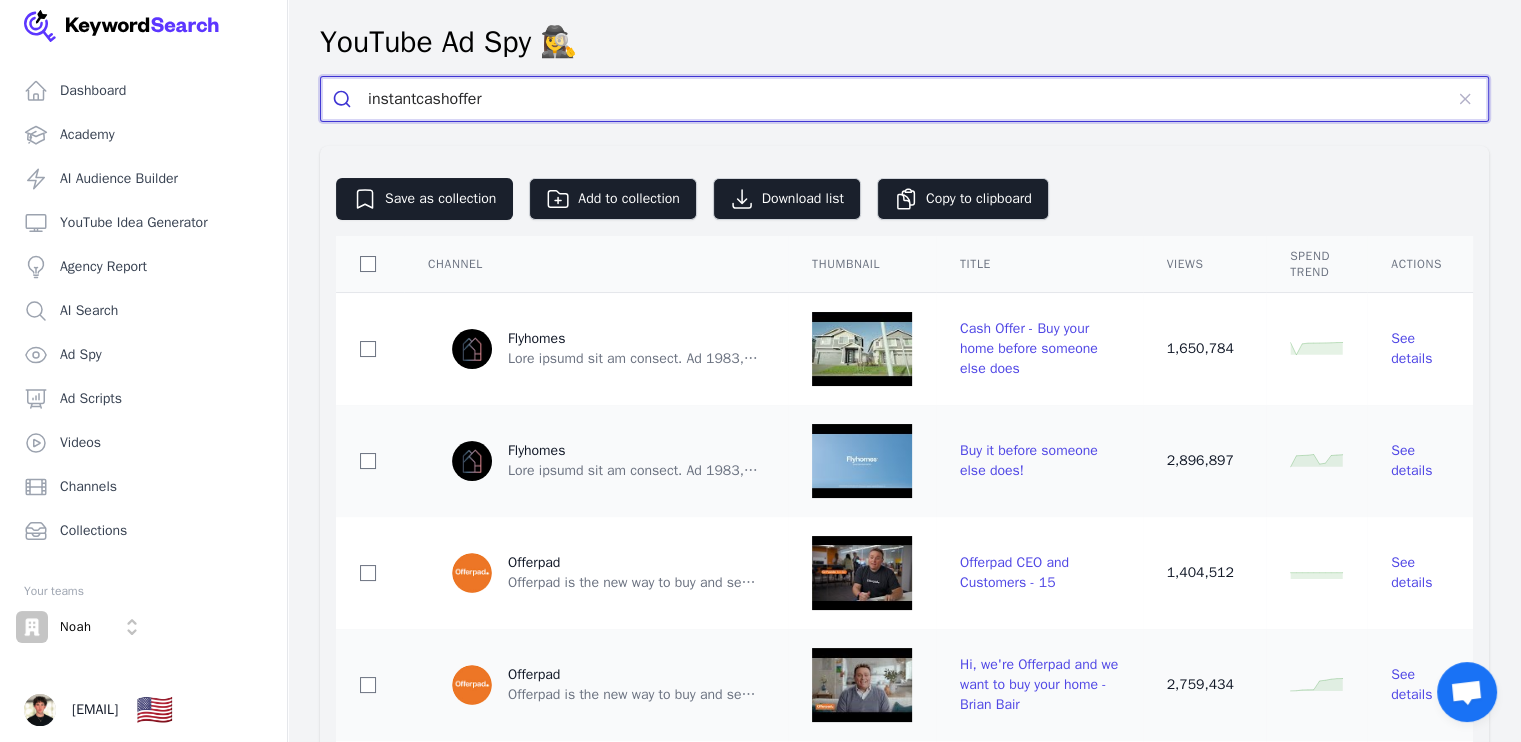 click on "instantcashoffer" at bounding box center (905, 99) 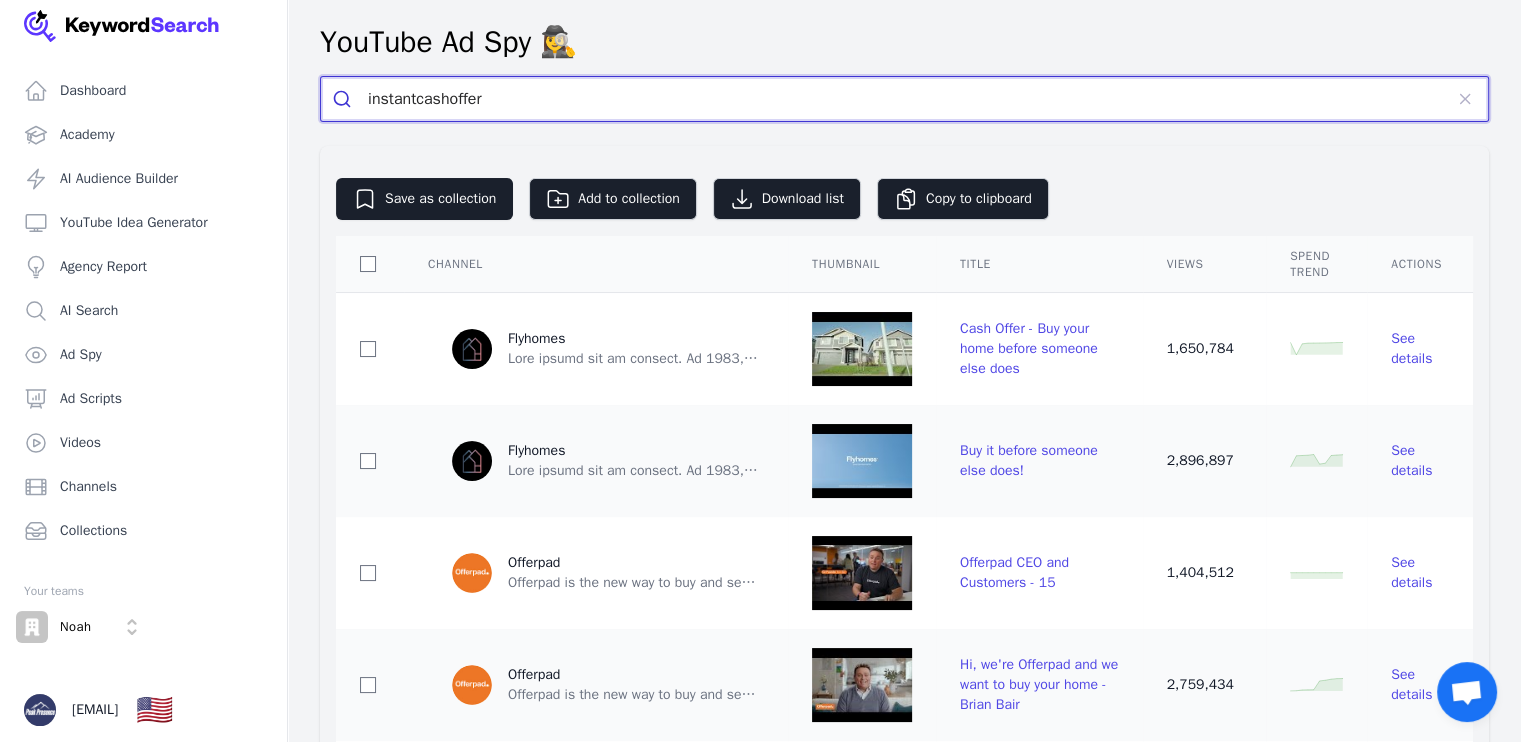type on "instantcashoffer" 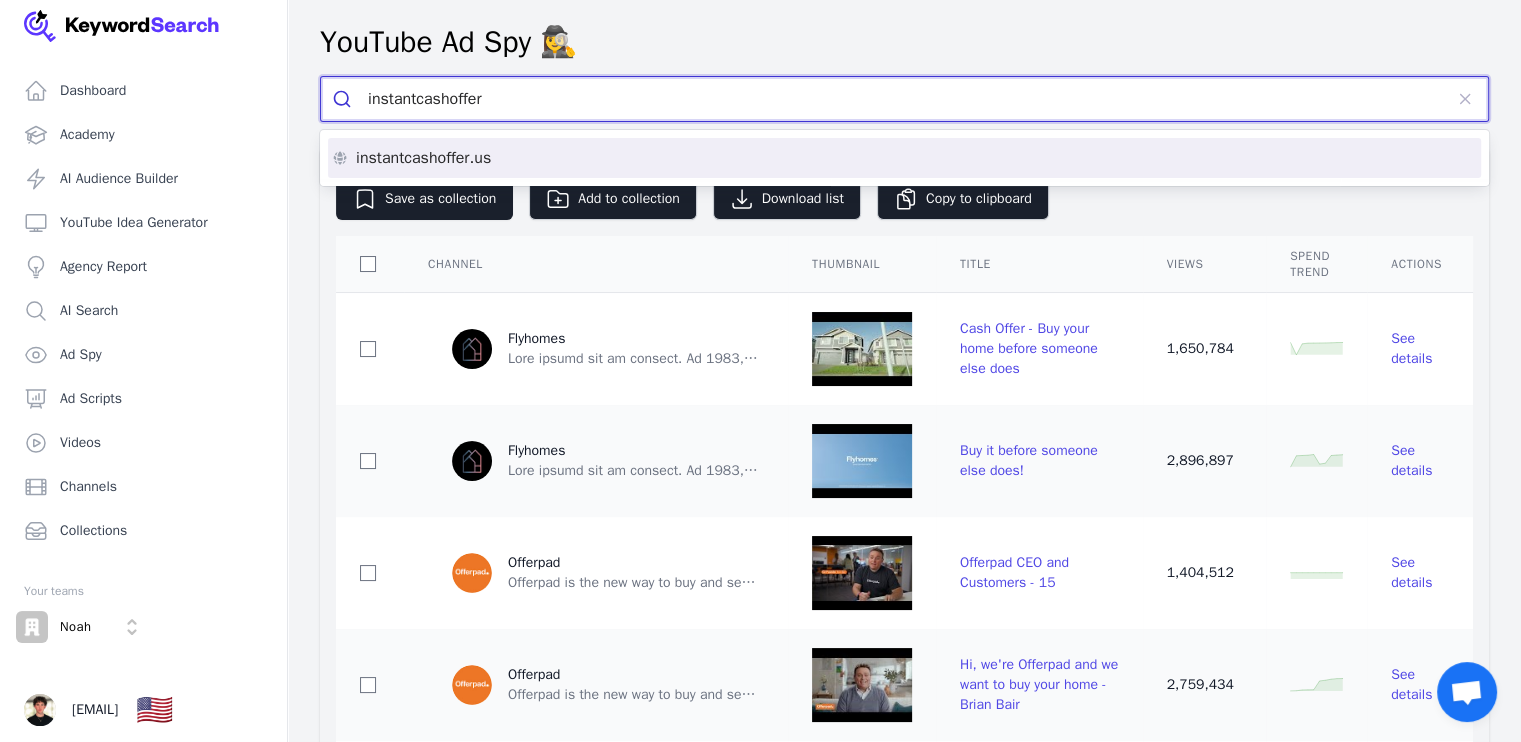 click on "instantcashoffer.us" at bounding box center (904, 158) 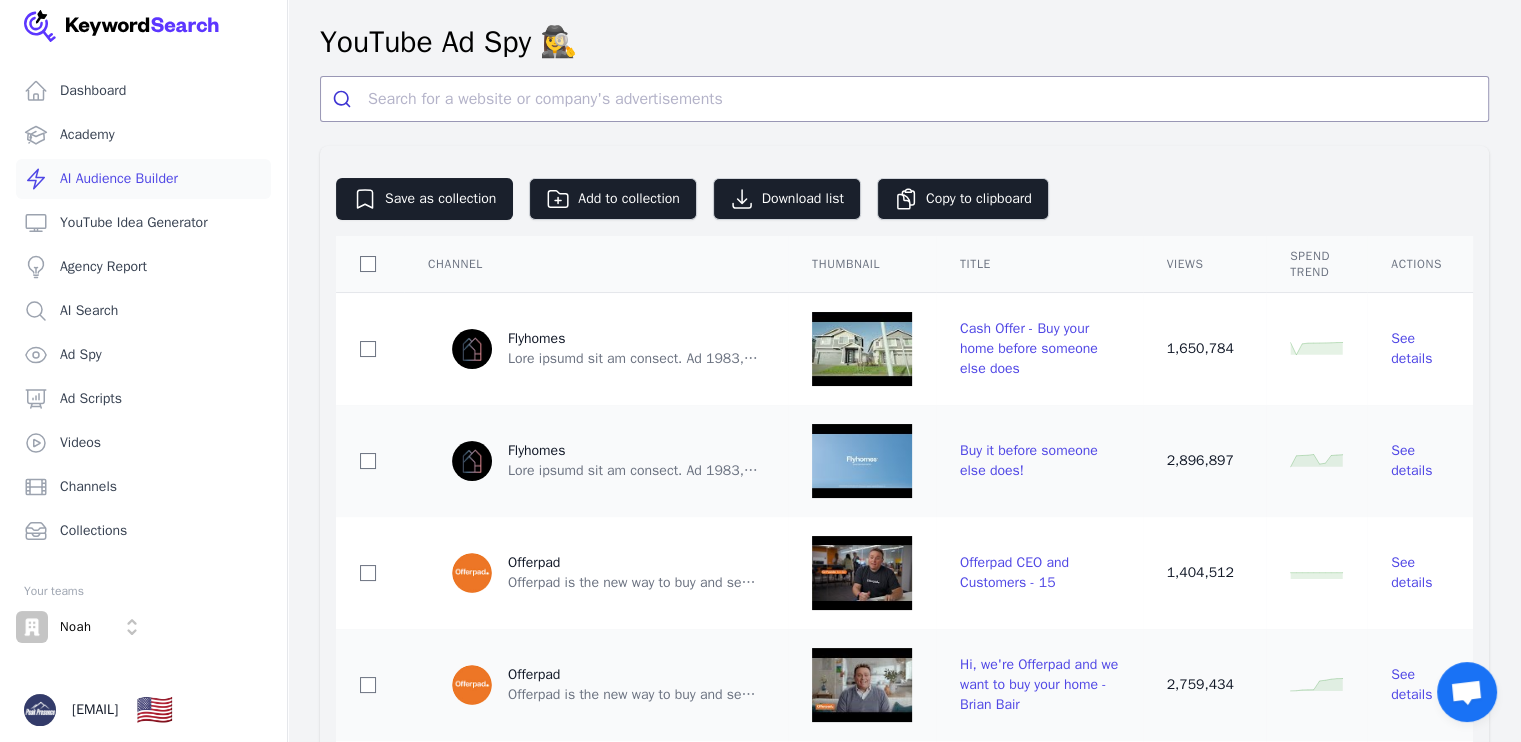 click on "AI Audience Builder" at bounding box center (143, 179) 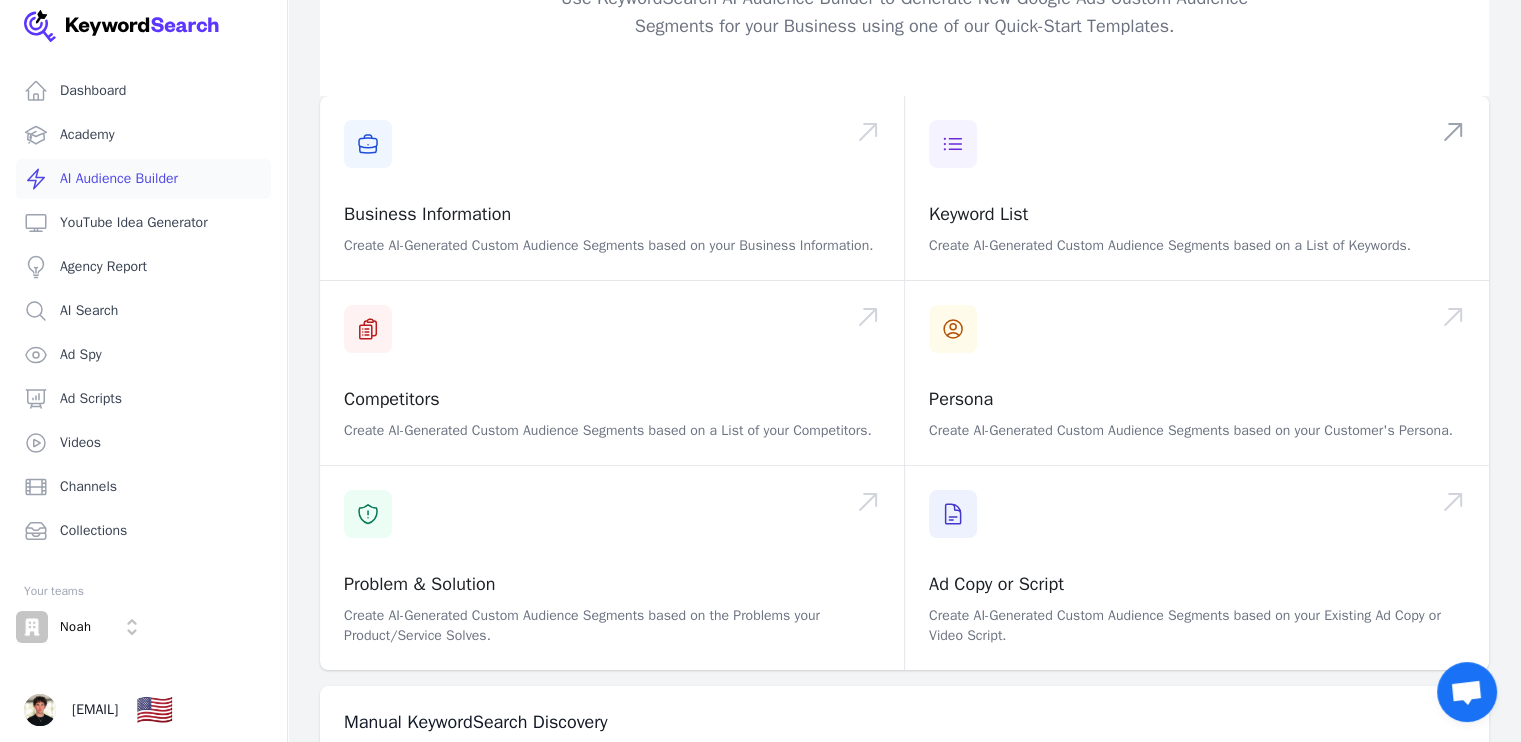 scroll, scrollTop: 200, scrollLeft: 0, axis: vertical 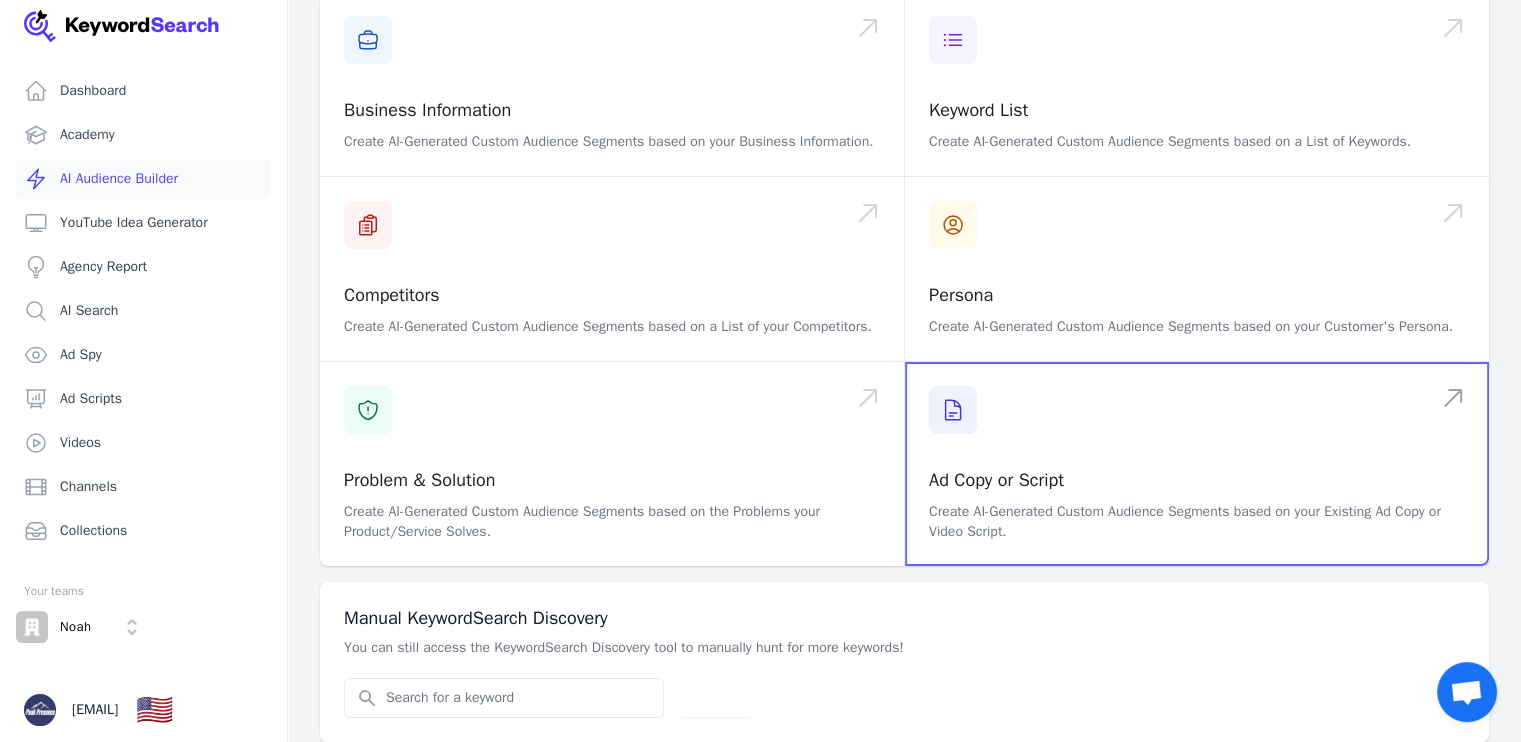 click at bounding box center [1197, 464] 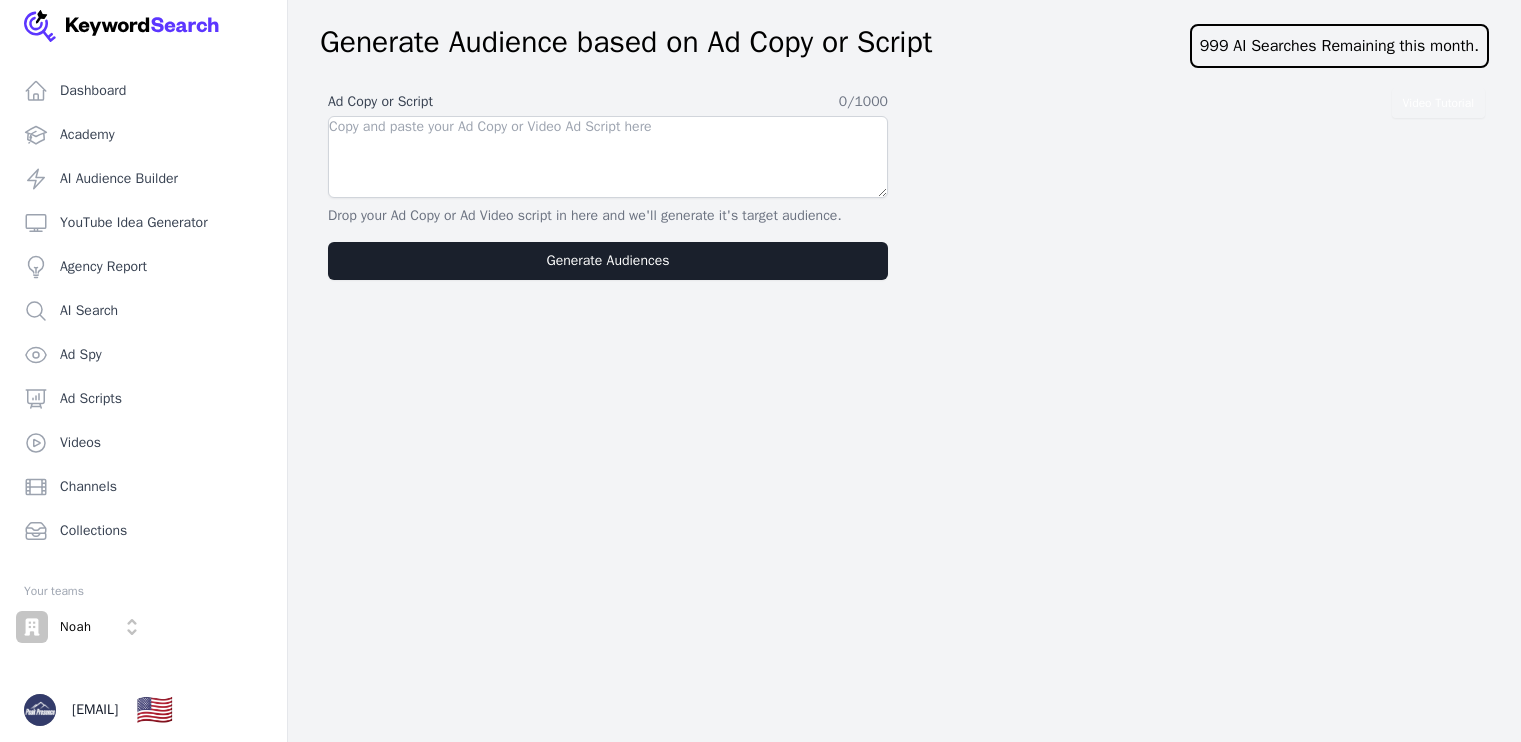 scroll, scrollTop: 0, scrollLeft: 0, axis: both 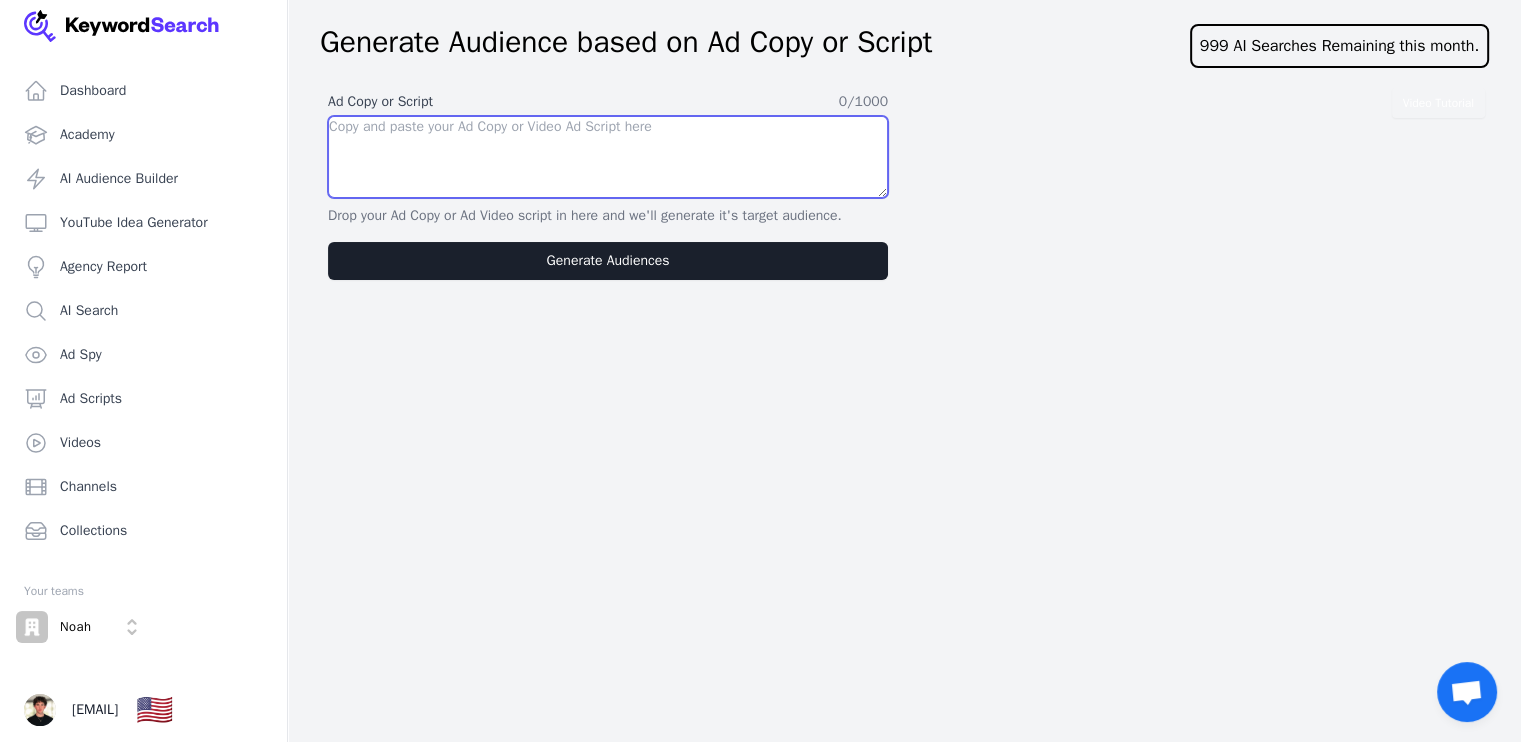 click at bounding box center (608, 157) 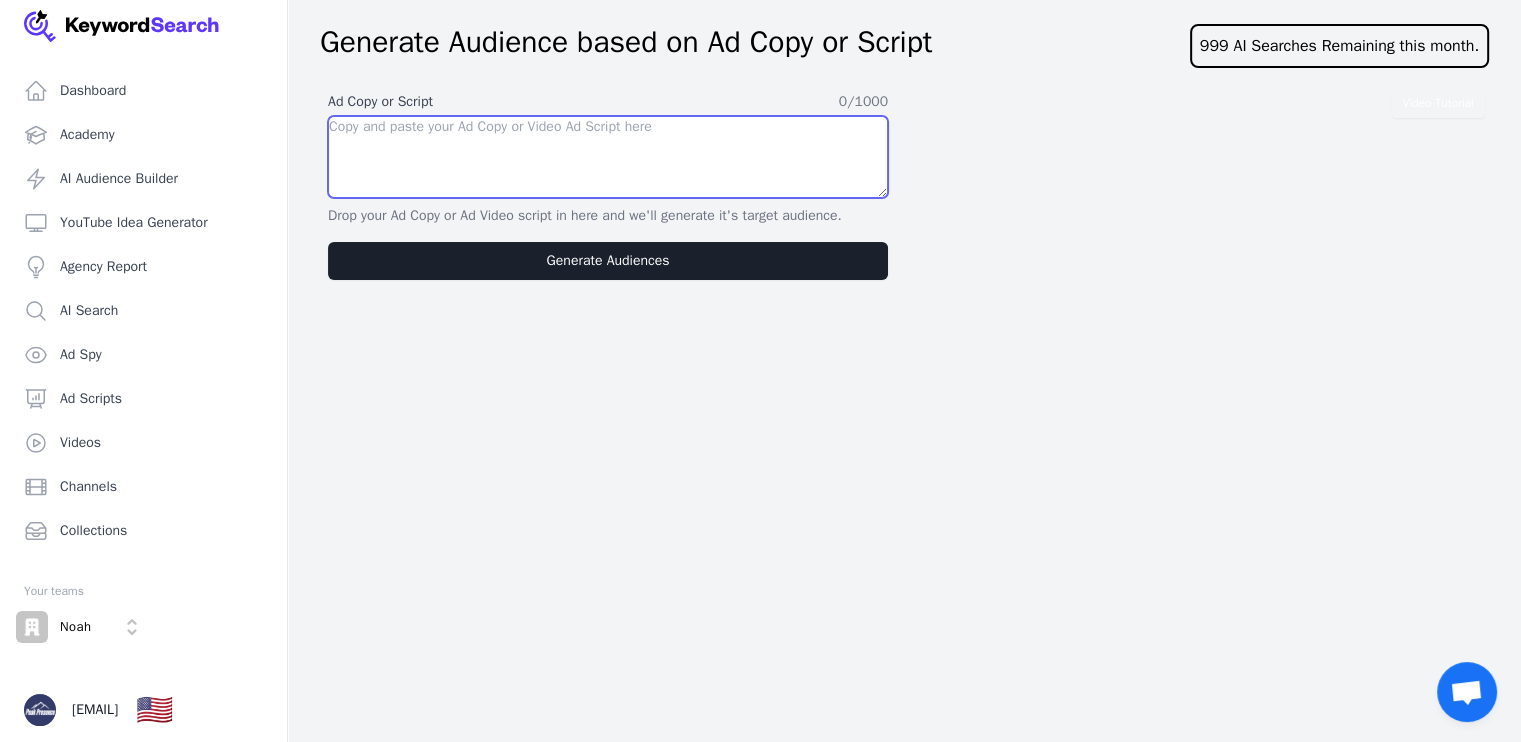 paste on "Look, managing more than 5 units in Hamilton right now is draining. The constant turnover, tenant issues, late rent, surprise repairs — it wears you down. And worst of all, it holds you back from what you really want: consistent cash flow, reliable tenants, and time to actually grow your portfolio.
Most landlords are still relying on the old school “set it and forget it” method — hoping a manager or tenant will magically make things easier. But those old ways are exactly why things stay stuck.
But here’s the good news:
There’s a smarter, proven way landlords in Hamilton are using right now to keep units full, cash flow steady, and headaches low — while actually building equity and scaling faster.
It's called the Hamilton Landlord Survival Blueprint — and it walks you through everything step-by-step in one simple, easy-to-follow guide.
Even if you’ve tried everything else before — this feels like finally flipping the switch.
Just tap the button, and I’ll send it to you for free.
Bo" 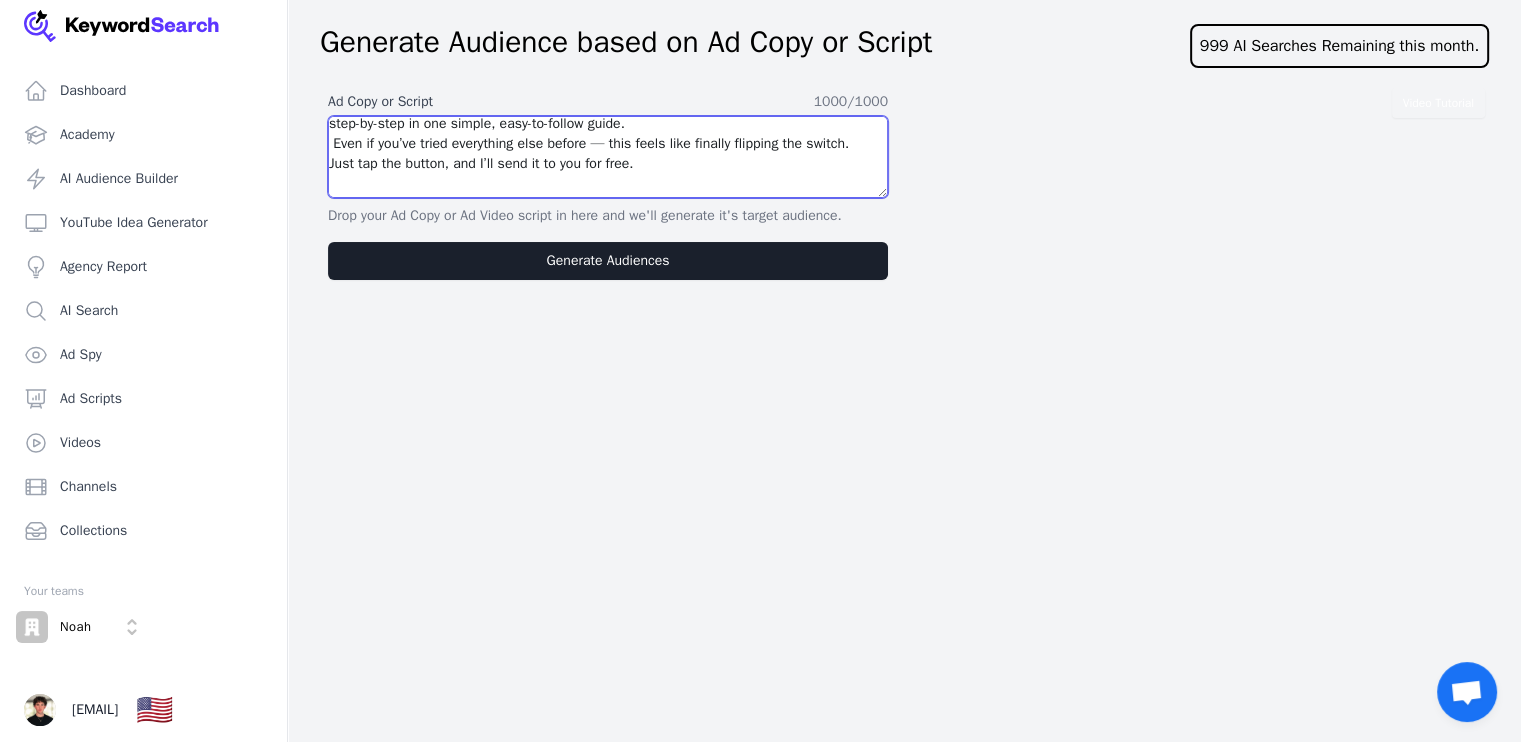 scroll, scrollTop: 280, scrollLeft: 0, axis: vertical 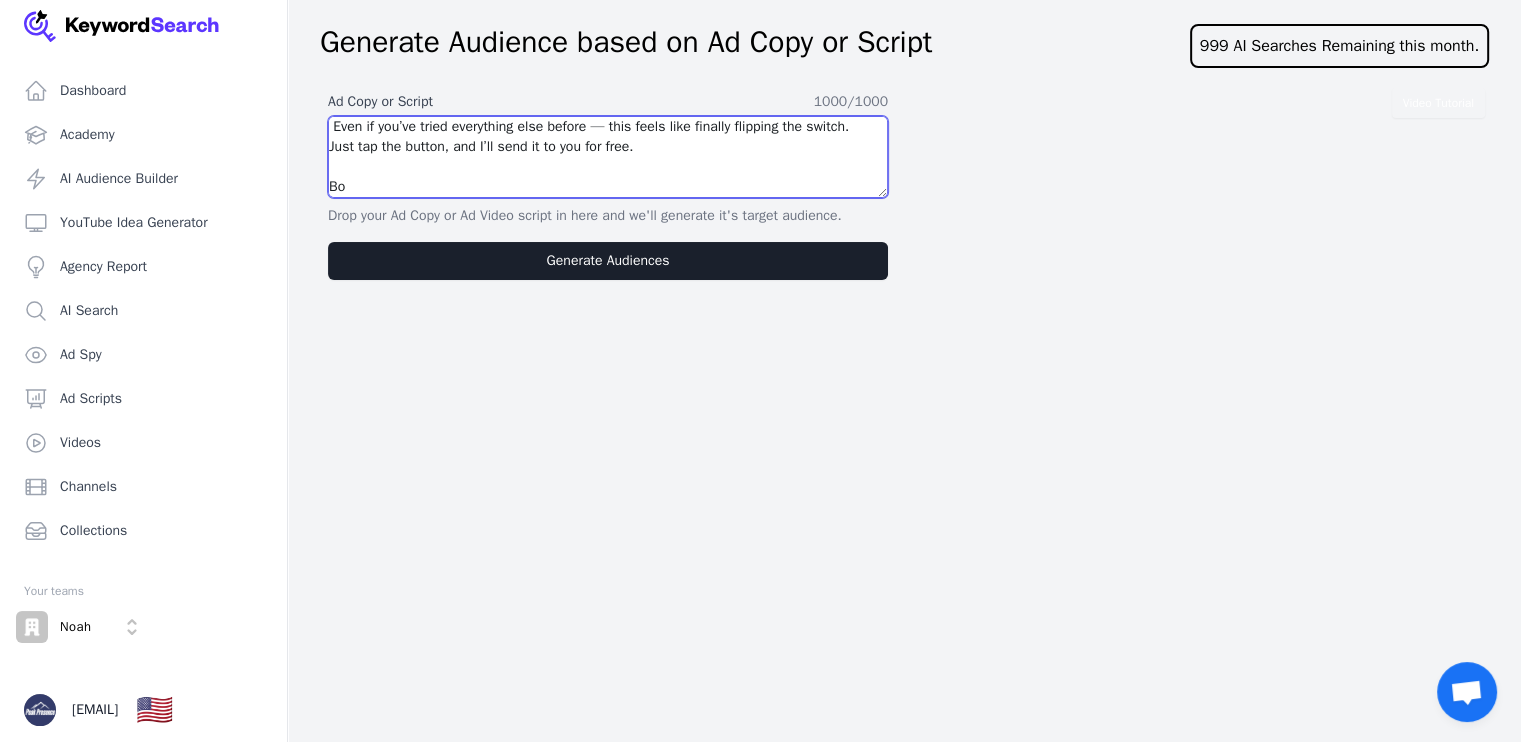 type on "Look, managing more than 5 units in Hamilton right now is draining. The constant turnover, tenant issues, late rent, surprise repairs — it wears you down. And worst of all, it holds you back from what you really want: consistent cash flow, reliable tenants, and time to actually grow your portfolio.
Most landlords are still relying on the old school “set it and forget it” method — hoping a manager or tenant will magically make things easier. But those old ways are exactly why things stay stuck.
But here’s the good news:
There’s a smarter, proven way landlords in Hamilton are using right now to keep units full, cash flow steady, and headaches low — while actually building equity and scaling faster.
It's called the Hamilton Landlord Survival Blueprint — and it walks you through everything step-by-step in one simple, easy-to-follow guide.
Even if you’ve tried everything else before — this feels like finally flipping the switch.
Just tap the button, and I’ll send it to you for free.
Bo" 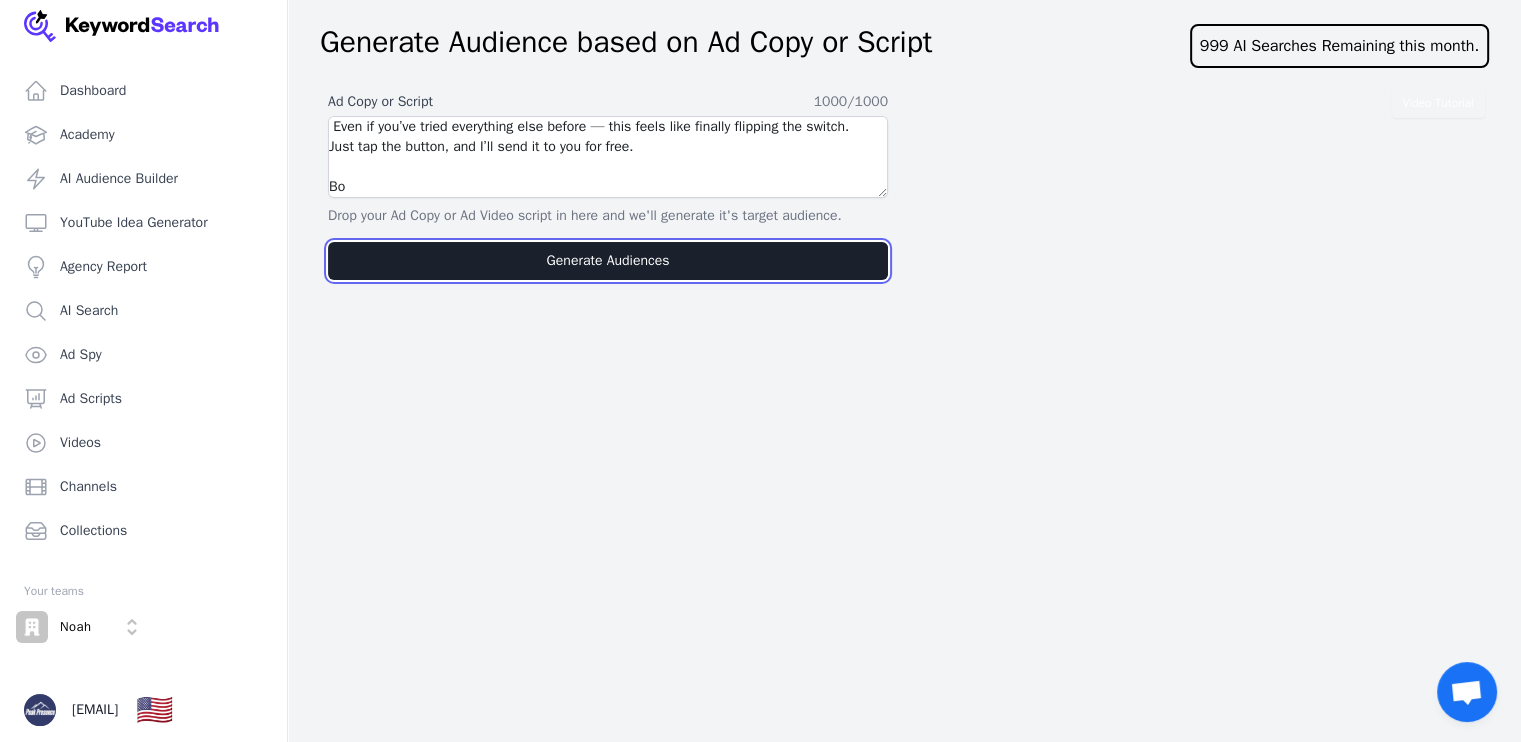 click on "Generate Audiences" at bounding box center [608, 261] 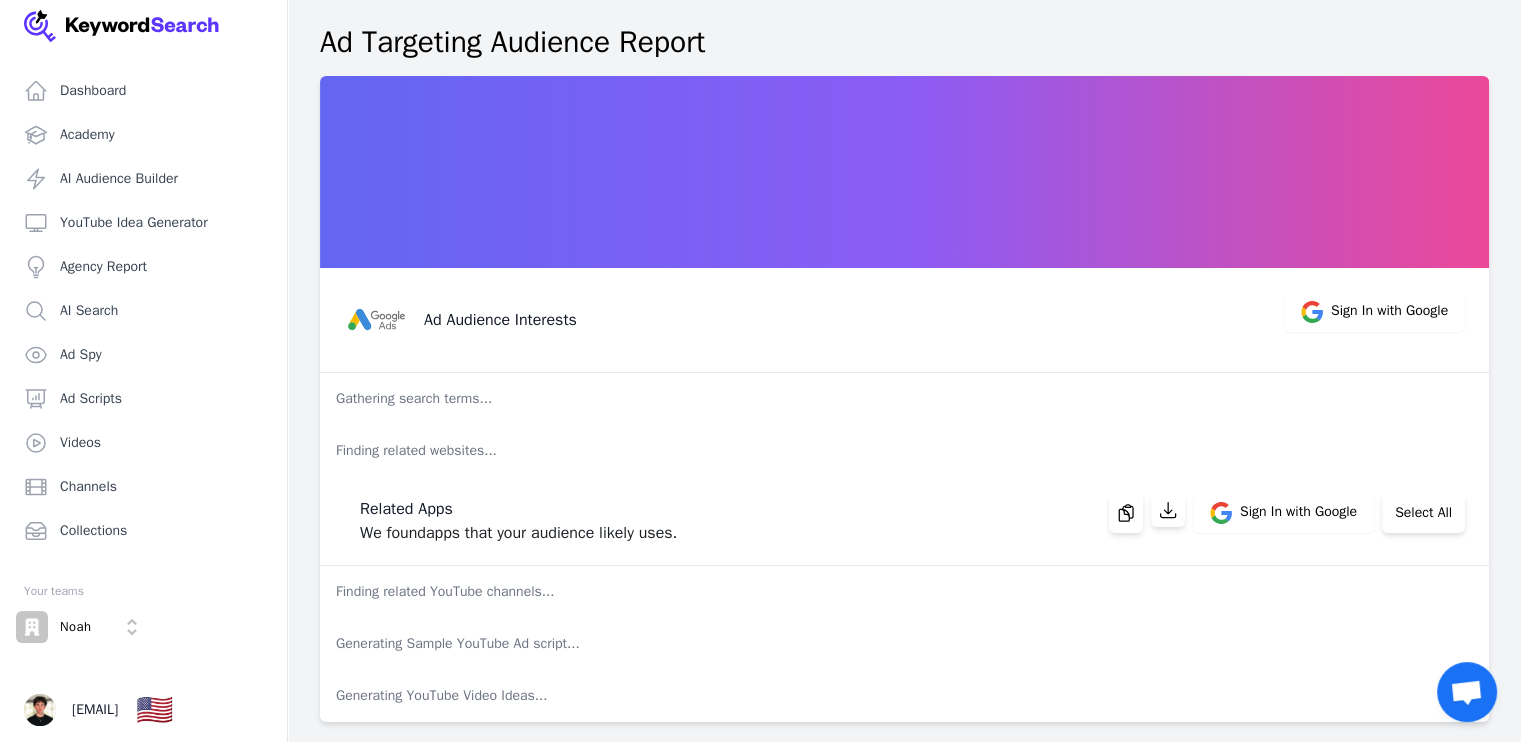 scroll, scrollTop: 24, scrollLeft: 0, axis: vertical 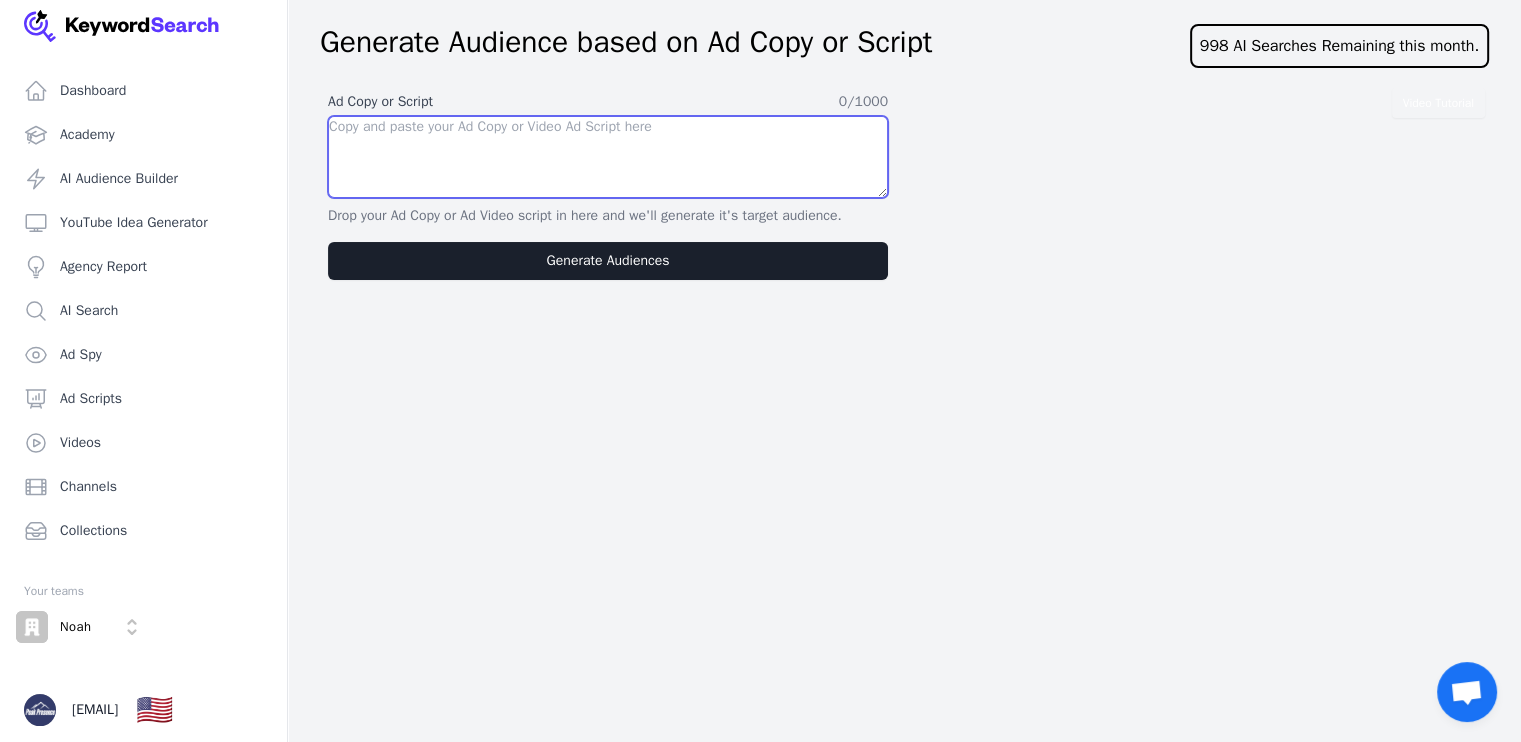 drag, startPoint x: 591, startPoint y: 122, endPoint x: 562, endPoint y: 194, distance: 77.62087 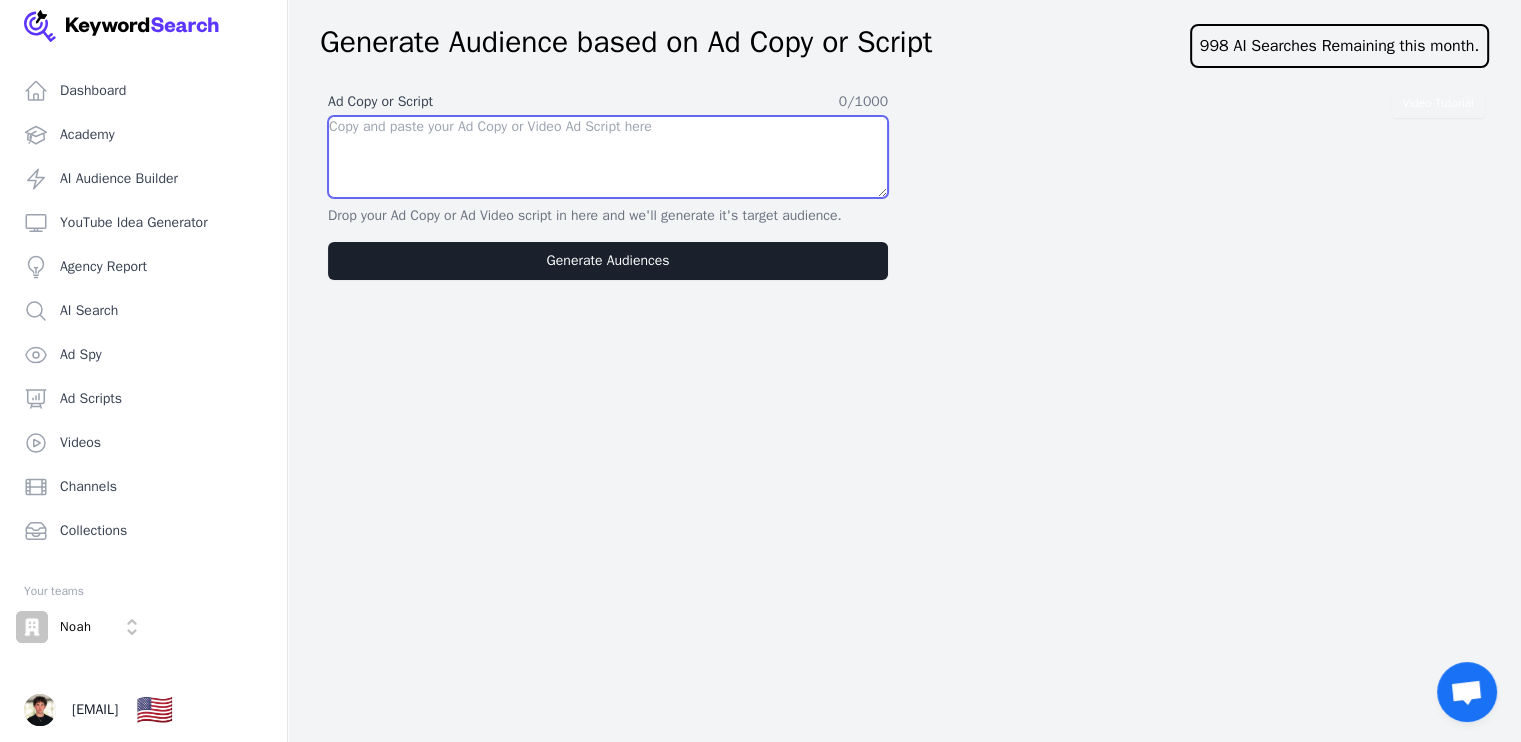 click at bounding box center [608, 157] 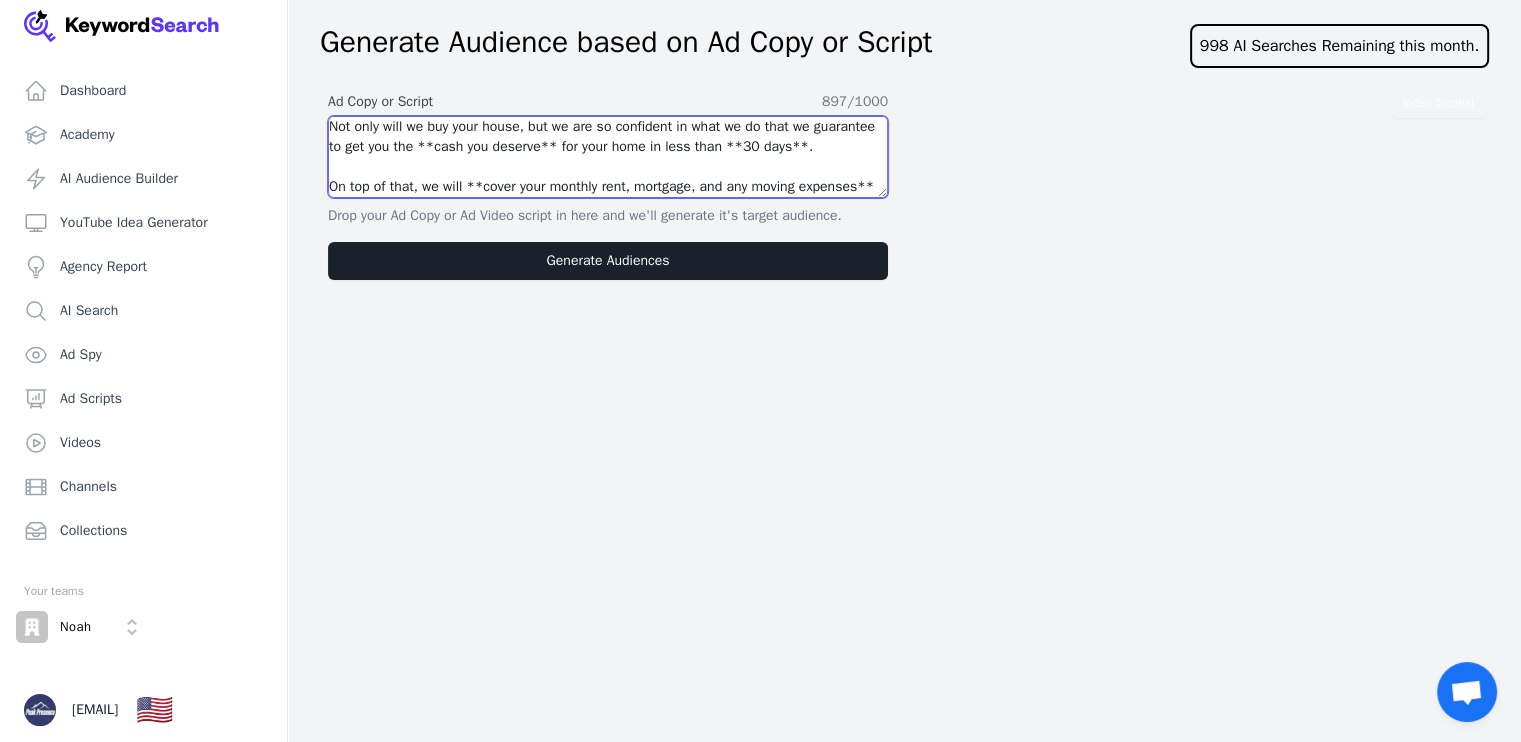 scroll, scrollTop: 320, scrollLeft: 0, axis: vertical 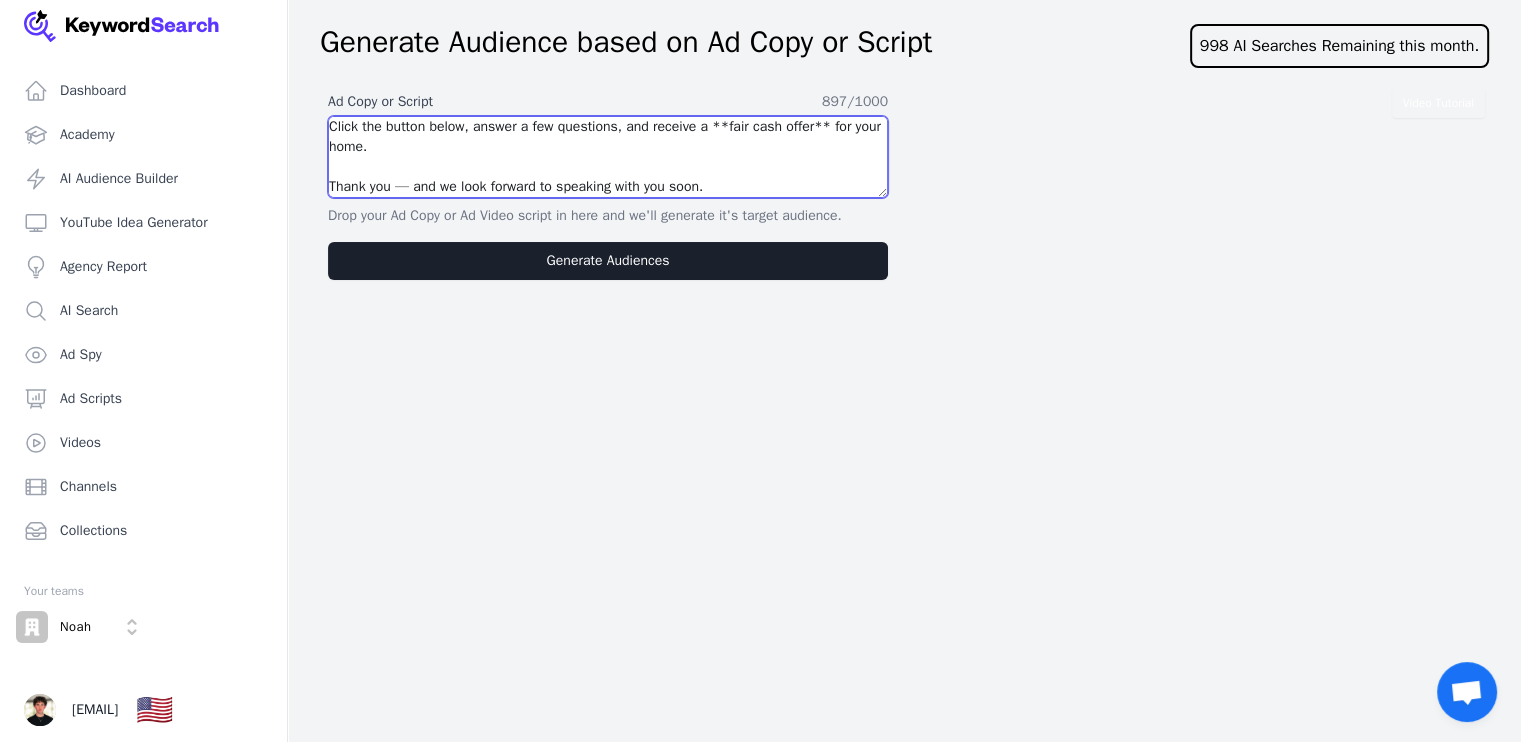 type on "Not only will we buy your house, but we are so confident in what we do that we guarantee to get you the **cash you deserve** for your home in less than **30 days**.
On top of that, we will **cover your monthly rent, mortgage, and any moving expenses** that you have during the process.
So if you're looking to sell your house quickly, without the BS and without any lowball offers, then click the button below and answer a few questions — it takes about 15 seconds — and we will give you a **fair, legitimate cash offer today**.
If you're tired of wasting time with realtors that only bring you tire kickers and investors that only give you undervalued, lowball offers… then this is for you.
Our process is fast, easy, and hassle-free.
Click the button below, answer a few questions, and receive a **fair cash offer** for your home.
Thank you — and we look forward to speaking with you soon." 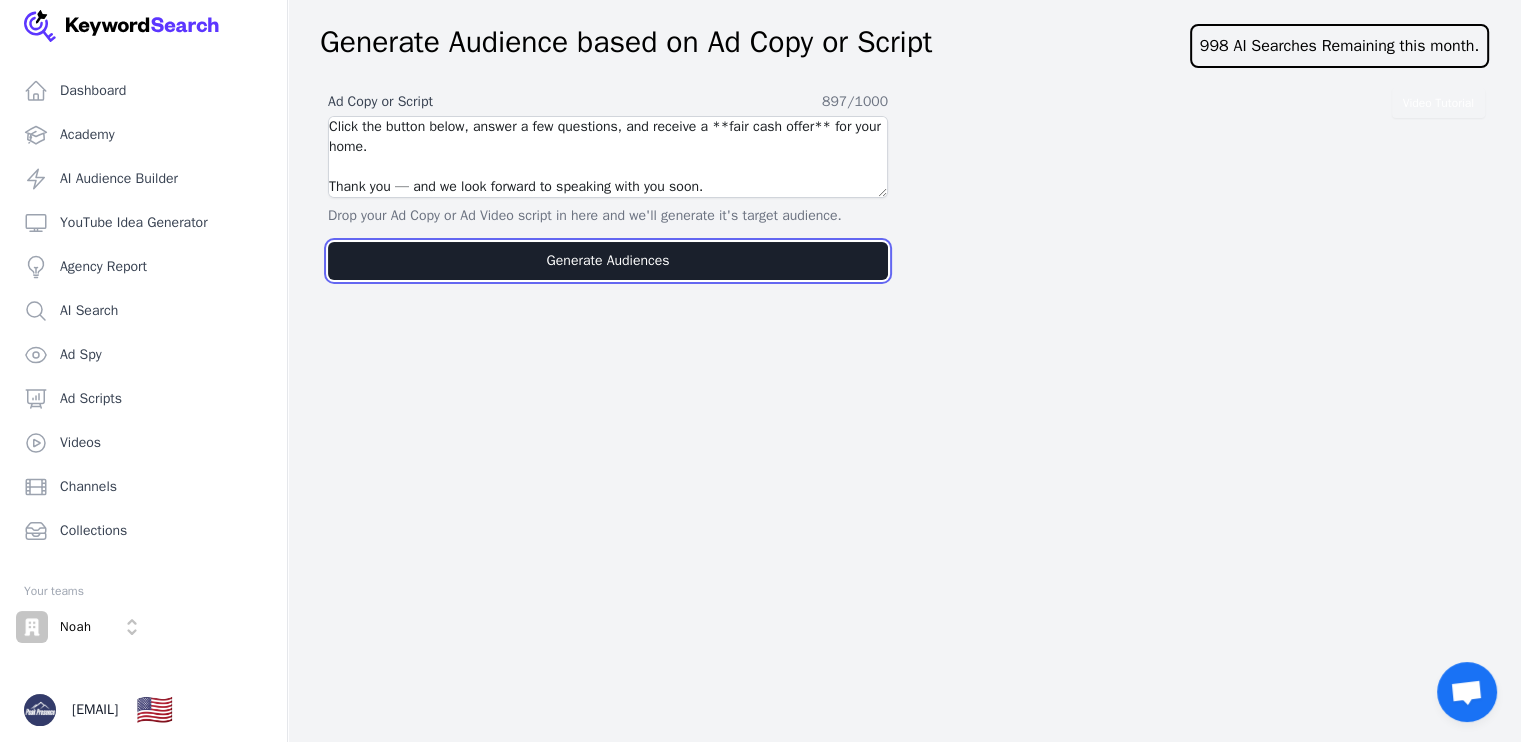 click on "Generate Audiences" at bounding box center [608, 261] 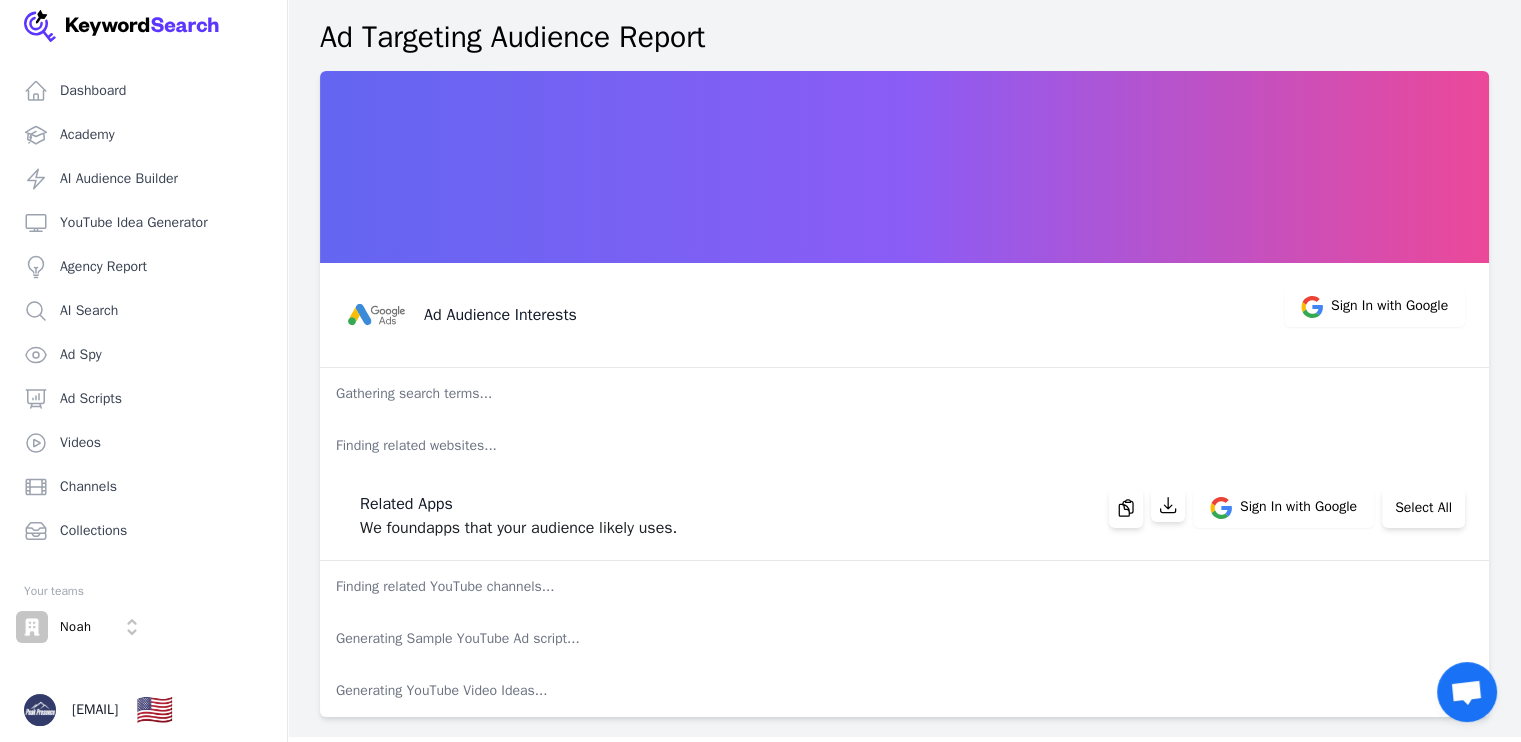 scroll, scrollTop: 0, scrollLeft: 0, axis: both 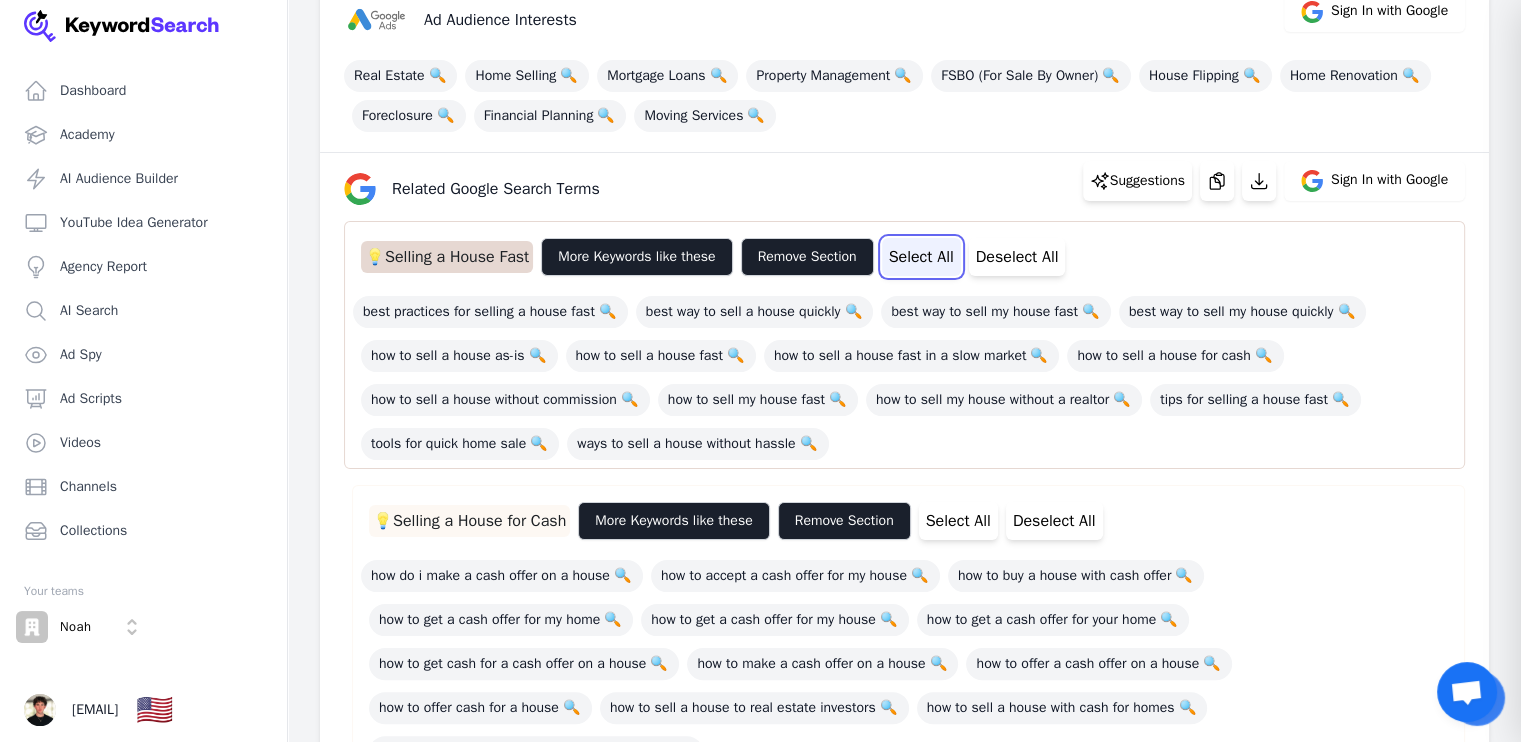 click on "Select All" at bounding box center (921, 257) 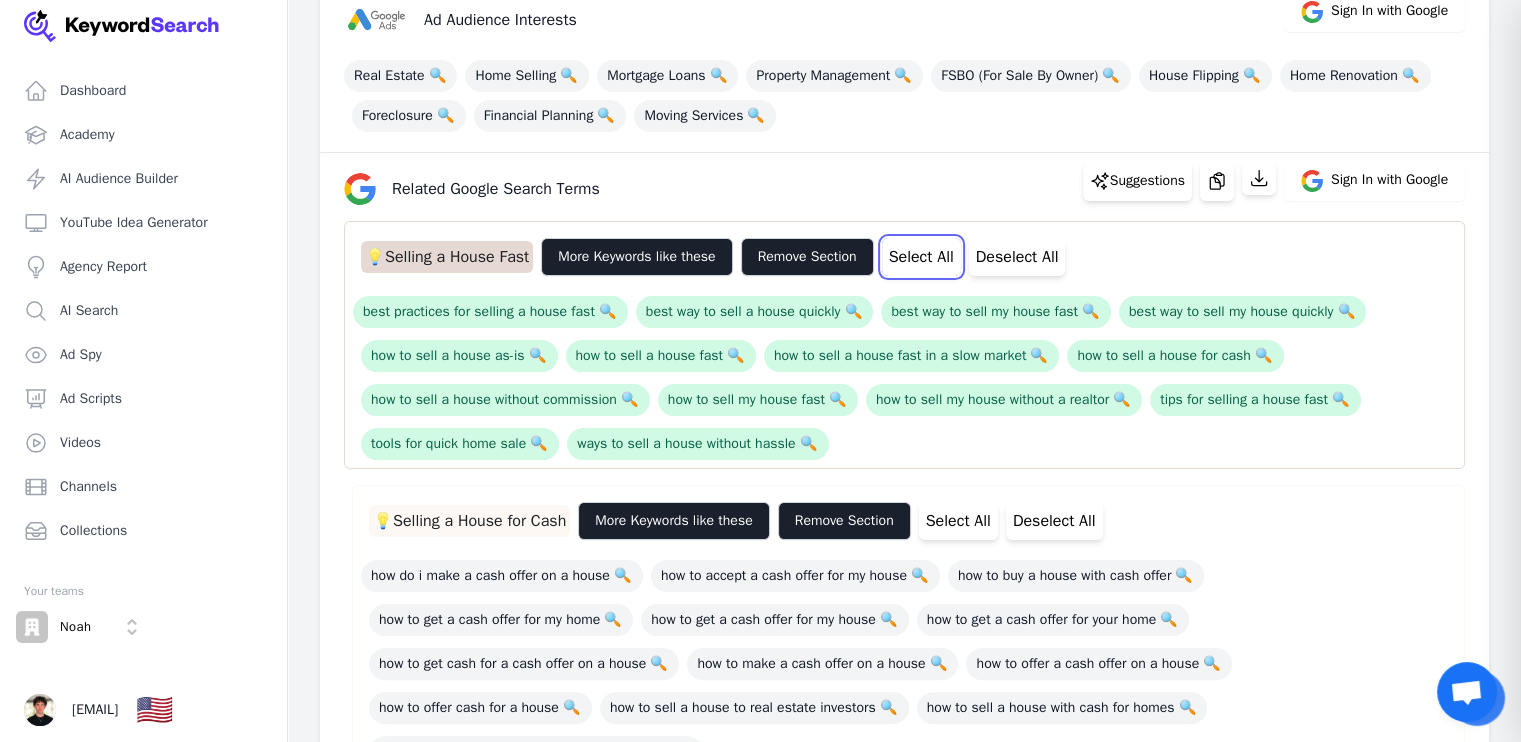 type 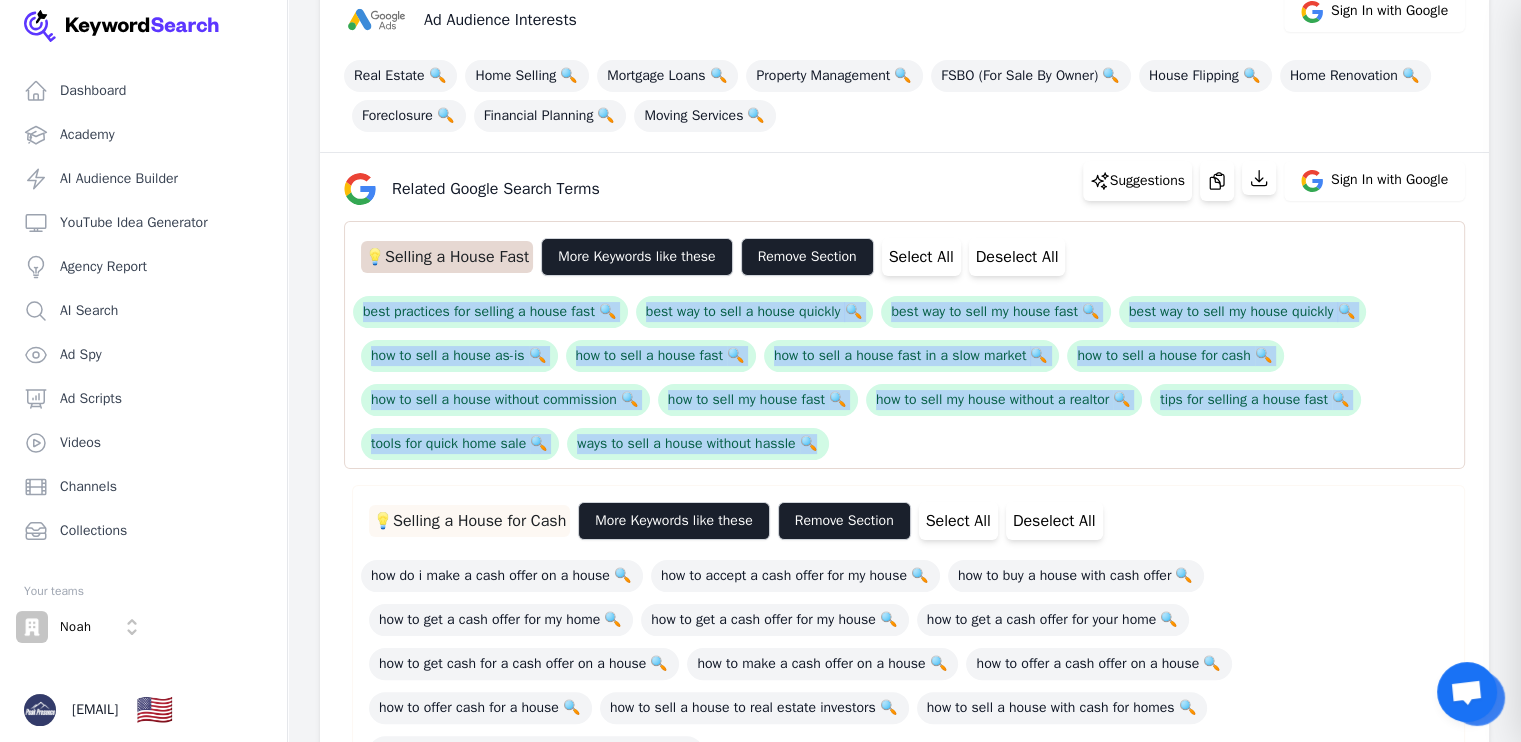 drag, startPoint x: 867, startPoint y: 439, endPoint x: 351, endPoint y: 293, distance: 536.2574 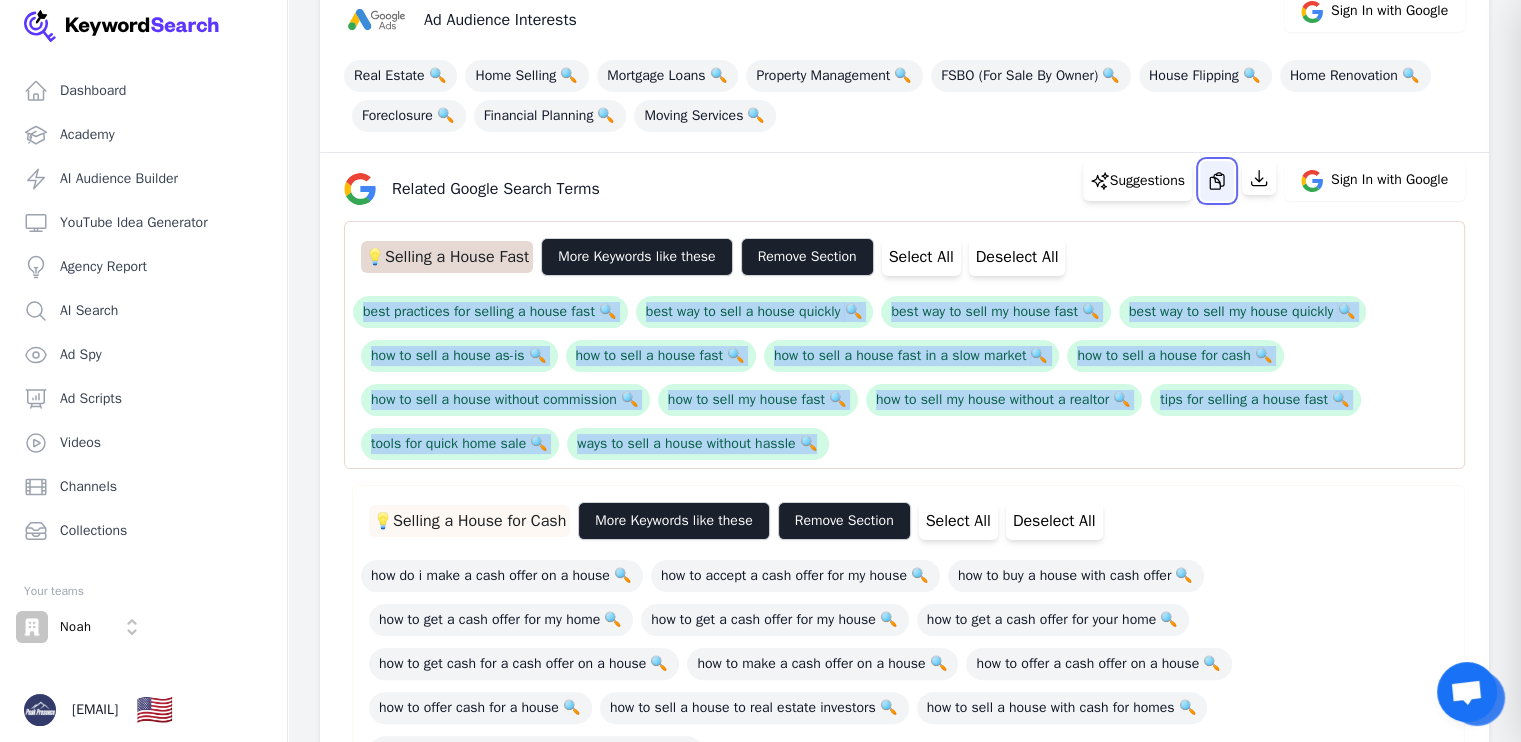 click 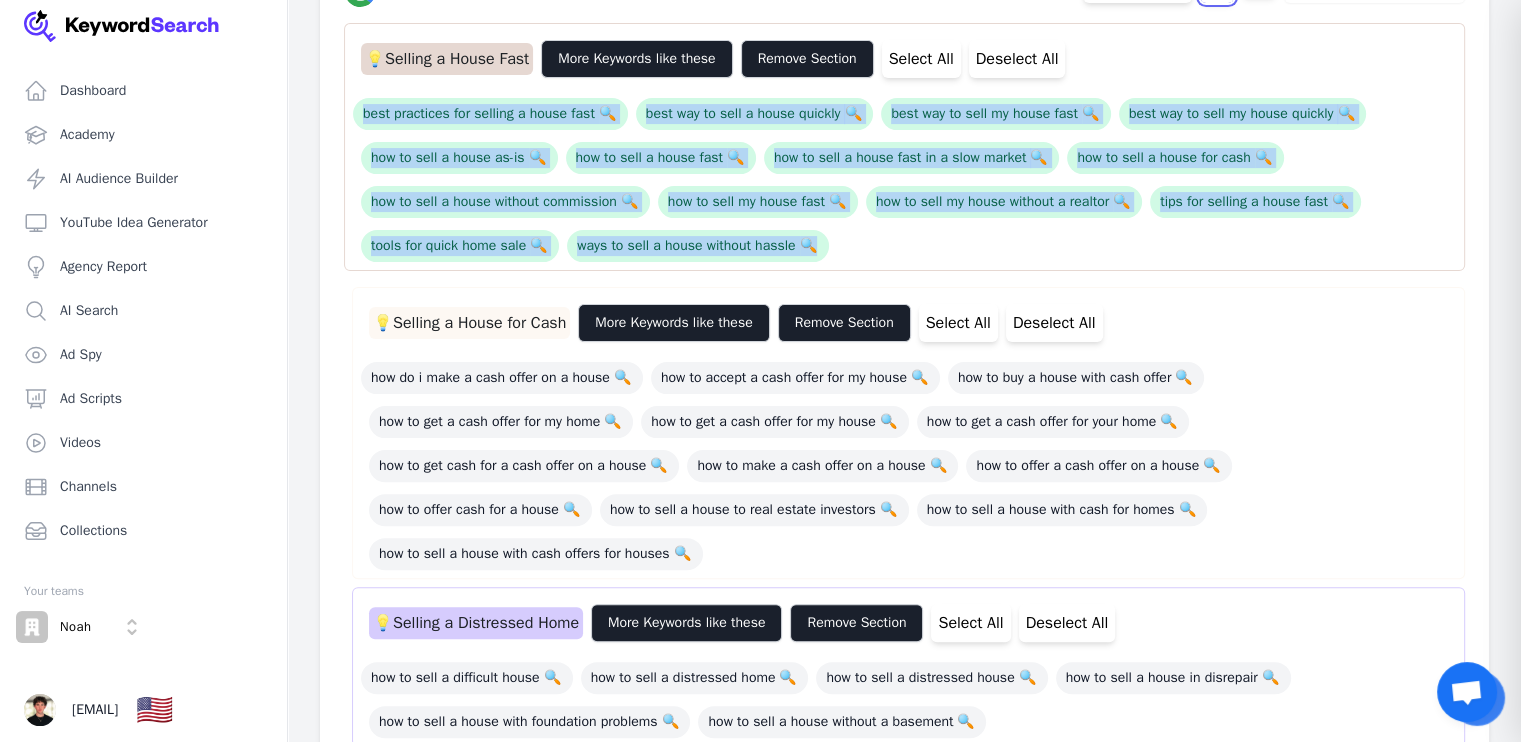 scroll, scrollTop: 500, scrollLeft: 0, axis: vertical 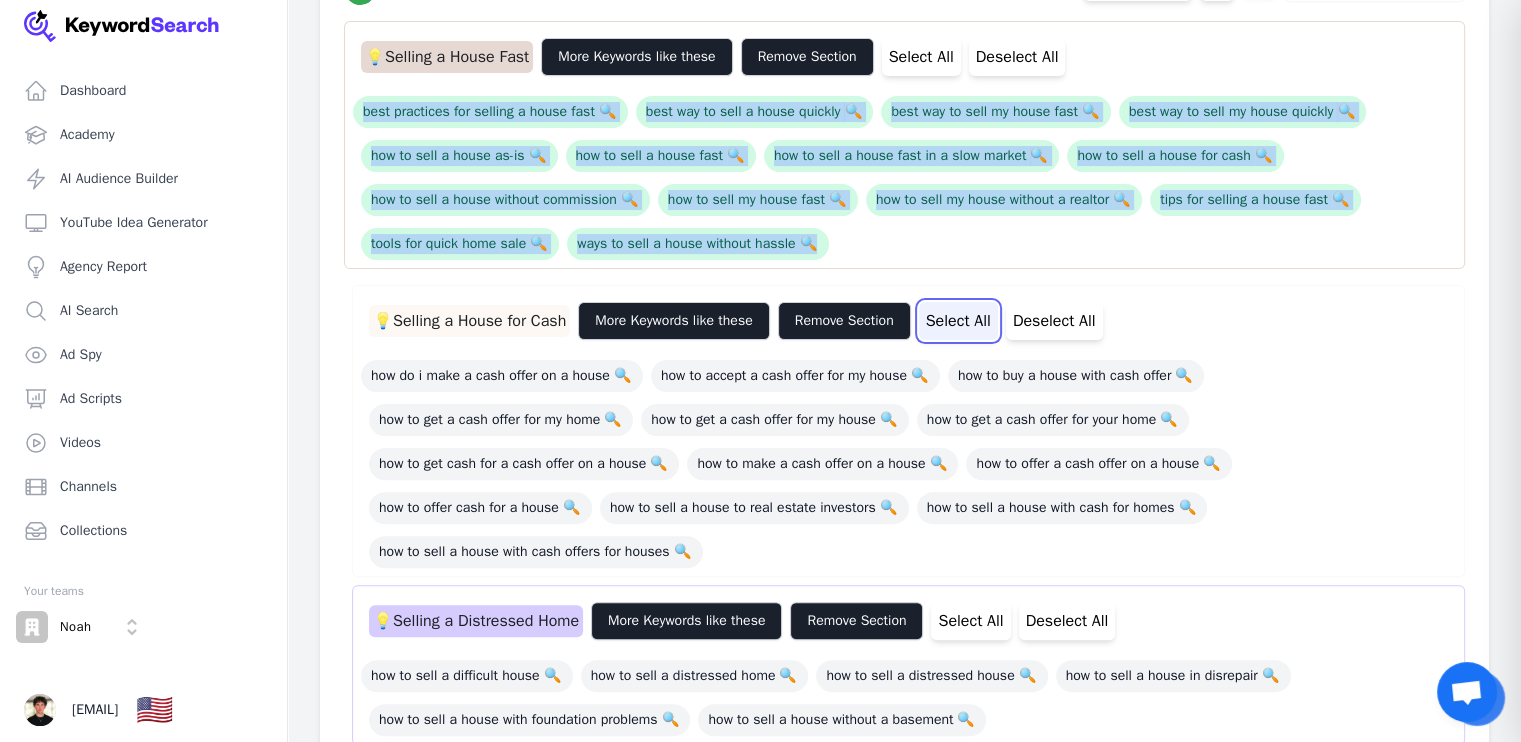 click on "Select All" at bounding box center [958, 321] 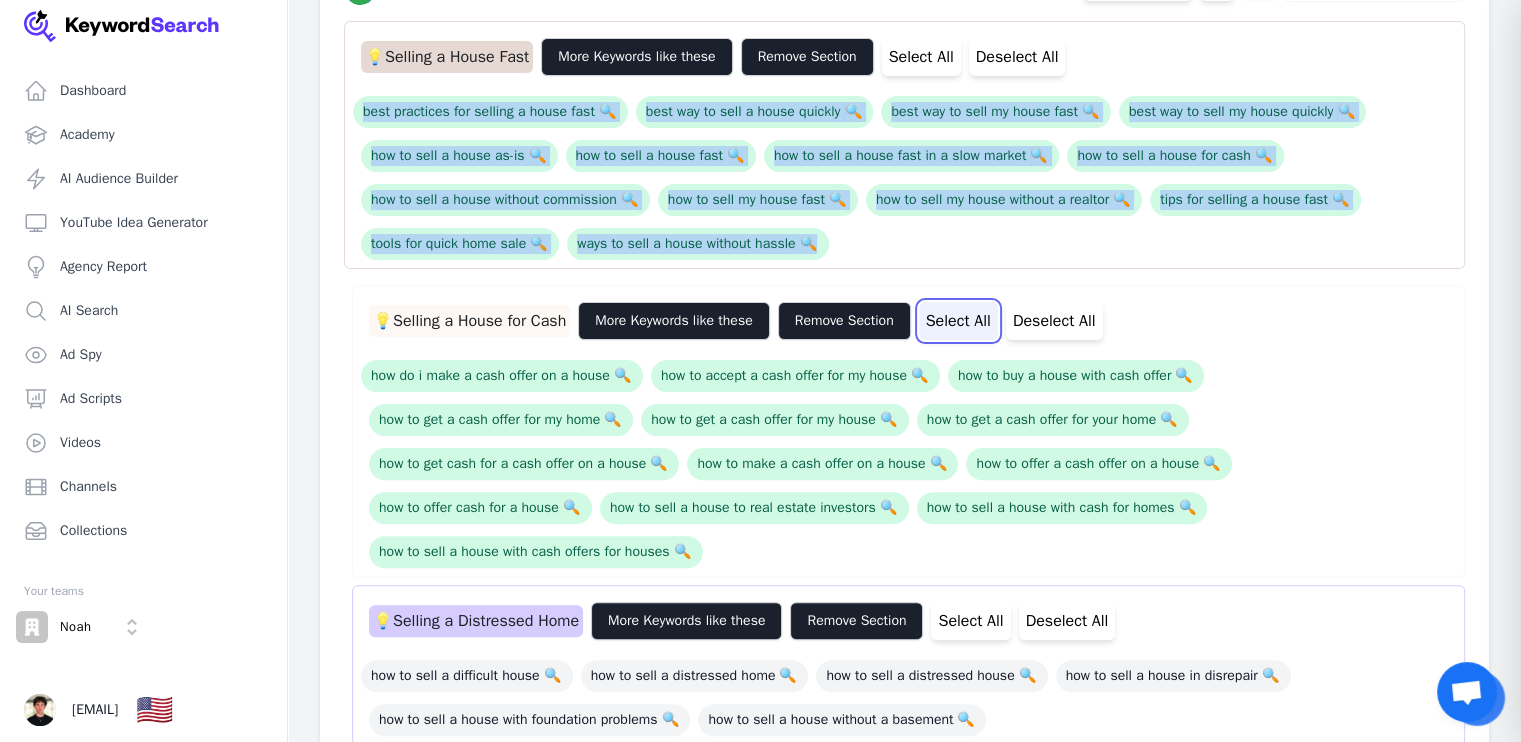 click on "Select All" at bounding box center (958, 321) 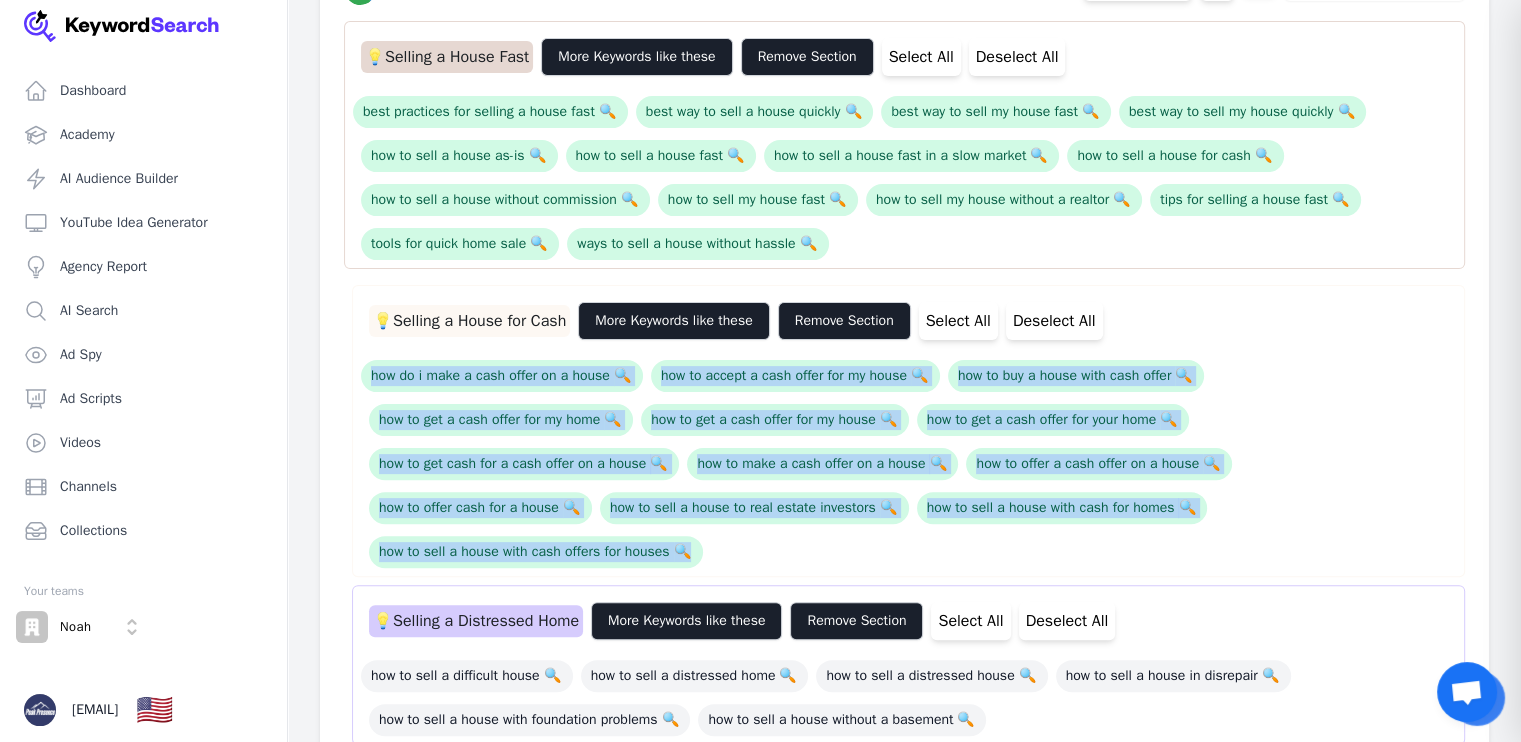 drag, startPoint x: 725, startPoint y: 555, endPoint x: 428, endPoint y: 275, distance: 408.17764 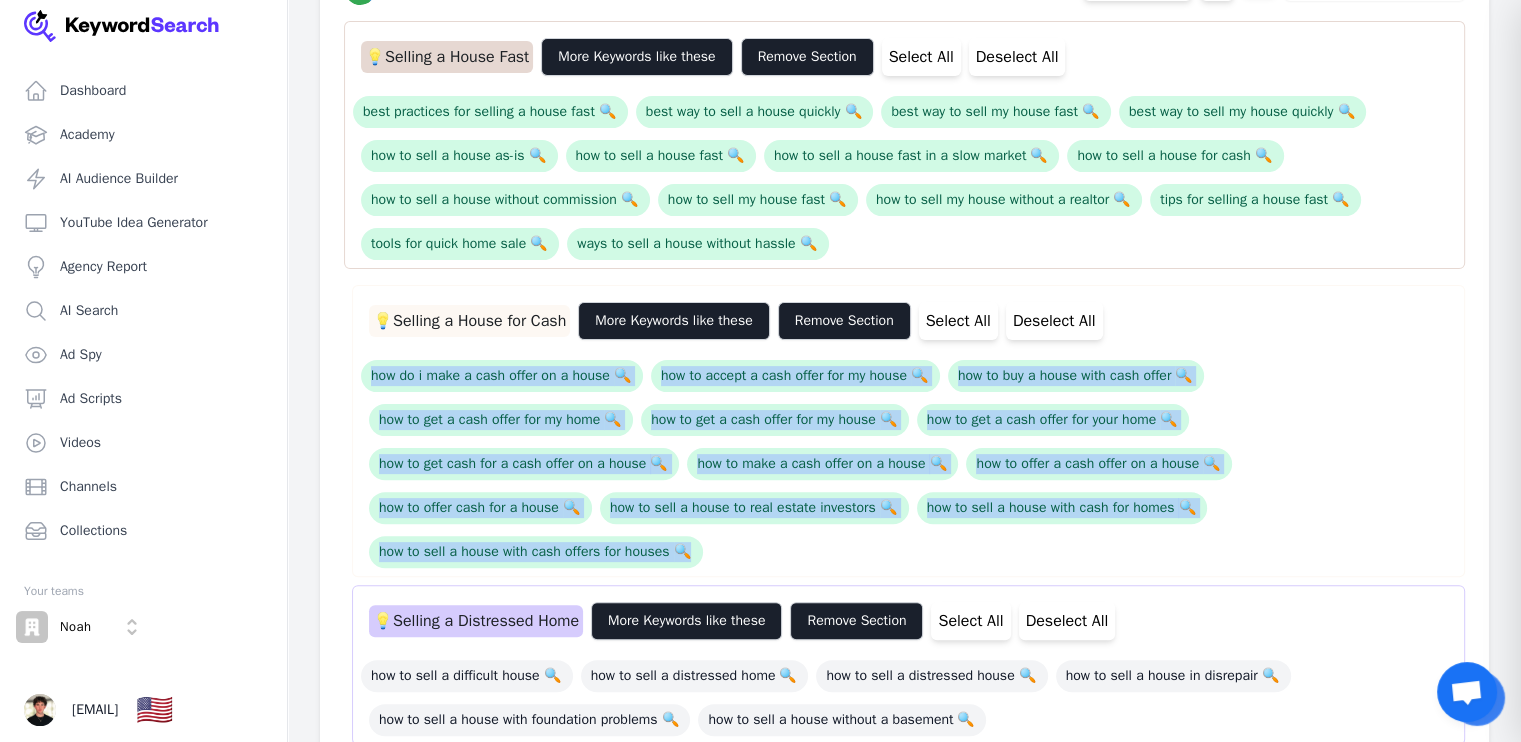 click on "how do i make a cash offer on a house 🔍 how to accept a cash offer for my house 🔍 how to buy a house with cash offer 🔍 how to get a cash offer for my home 🔍 how to get a cash offer for my house 🔍 how to get a cash offer for your home 🔍 how to get cash for a cash offer on a house 🔍 how to make a cash offer on a house 🔍 how to offer a cash offer on a house 🔍 how to offer cash for a house 🔍 how to sell a house to real estate investors 🔍 how to sell a house with cash for homes 🔍 how to sell a house with cash offers for houses 🔍" at bounding box center [908, 458] 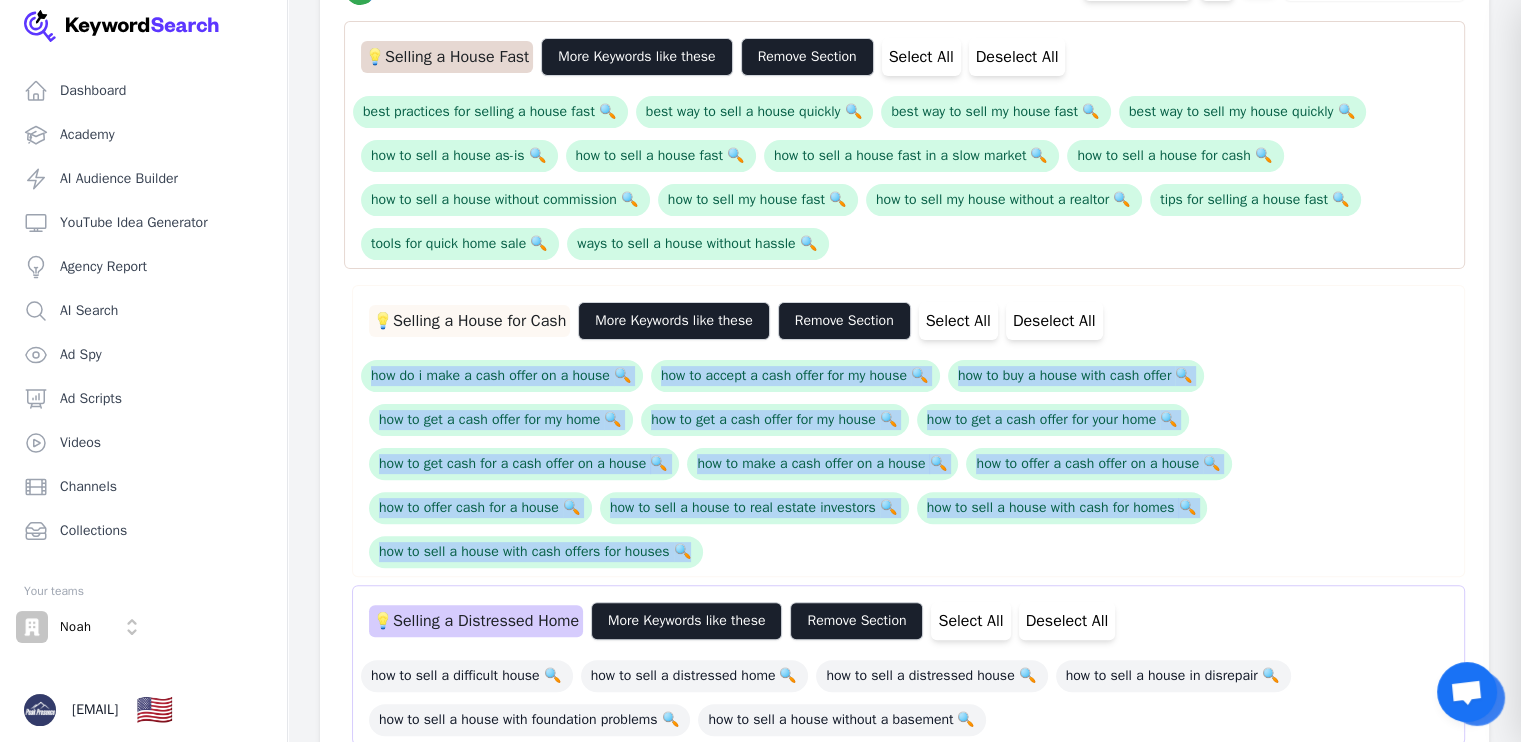 copy on "how do i make a cash offer on a house 🔍 how to accept a cash offer for my house 🔍 how to buy a house with cash offer 🔍 how to get a cash offer for my home 🔍 how to get a cash offer for my house 🔍 how to get a cash offer for your home 🔍 how to get cash for a cash offer on a house 🔍 how to make a cash offer on a house 🔍 how to offer a cash offer on a house 🔍 how to offer cash for a house 🔍 how to sell a house to real estate investors 🔍 how to sell a house with cash for homes 🔍 how to sell a house with cash offers for houses 🔍" 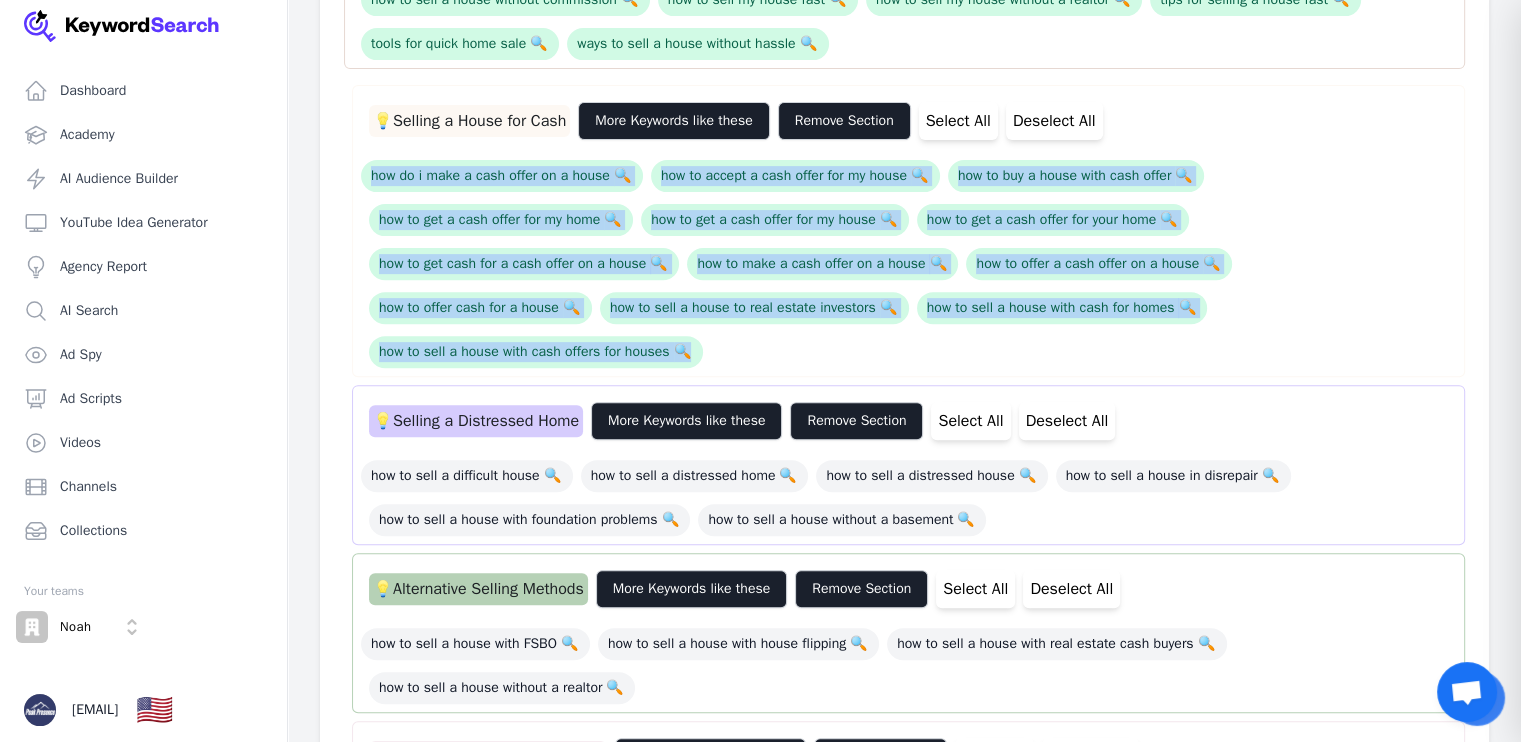 scroll, scrollTop: 800, scrollLeft: 0, axis: vertical 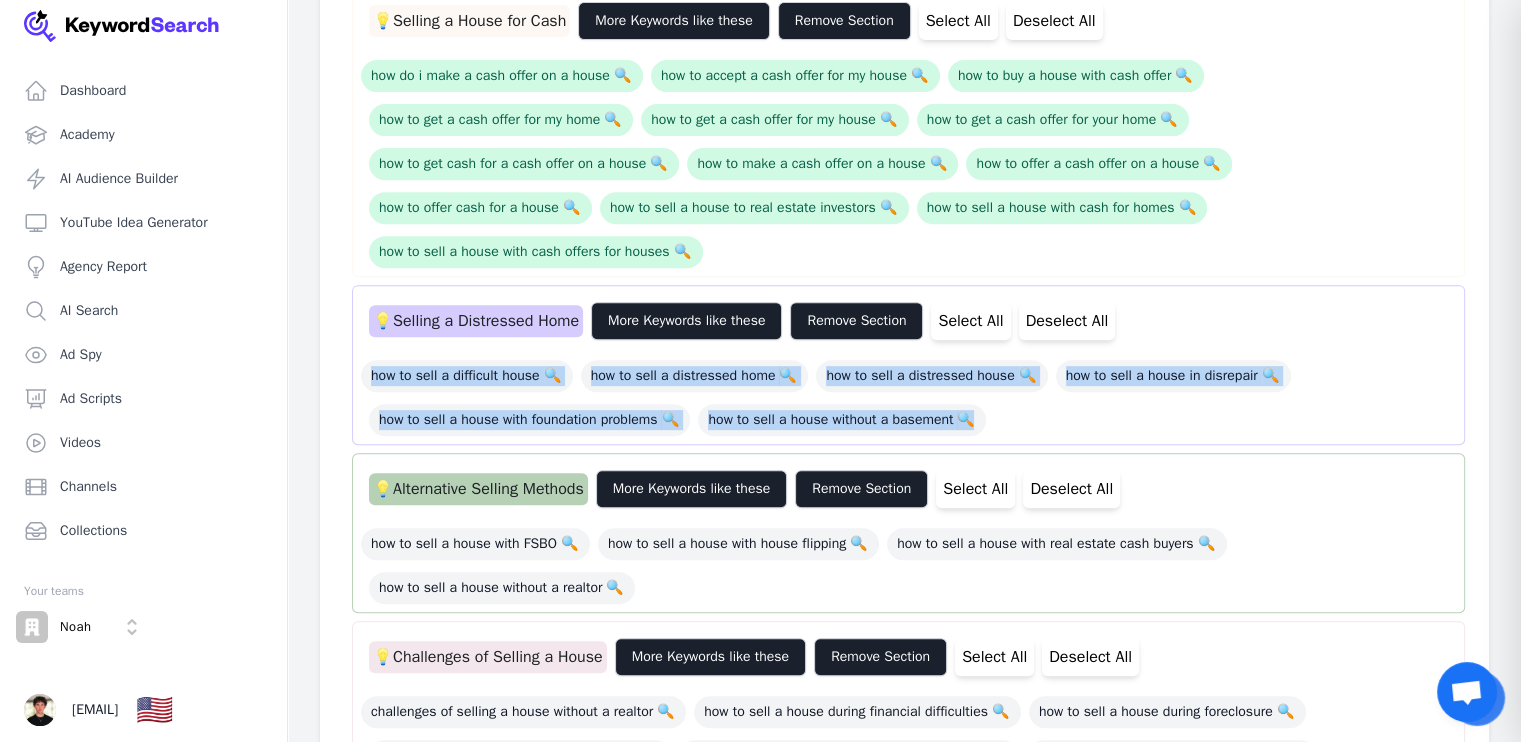 drag, startPoint x: 1048, startPoint y: 405, endPoint x: 349, endPoint y: 362, distance: 700.32135 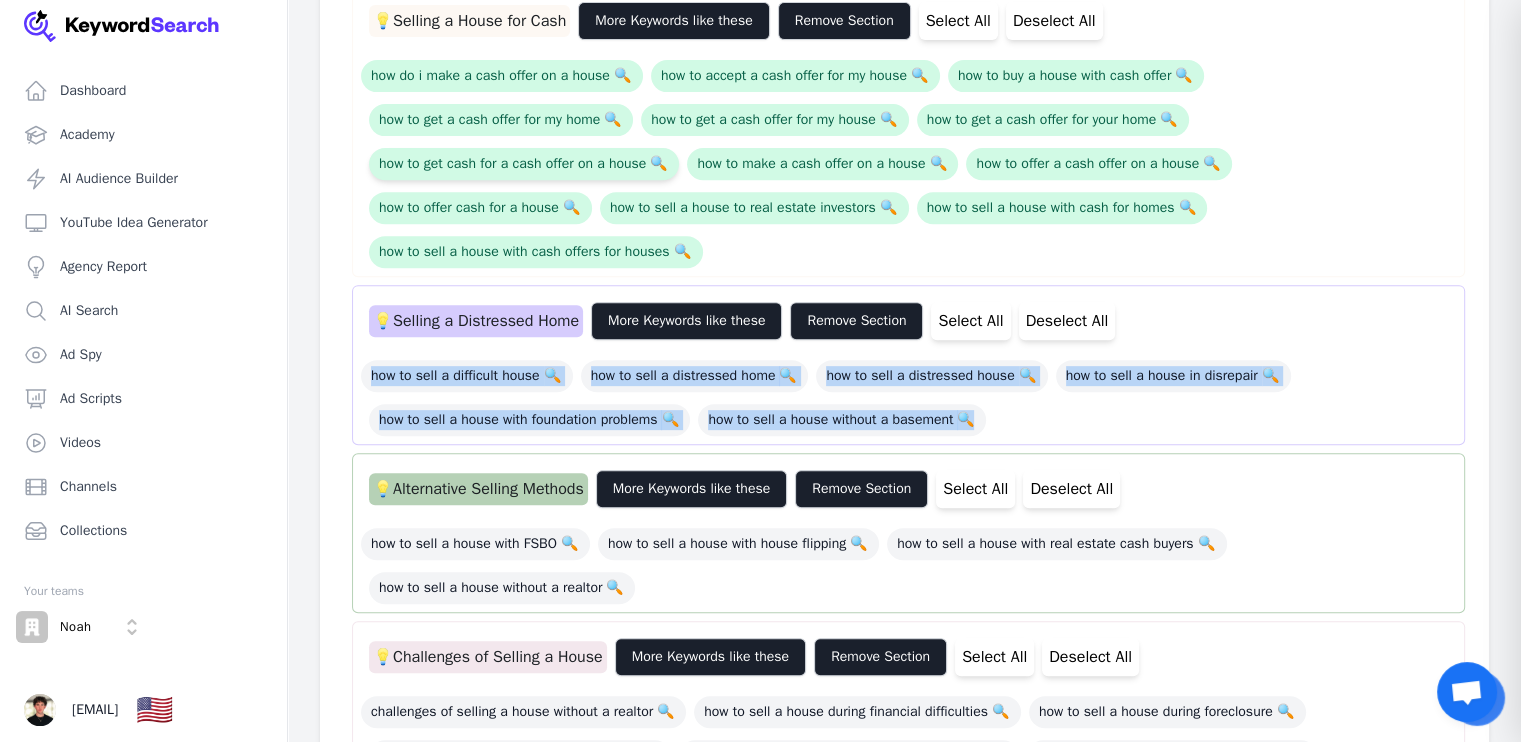 copy on "how to sell a difficult house 🔍 how to sell a distressed home 🔍 how to sell a distressed house 🔍 how to sell a house in disrepair 🔍 how to sell a house with foundation problems 🔍 how to sell a house without a basement 🔍" 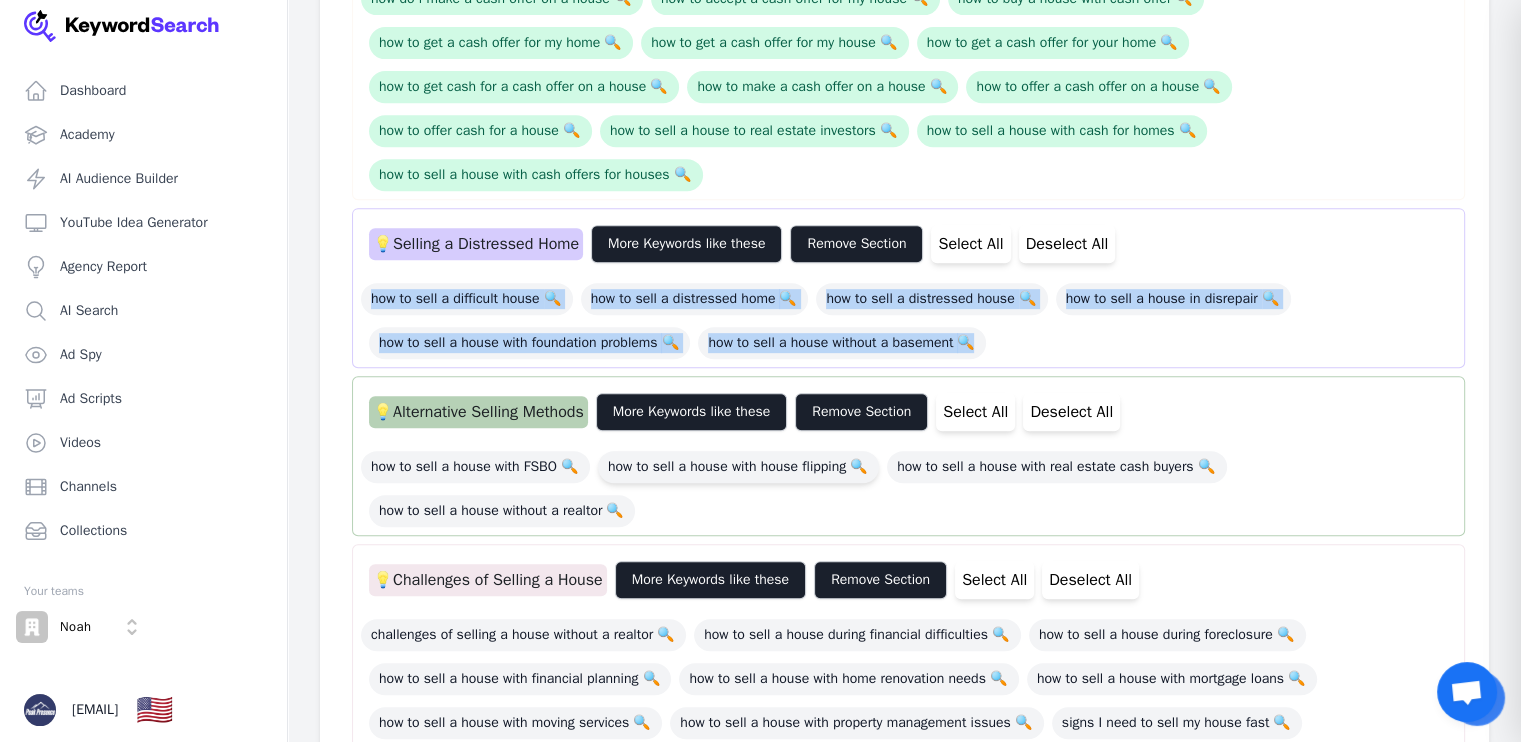scroll, scrollTop: 1000, scrollLeft: 0, axis: vertical 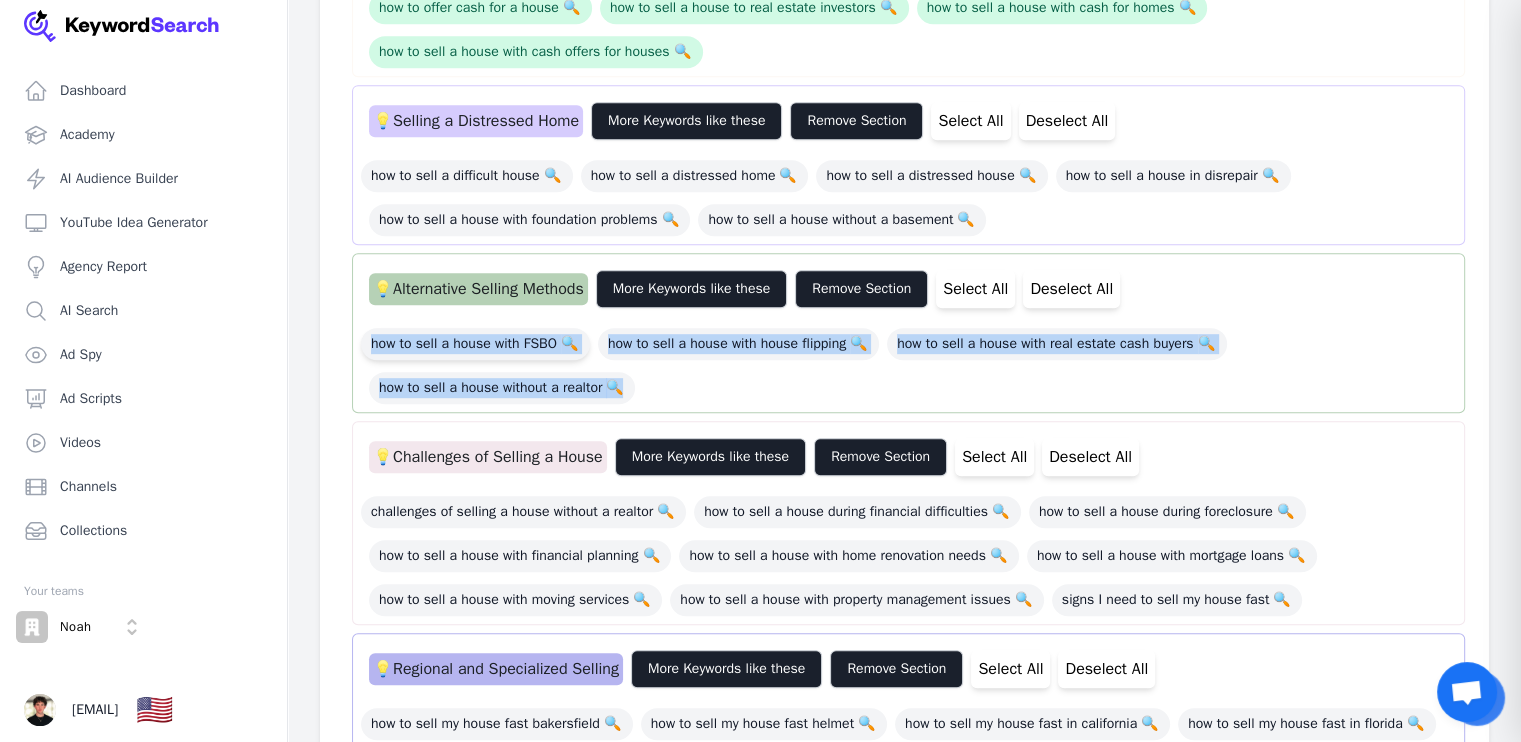 drag, startPoint x: 666, startPoint y: 375, endPoint x: 365, endPoint y: 331, distance: 304.19894 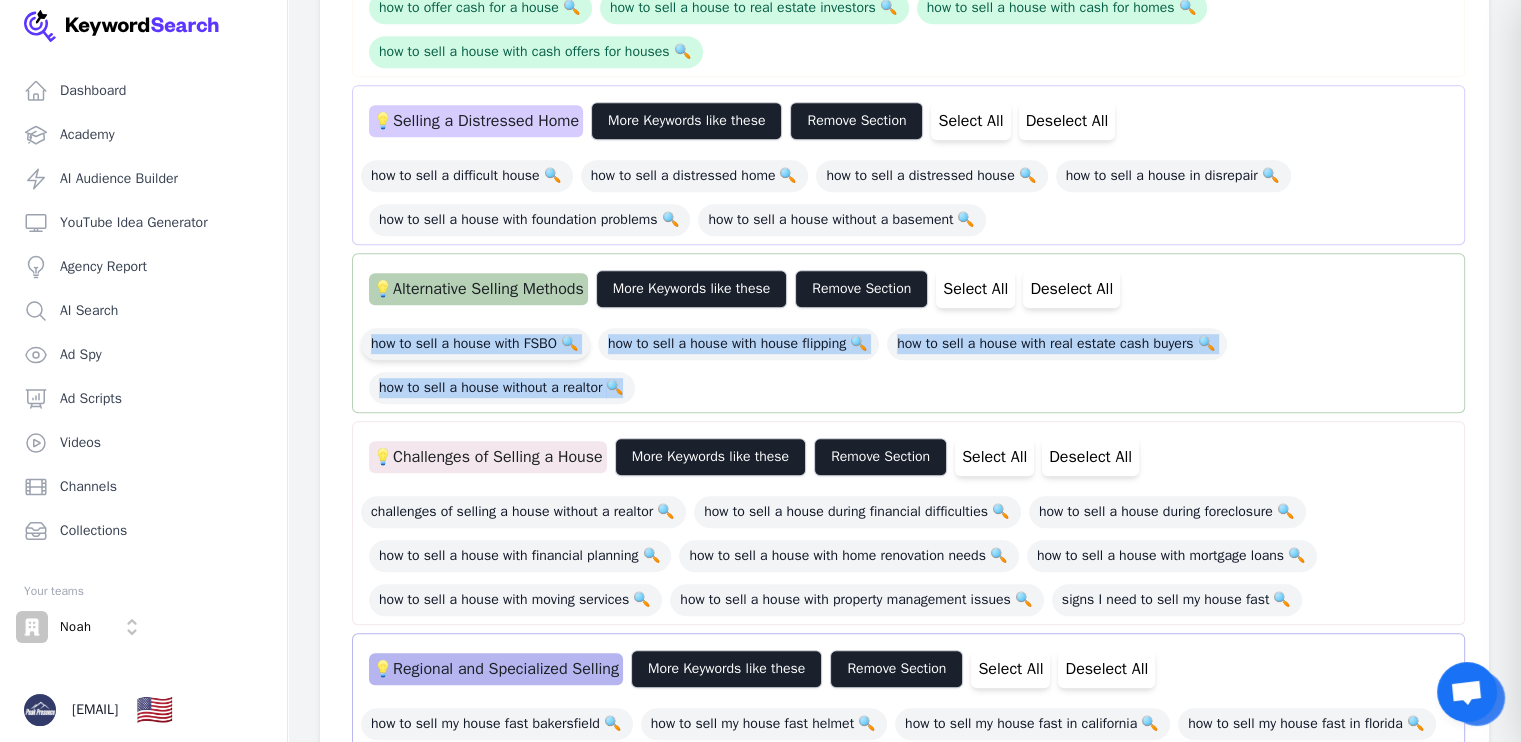click on "how to sell a house with FSBO 🔍 how to sell a house with house flipping 🔍 how to sell a house with real estate cash buyers 🔍 how to sell a house without a realtor 🔍" at bounding box center [908, 360] 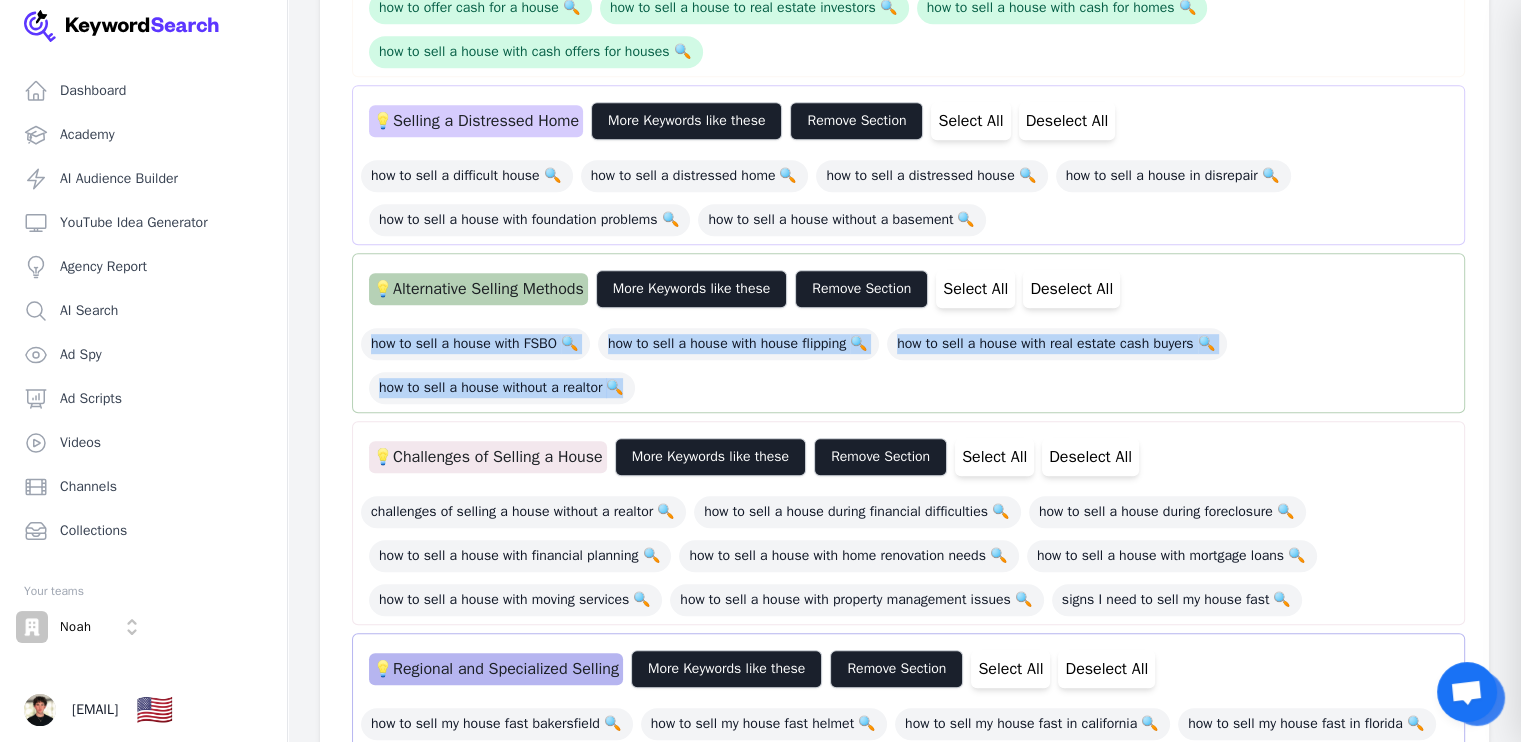 copy on "how to sell a house with FSBO 🔍 how to sell a house with house flipping 🔍 how to sell a house with real estate cash buyers 🔍 how to sell a house without a realtor 🔍" 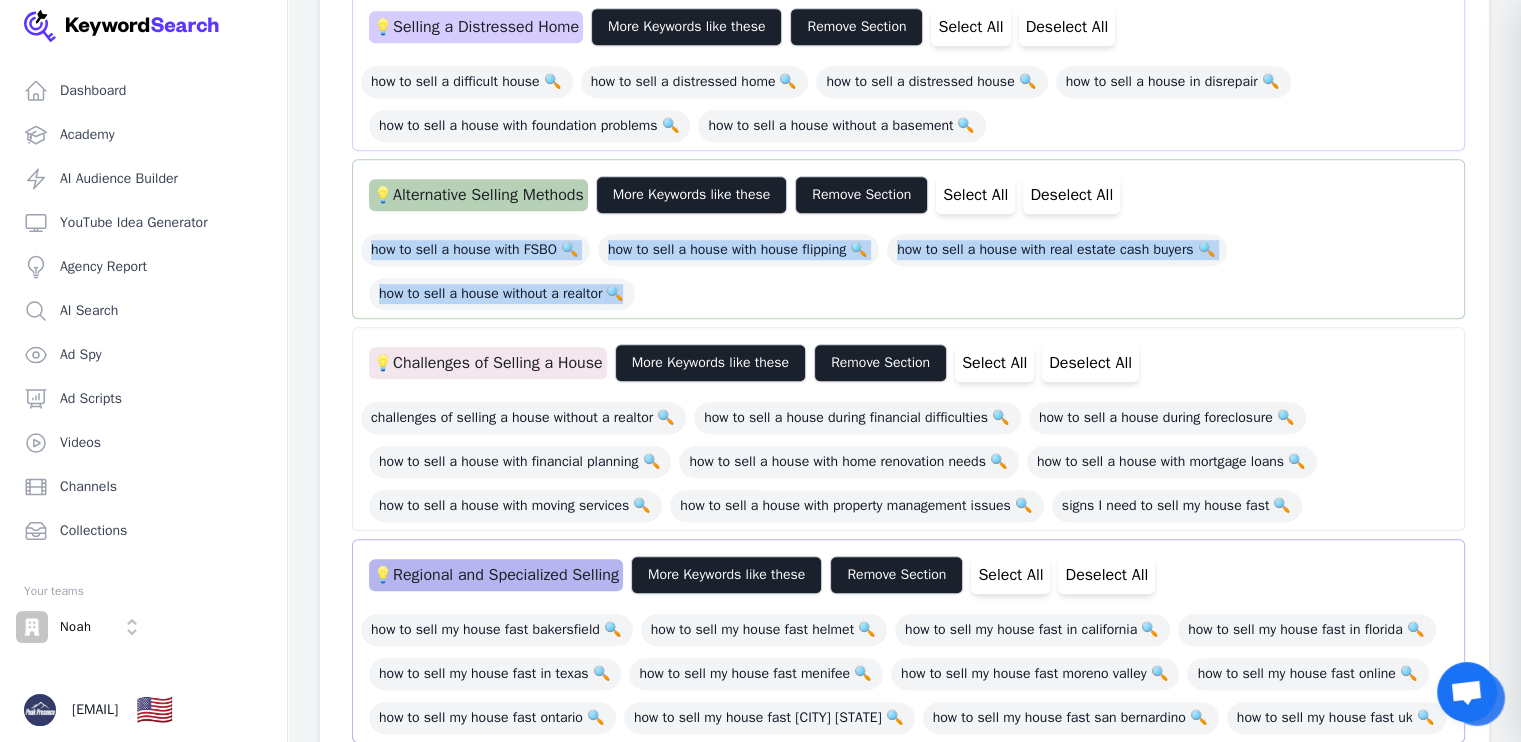 scroll, scrollTop: 1200, scrollLeft: 0, axis: vertical 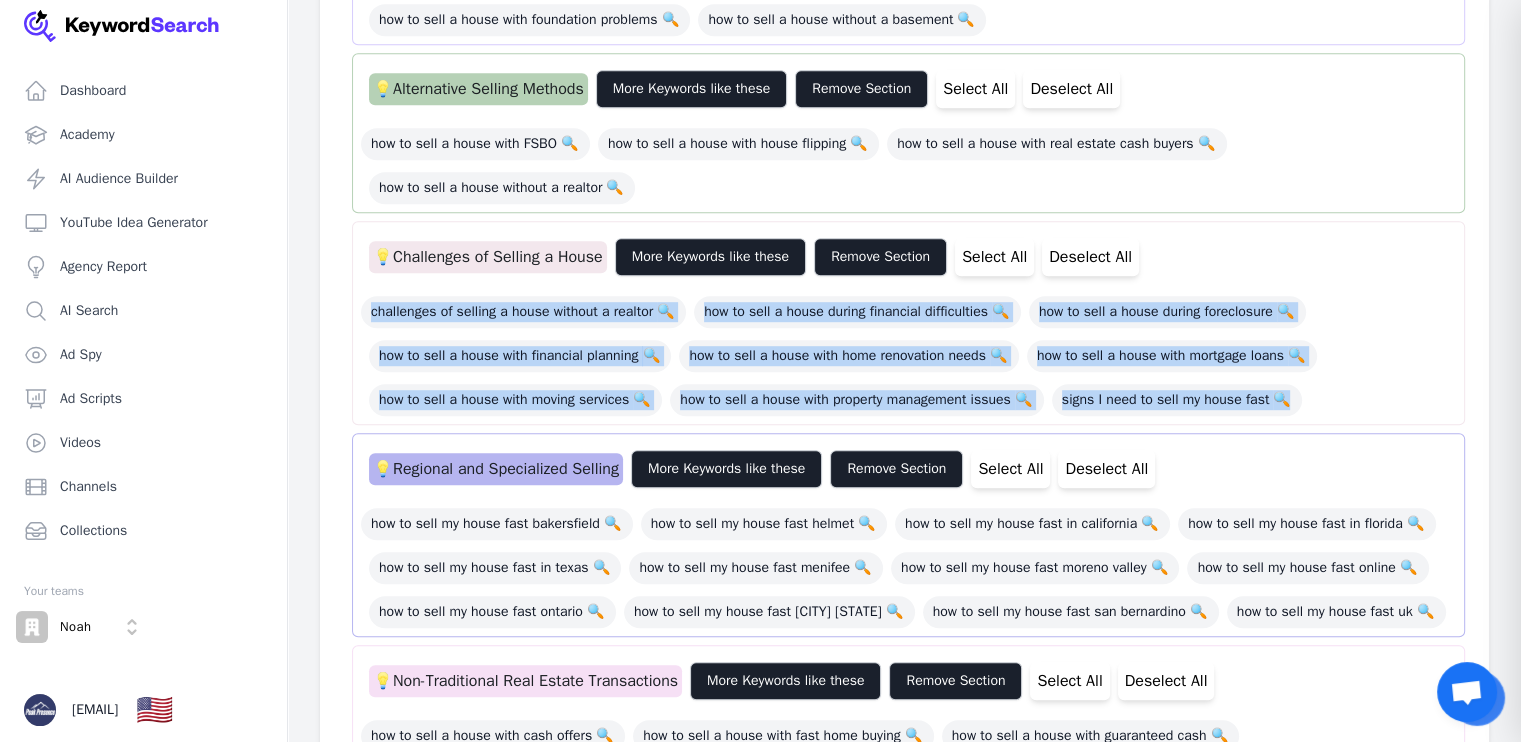 drag, startPoint x: 1381, startPoint y: 399, endPoint x: 360, endPoint y: 313, distance: 1024.6155 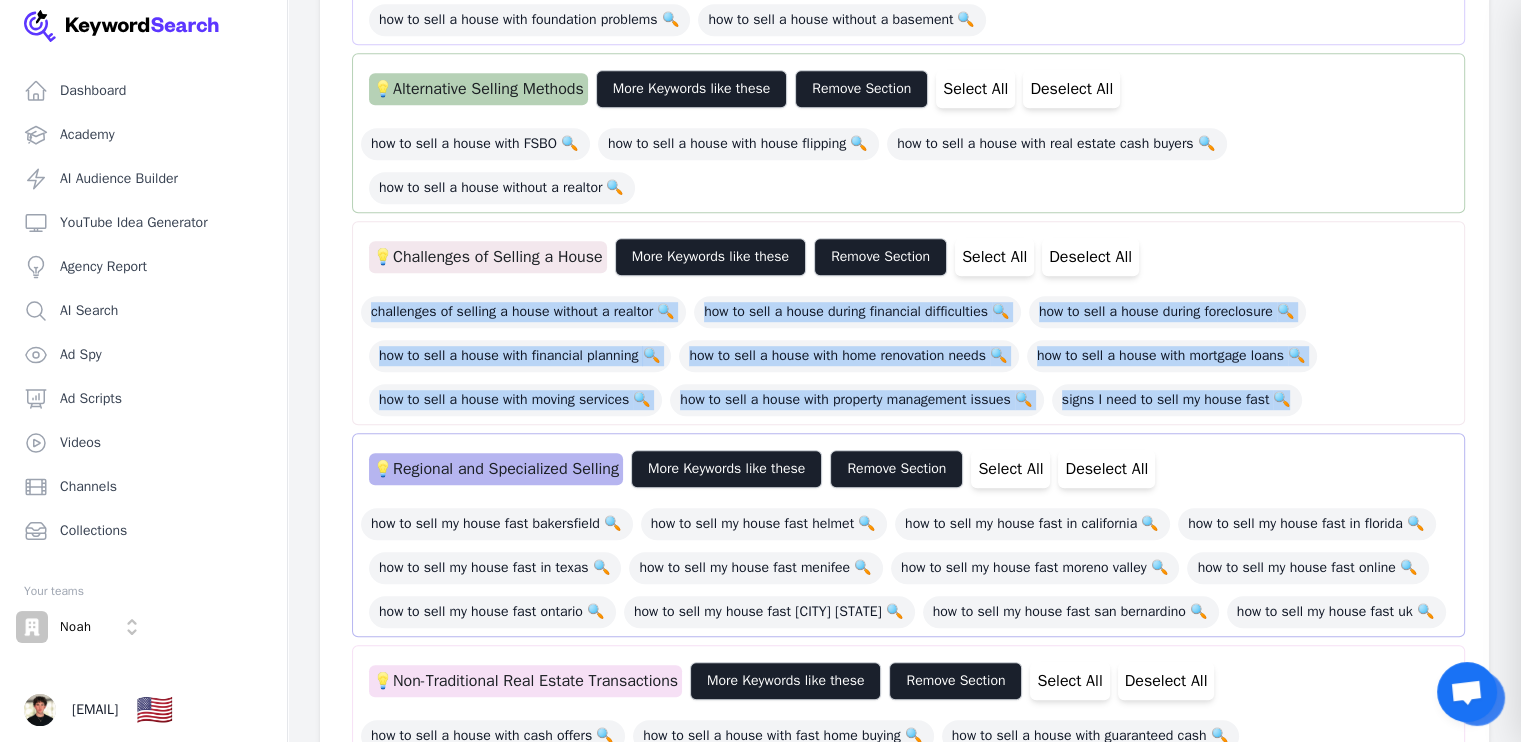 click on "challenges of selling a house without a realtor 🔍 how to sell a house during financial difficulties 🔍 how to sell a house during foreclosure 🔍 how to sell a house with financial planning 🔍 how to sell a house with home renovation needs 🔍 how to sell a house with mortgage loans 🔍 how to sell a house with moving services 🔍 how to sell a house with property management issues 🔍 signs I need to sell my house fast 🔍" at bounding box center [908, 350] 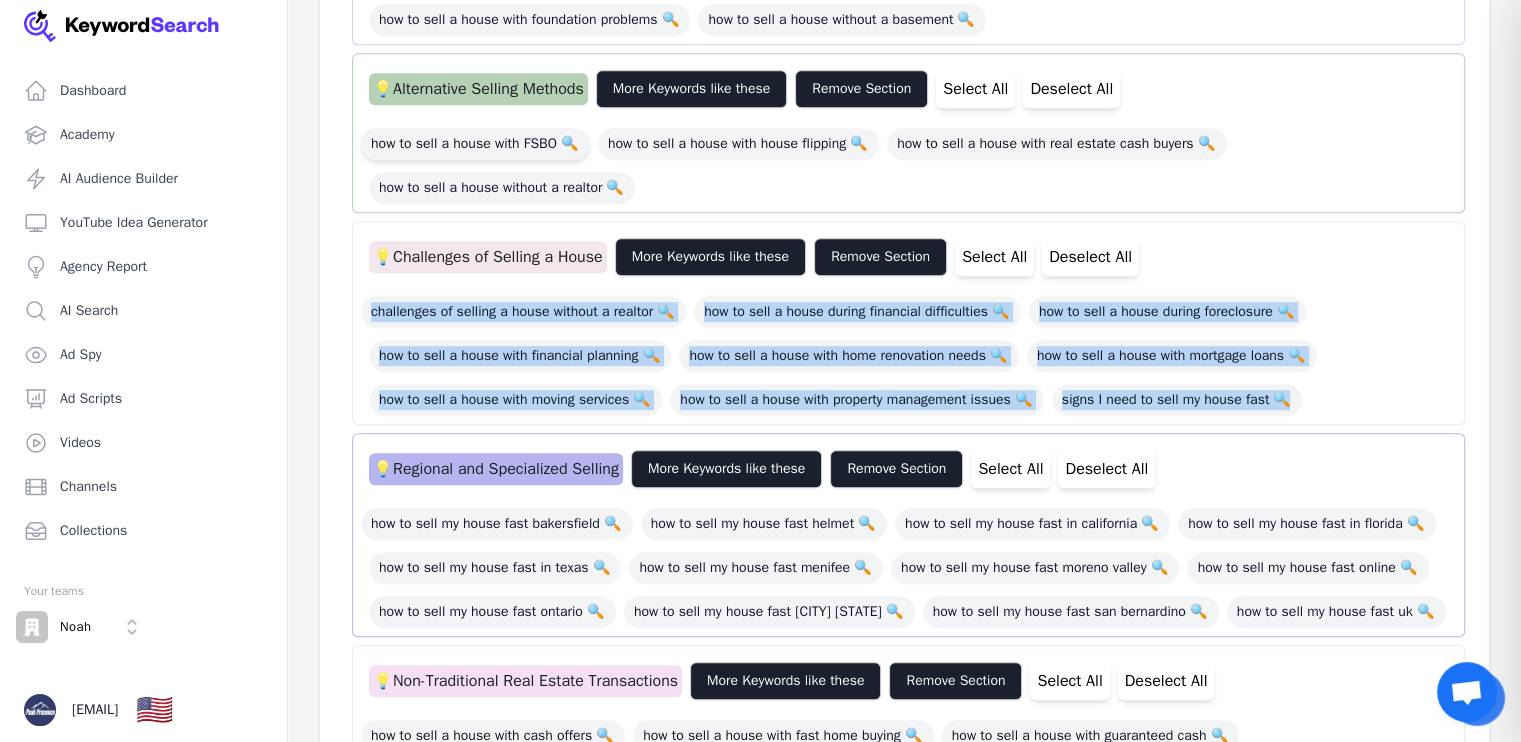 copy on "challenges of selling a house without a realtor 🔍 how to sell a house during financial difficulties 🔍 how to sell a house during foreclosure 🔍 how to sell a house with financial planning 🔍 how to sell a house with home renovation needs 🔍 how to sell a house with mortgage loans 🔍 how to sell a house with moving services 🔍 how to sell a house with property management issues 🔍 signs I need to sell my house fast 🔍" 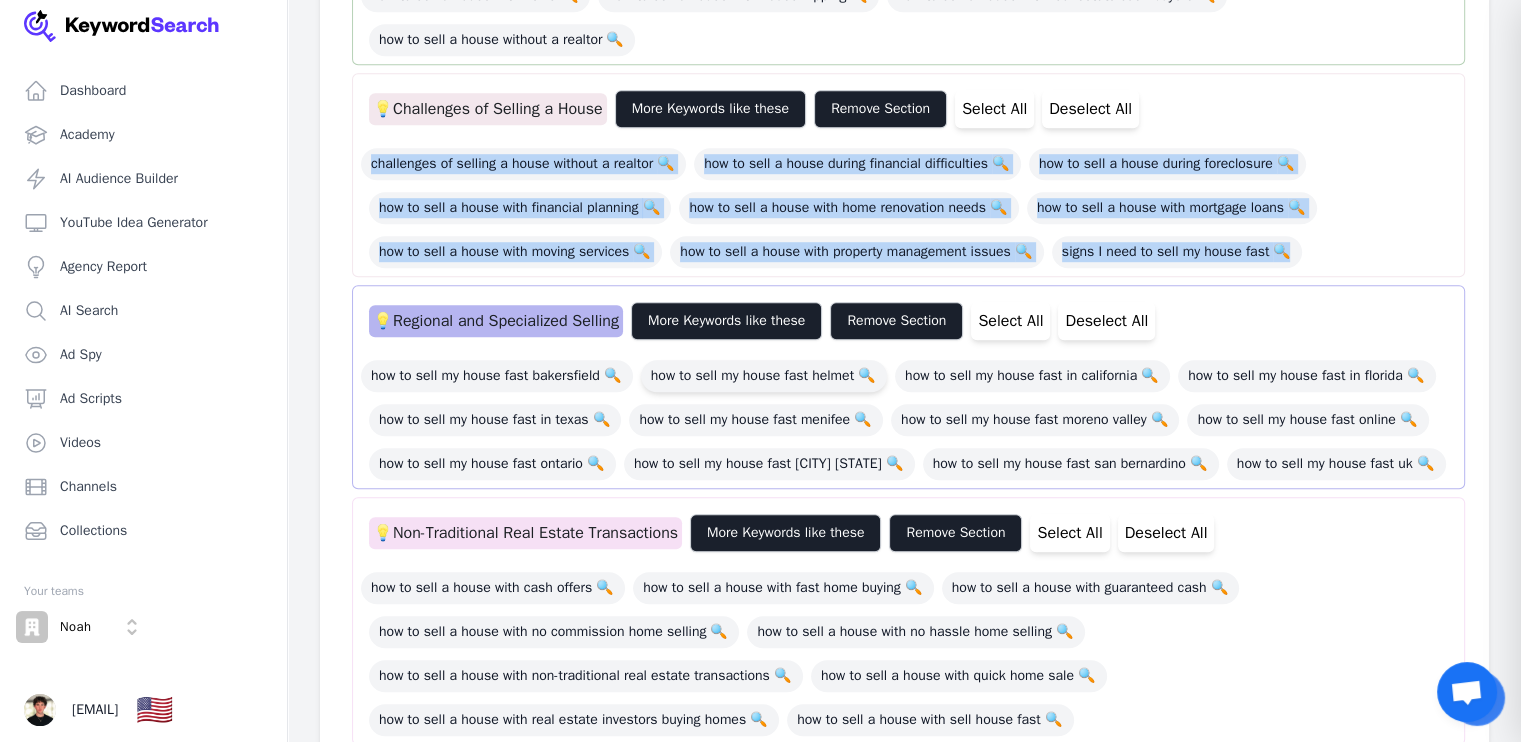 scroll, scrollTop: 1400, scrollLeft: 0, axis: vertical 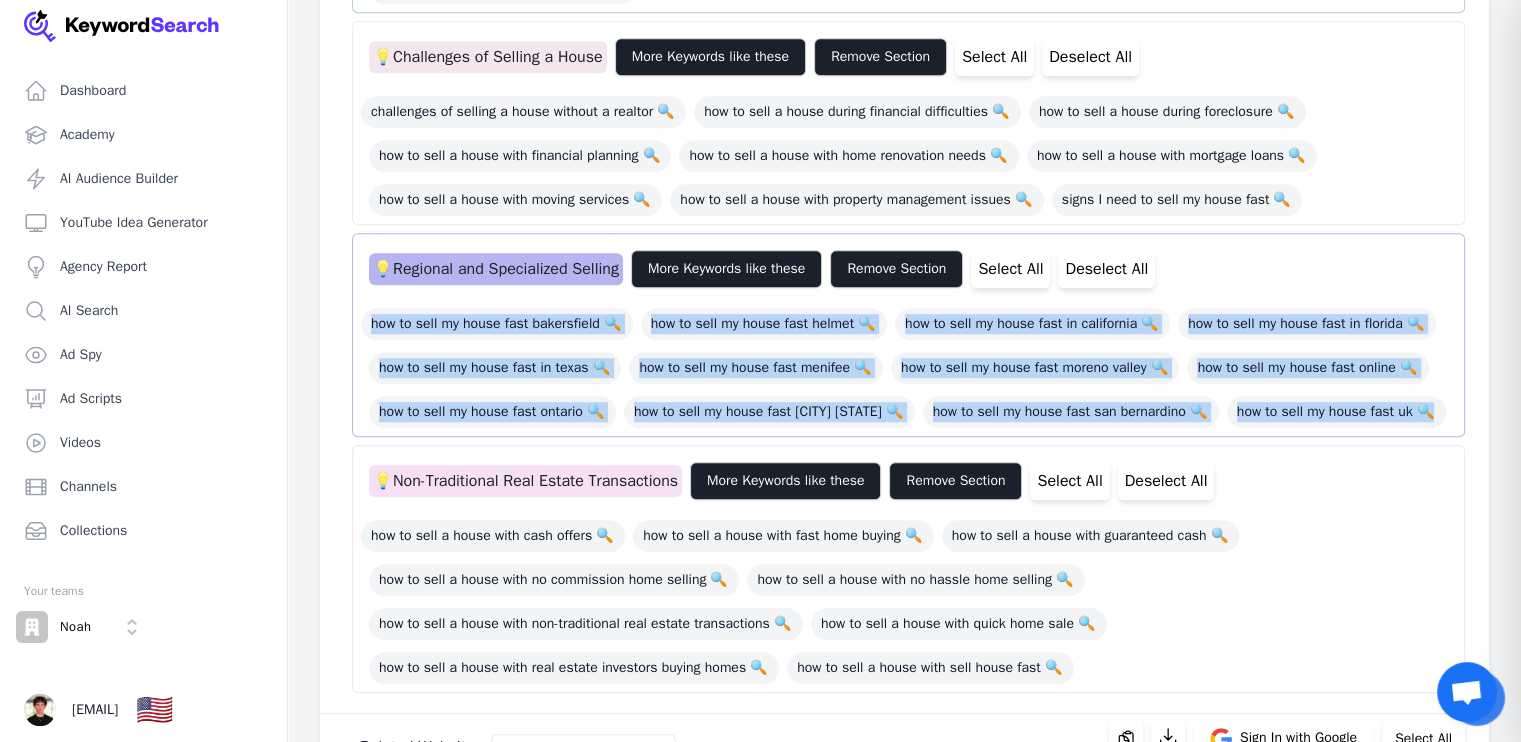 drag, startPoint x: 1238, startPoint y: 431, endPoint x: 358, endPoint y: 314, distance: 887.7438 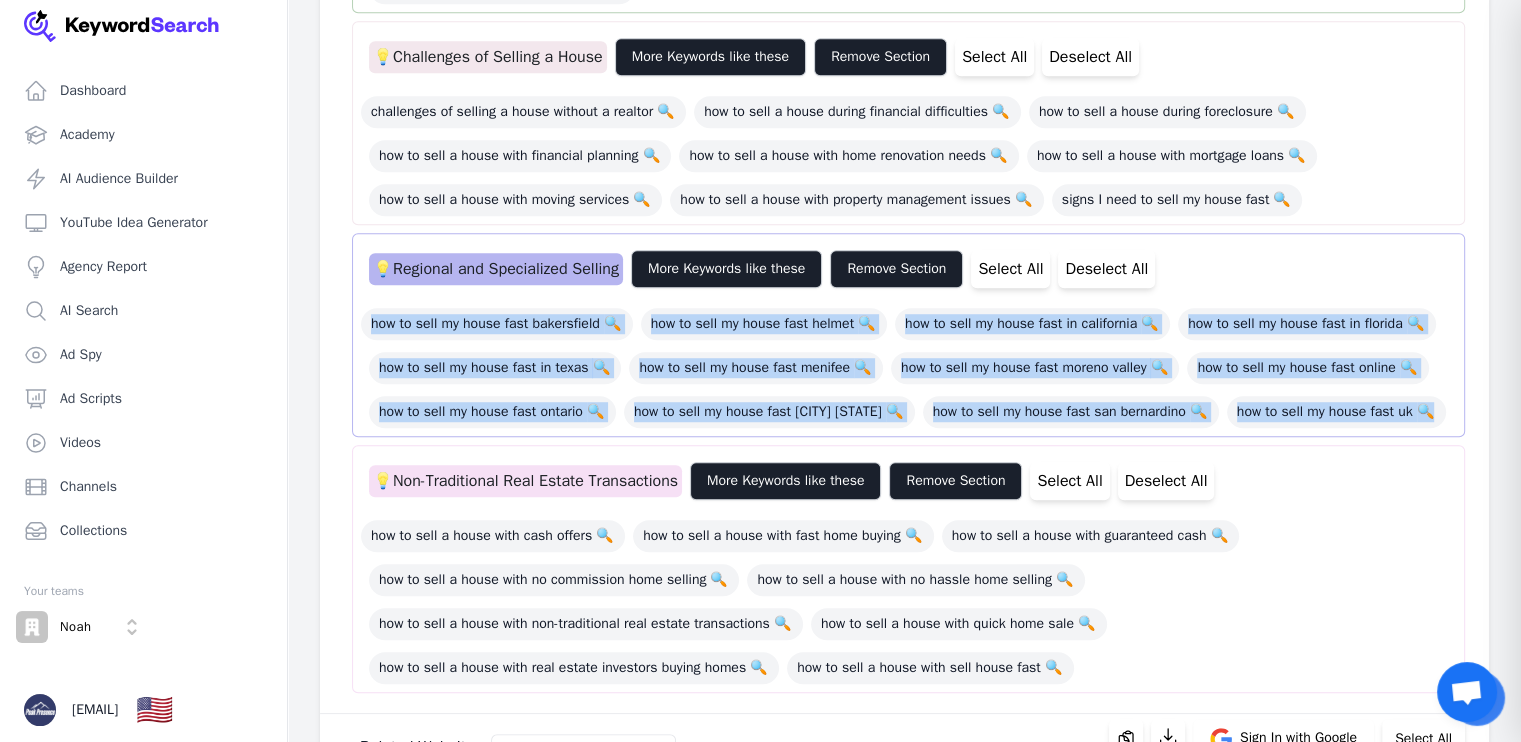 click on "💡 Regional and Specialized Selling More Keywords like these Remove Section Select All Deselect All how to sell my house fast [CITY] 🔍 how to sell my house fast [CITY] 🔍 how to sell my house fast in [STATE] 🔍 how to sell my house fast in [STATE] 🔍 how to sell my house fast in [STATE] 🔍 how to sell my house fast [CITY] 🔍 how to sell my house fast [CITY] 🔍 how to sell my house fast online 🔍 how to sell my house fast [CITY] 🔍 how to sell my house fast [CITY] [STATE] 🔍 how to sell my house fast [CITY] 🔍 how to sell my house fast [CITY] 🔍 how to sell my house fast [COUNTRY] 🔍" at bounding box center [908, 335] 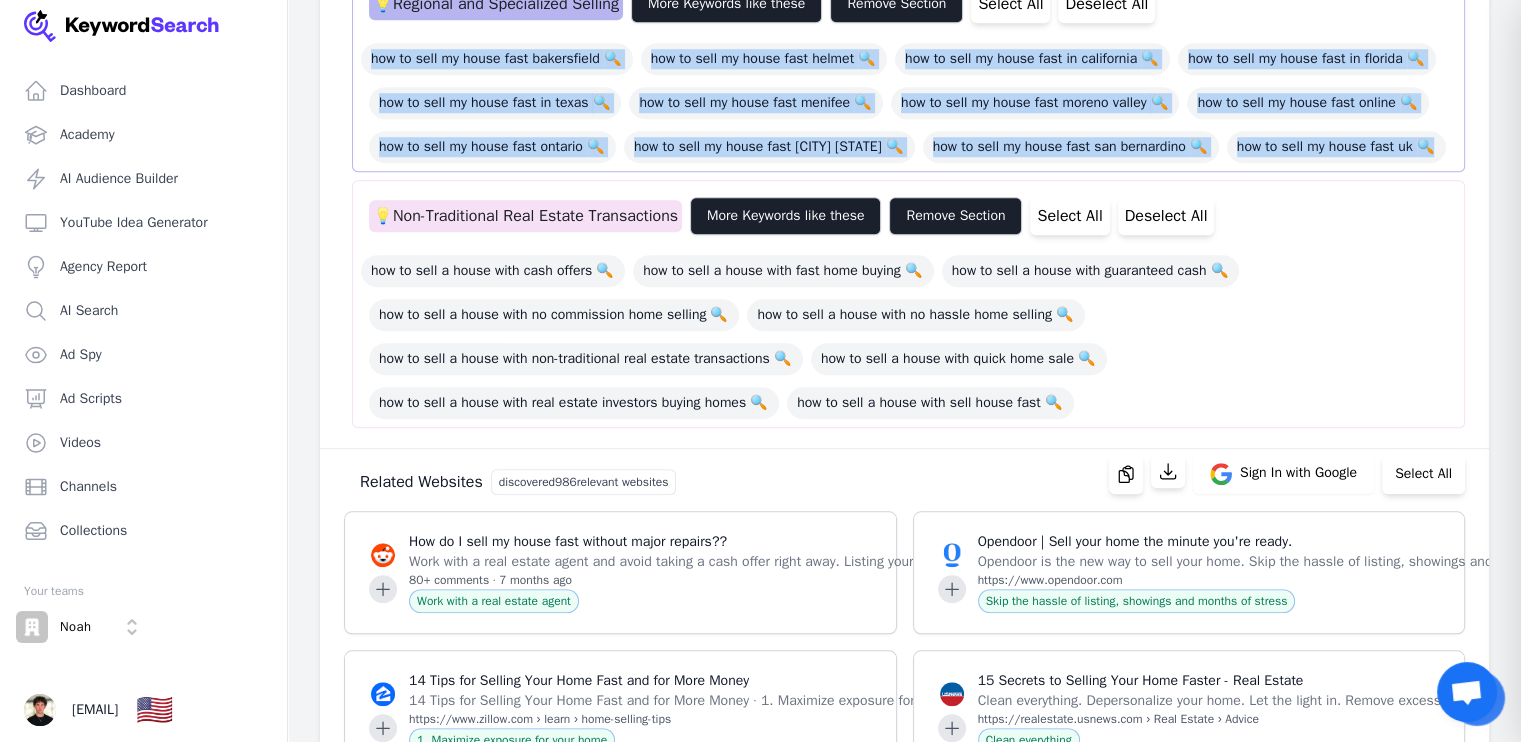 scroll, scrollTop: 1700, scrollLeft: 0, axis: vertical 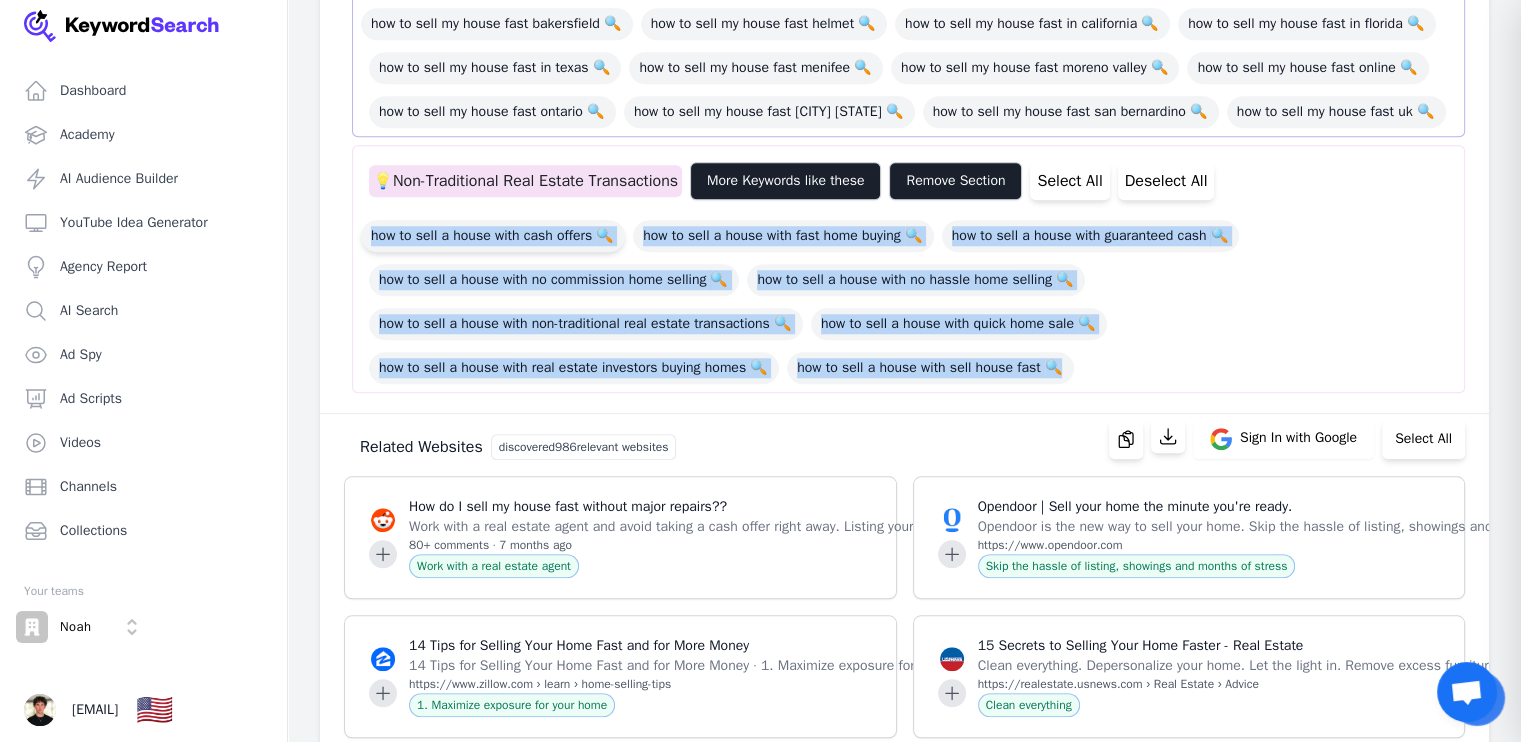 drag, startPoint x: 1179, startPoint y: 423, endPoint x: 369, endPoint y: 272, distance: 823.95447 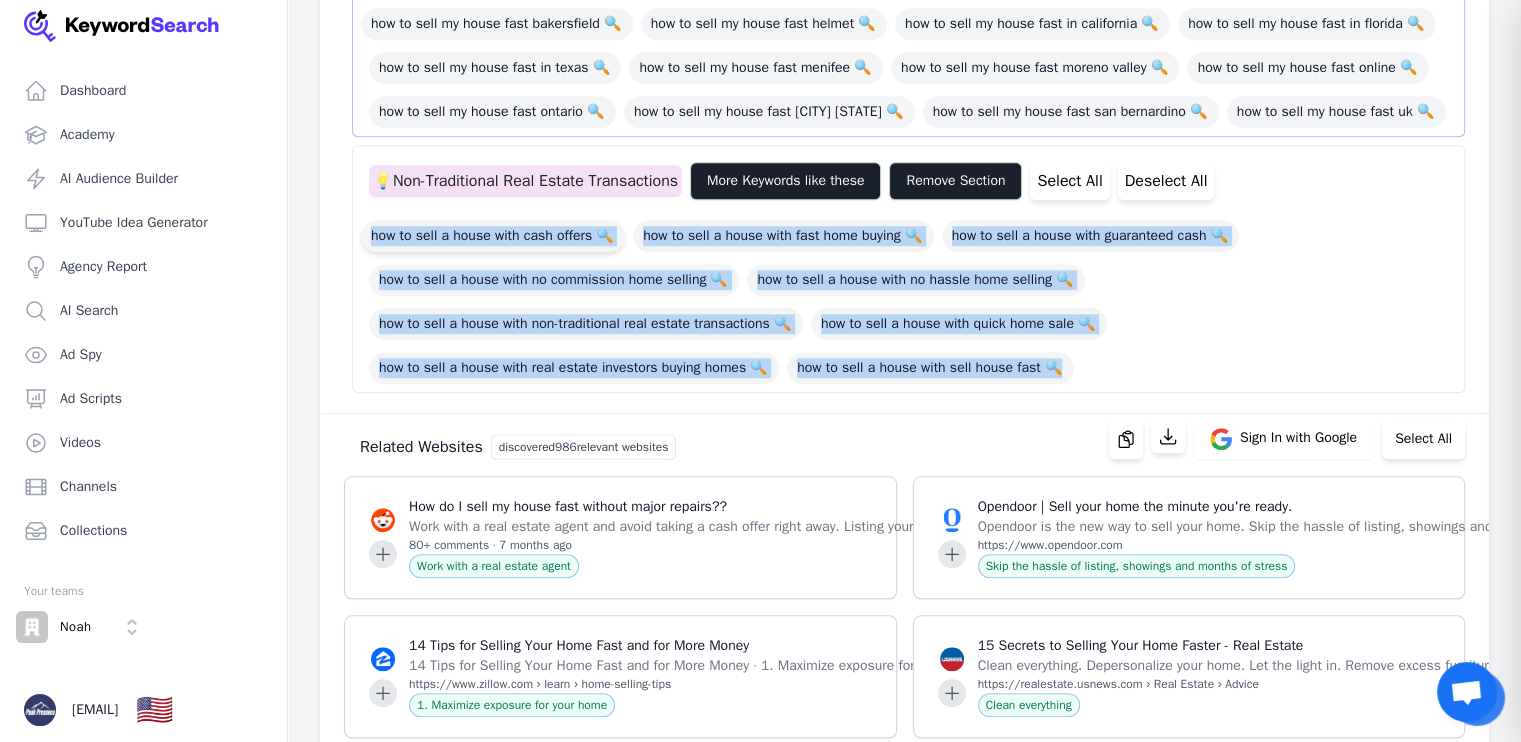 copy on "how to sell a house with cash offers 🔍 how to sell a house with fast home buying 🔍 how to sell a house with guaranteed cash 🔍 how to sell a house with no commission home selling 🔍 how to sell a house with no hassle home selling 🔍 how to sell a house with non-traditional real estate transactions 🔍 how to sell a house with quick home sale 🔍 how to sell a house with real estate investors buying homes 🔍 how to sell a house with sell house fast 🔍" 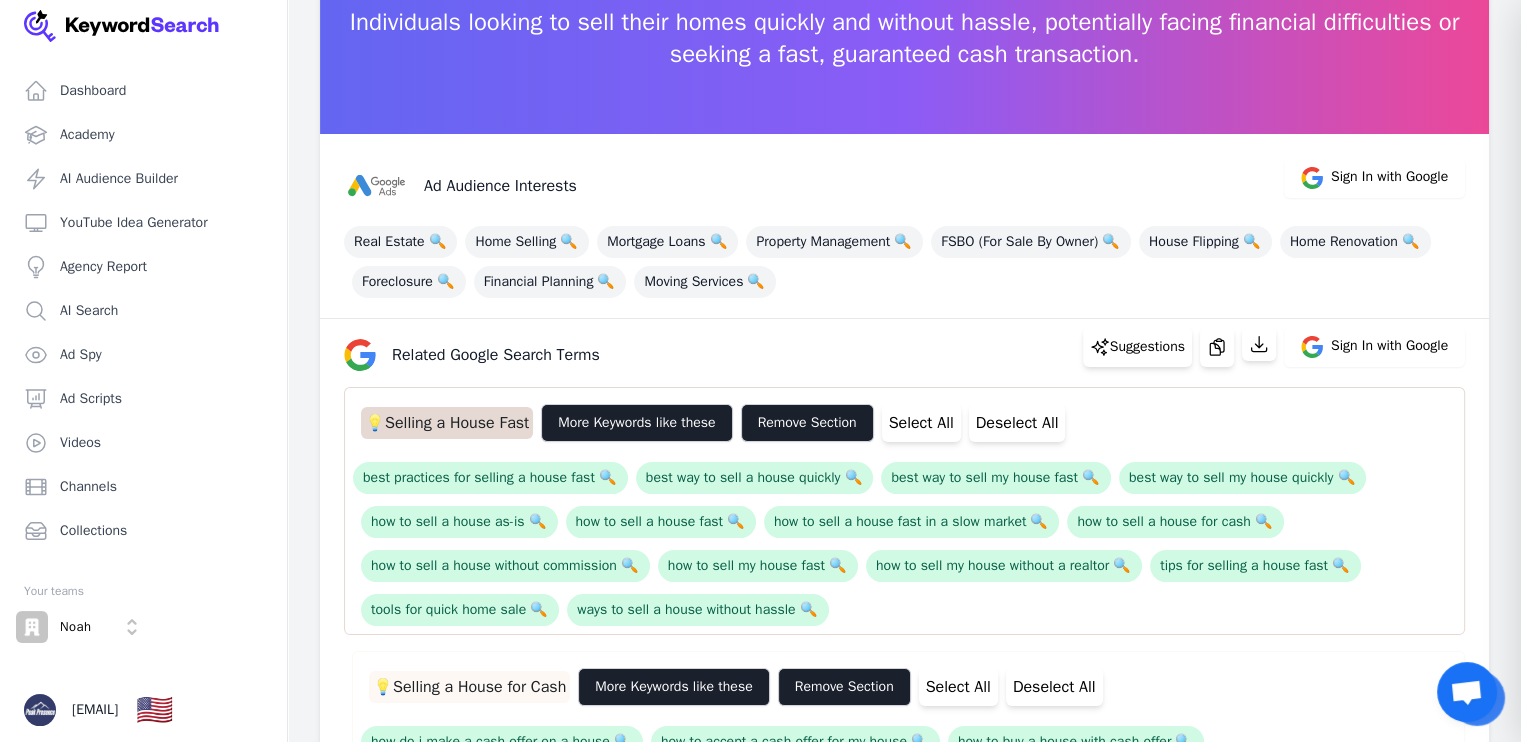 scroll, scrollTop: 200, scrollLeft: 0, axis: vertical 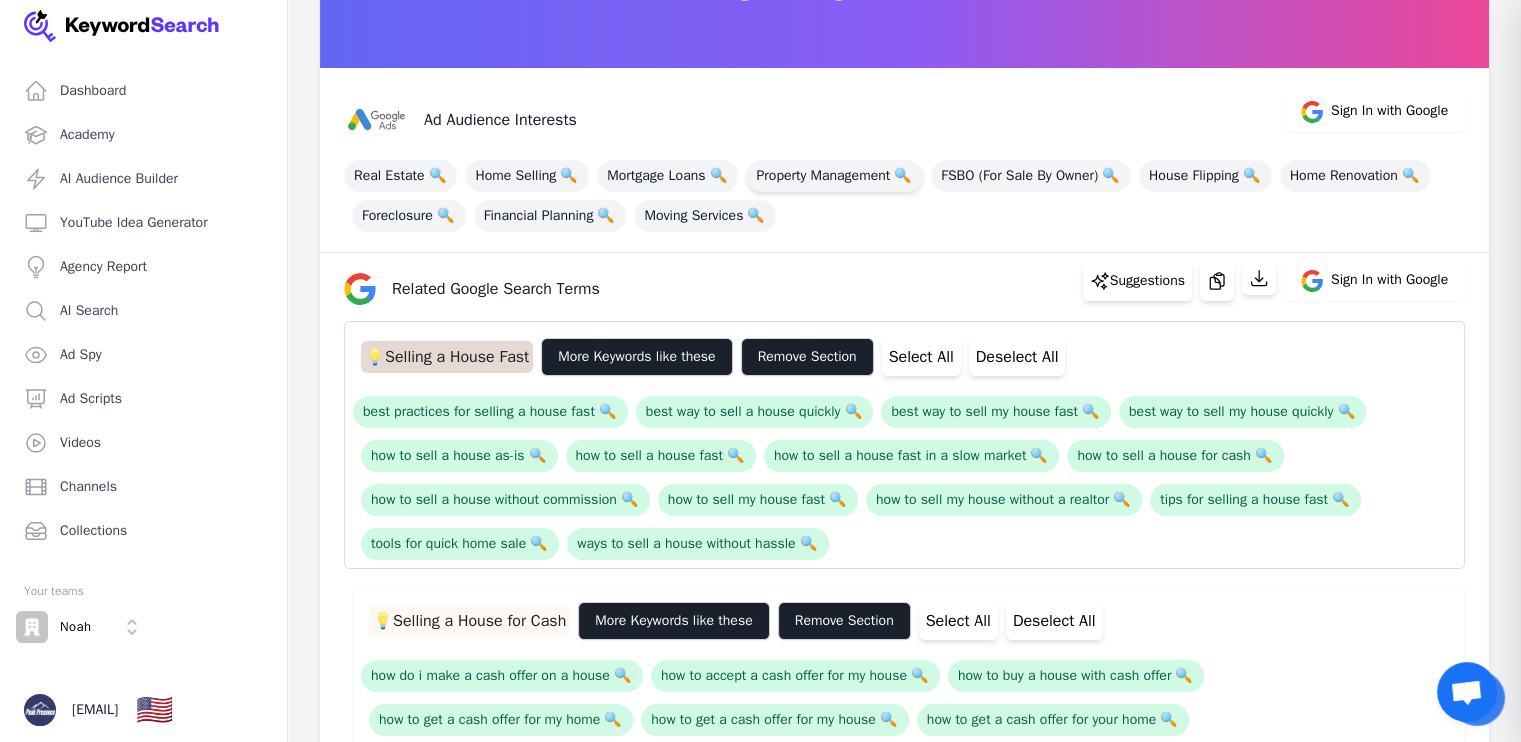 click on "Property Management 🔍" at bounding box center (834, 176) 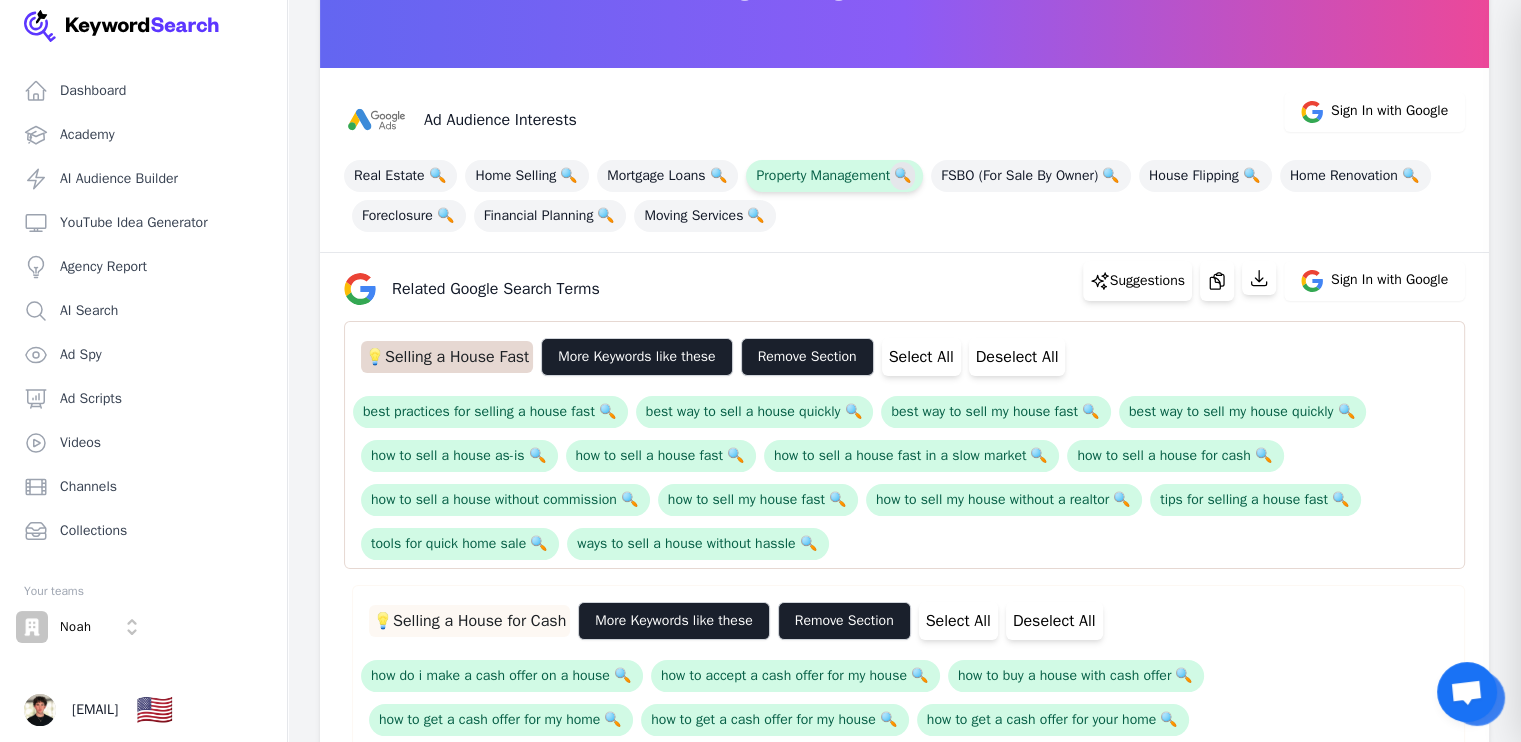 click on "🔍" at bounding box center (902, 176) 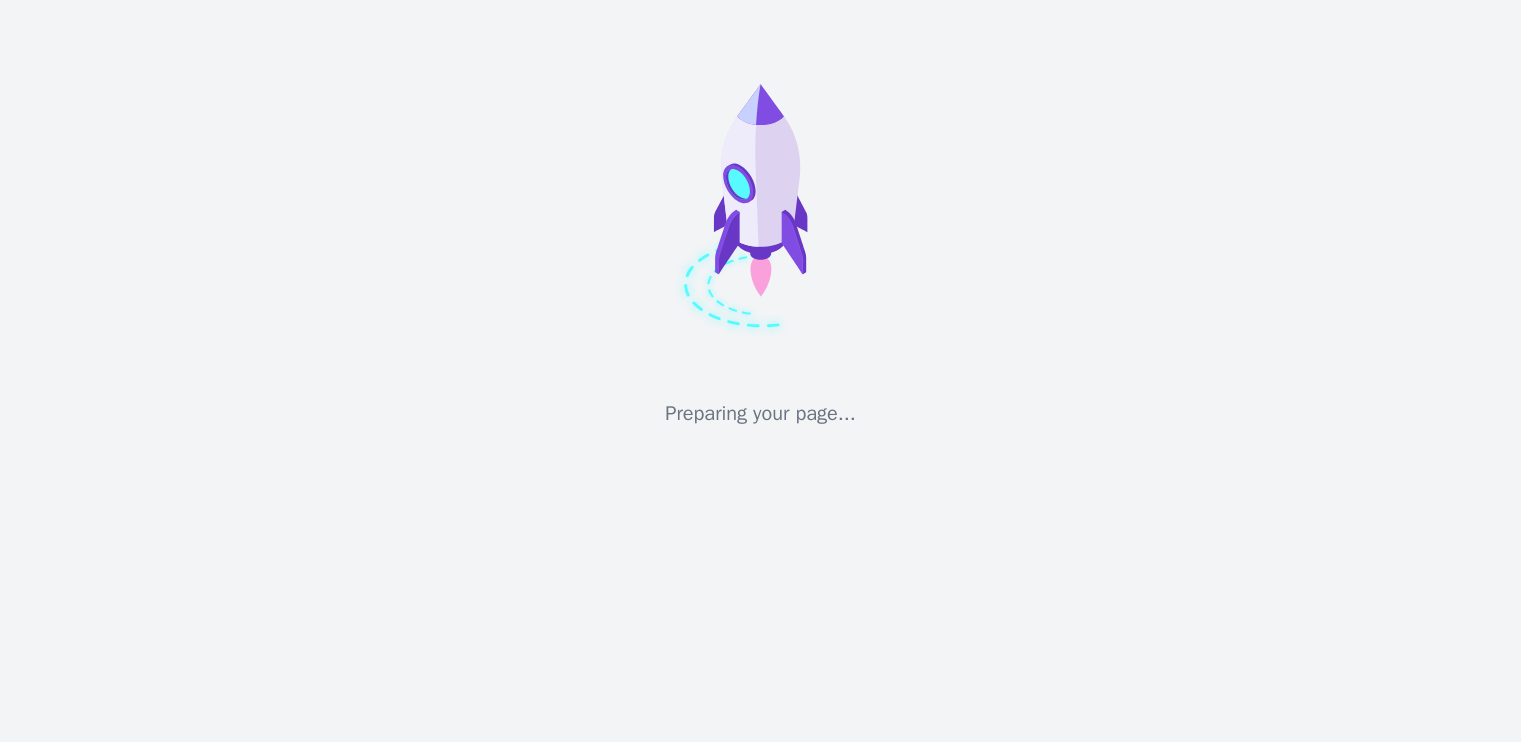 scroll, scrollTop: 0, scrollLeft: 0, axis: both 